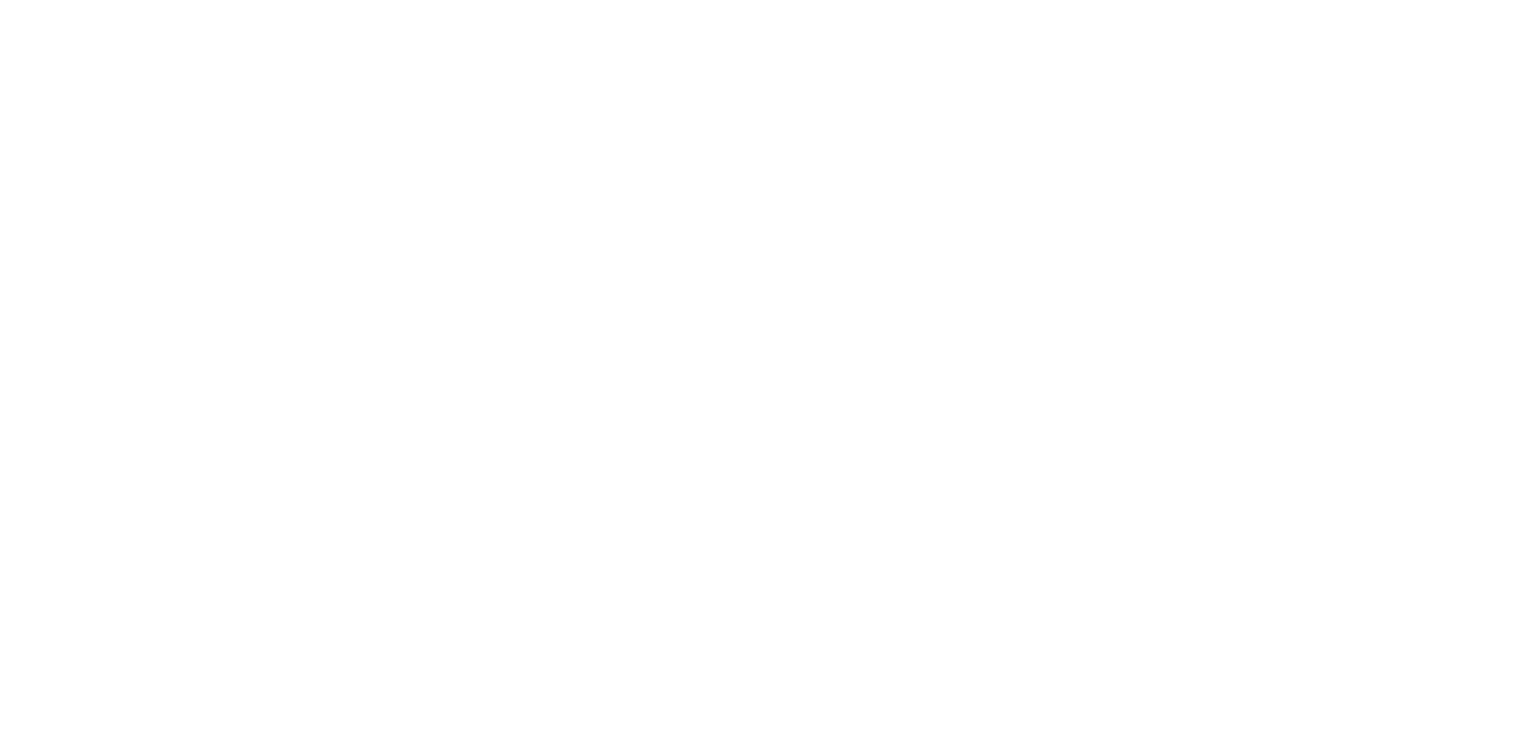scroll, scrollTop: 0, scrollLeft: 0, axis: both 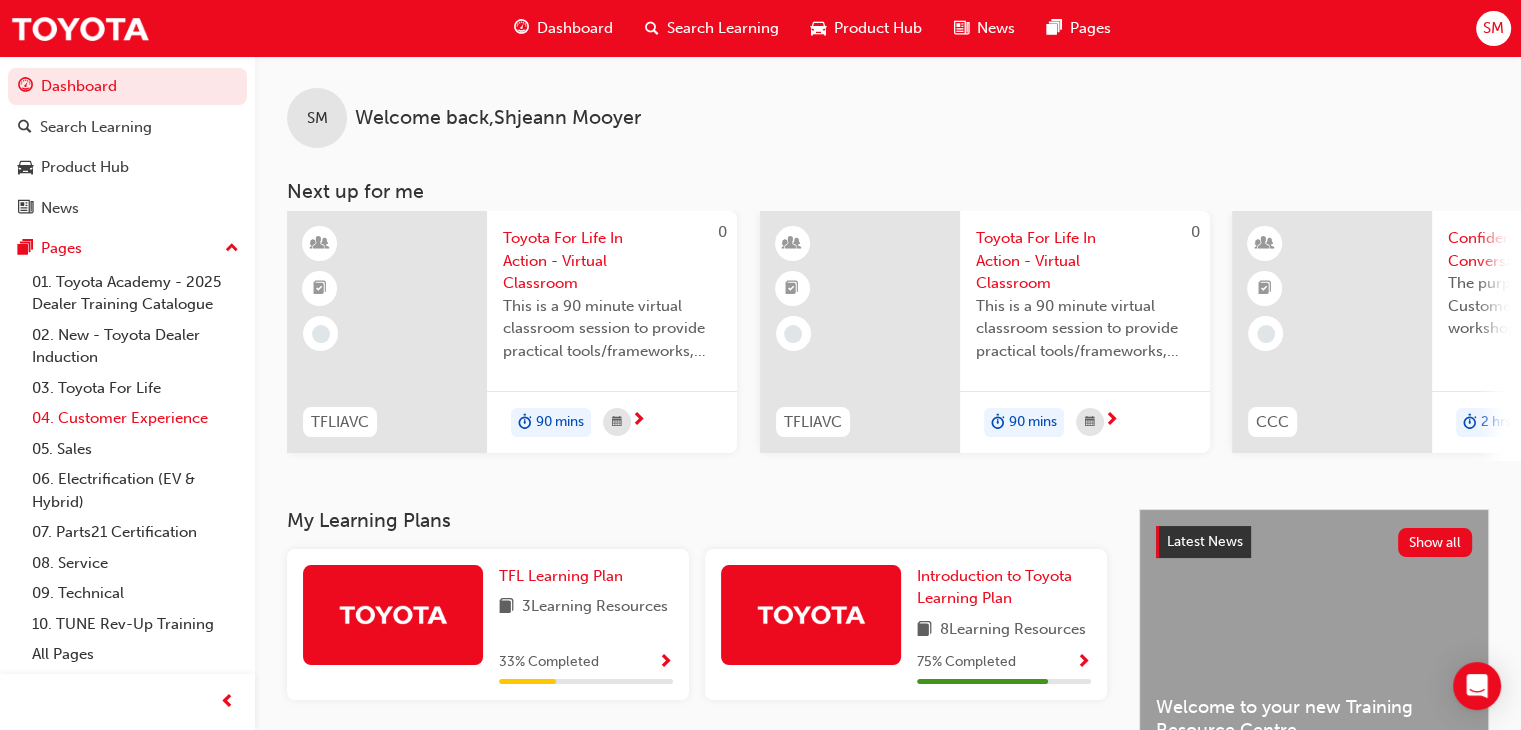 click on "04. Customer Experience" at bounding box center (135, 418) 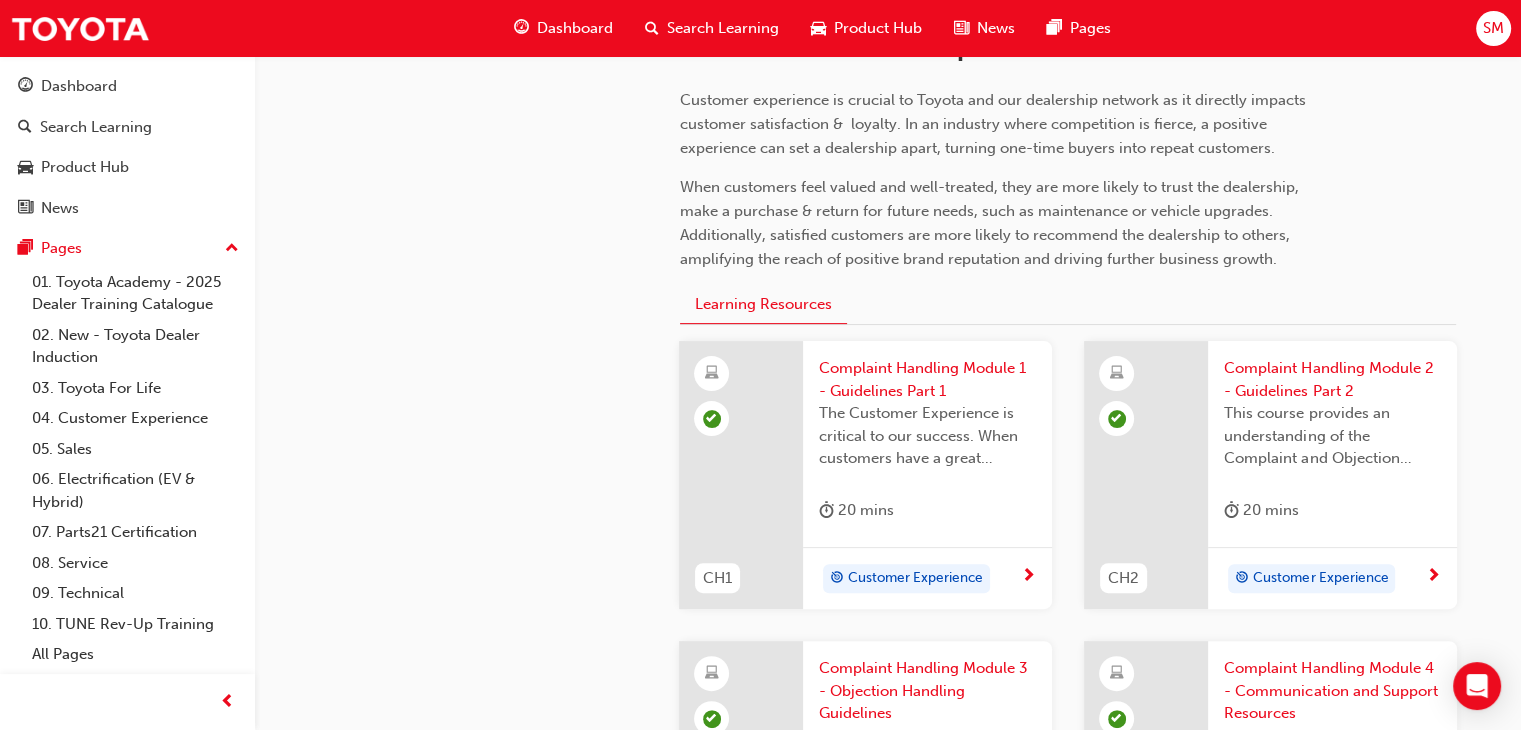 scroll, scrollTop: 475, scrollLeft: 0, axis: vertical 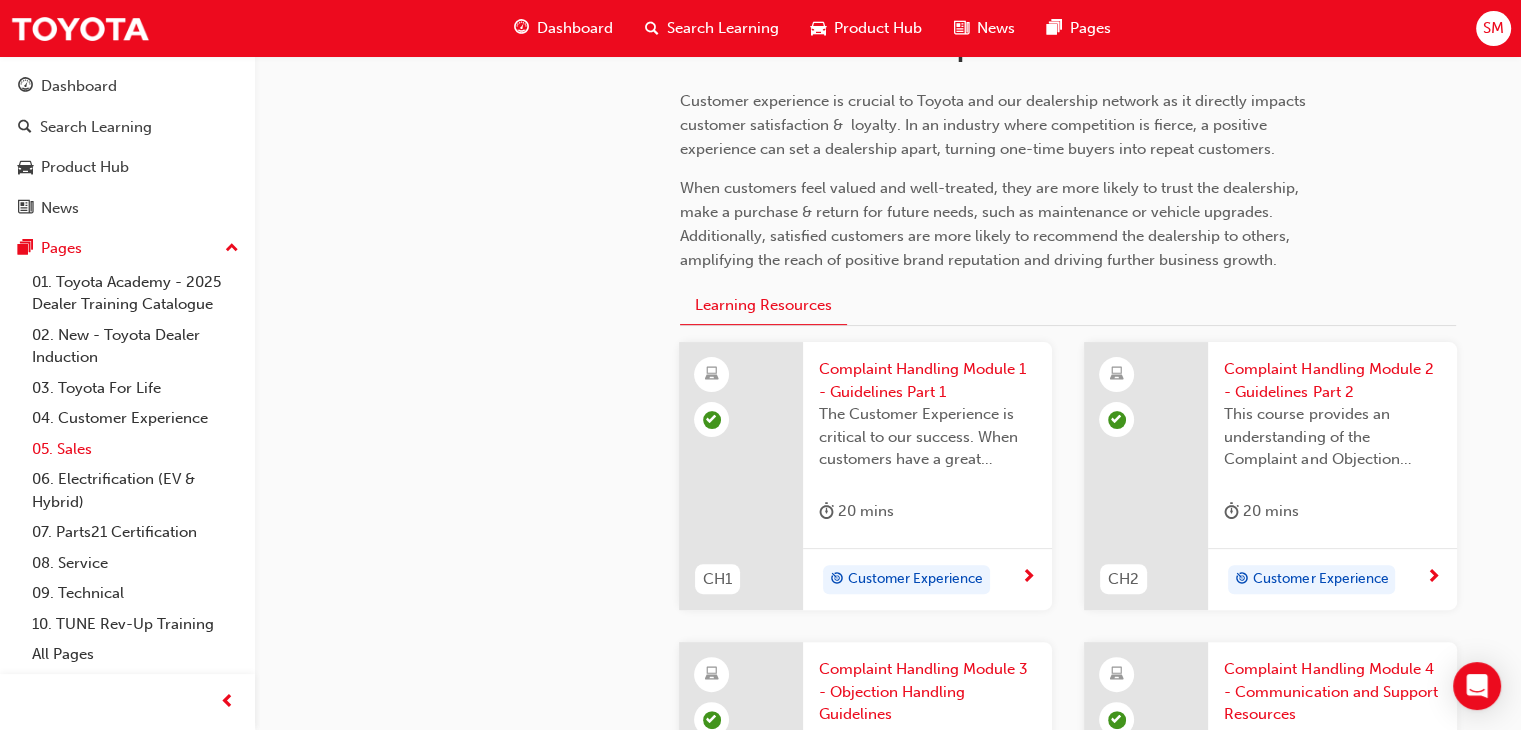 click on "05. Sales" at bounding box center (135, 449) 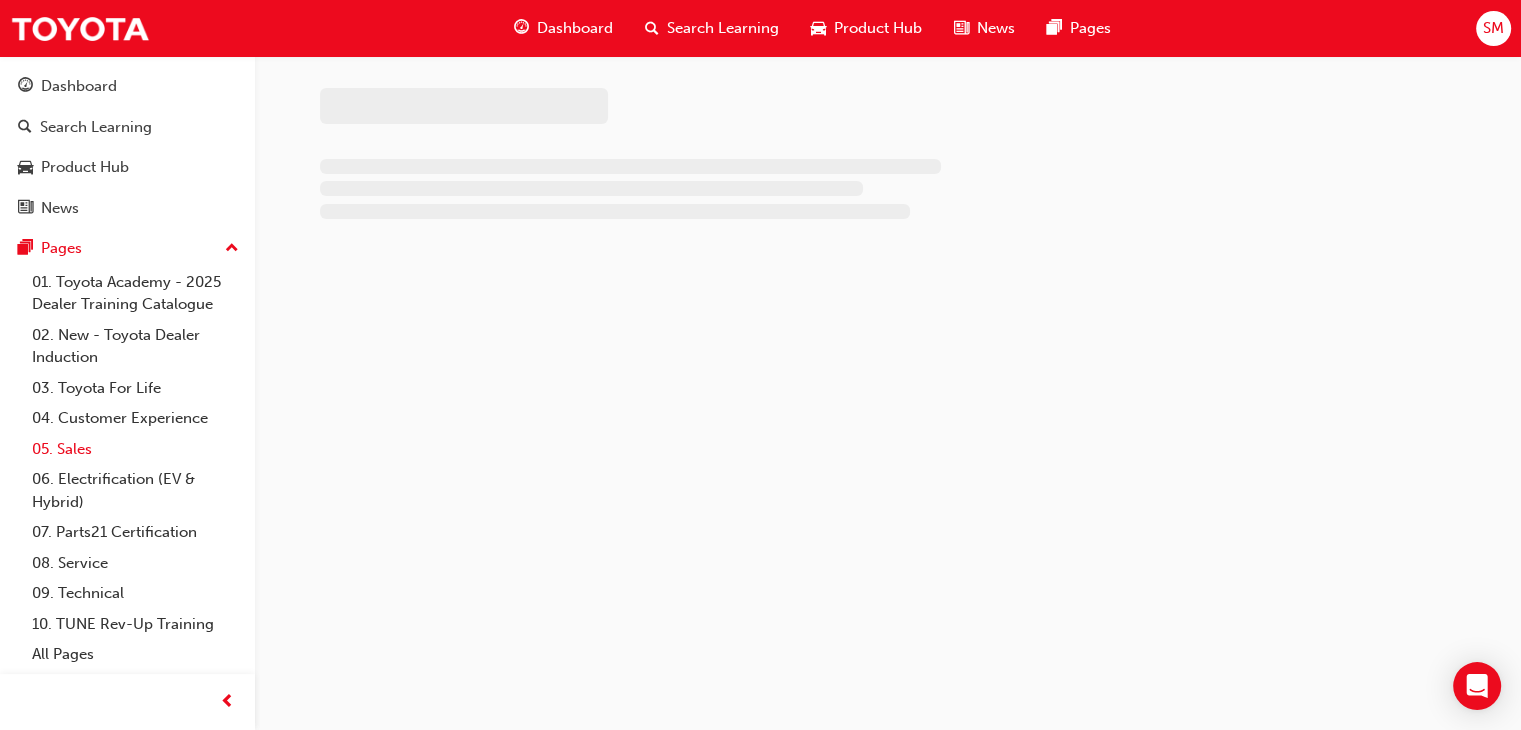scroll, scrollTop: 0, scrollLeft: 0, axis: both 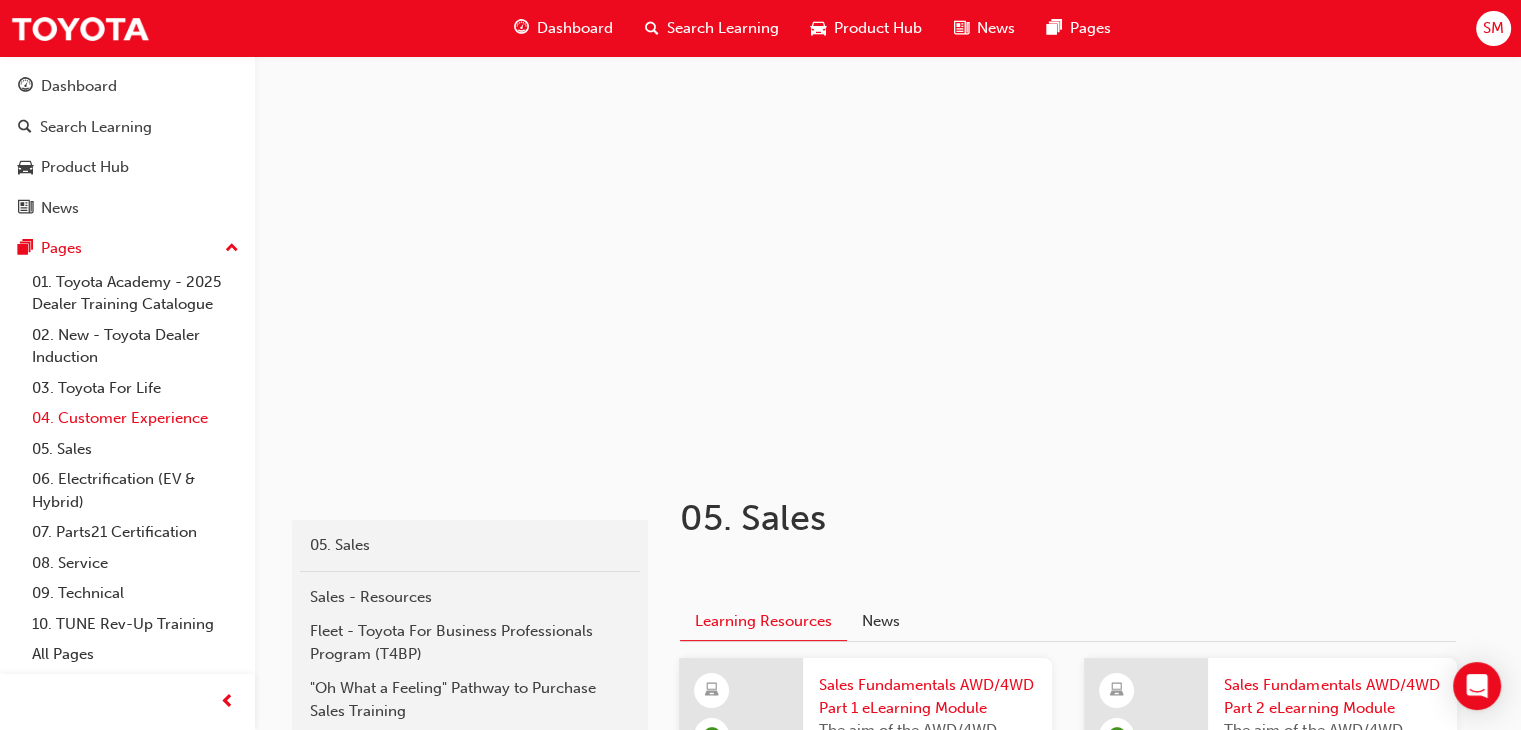 click on "04. Customer Experience" at bounding box center [135, 418] 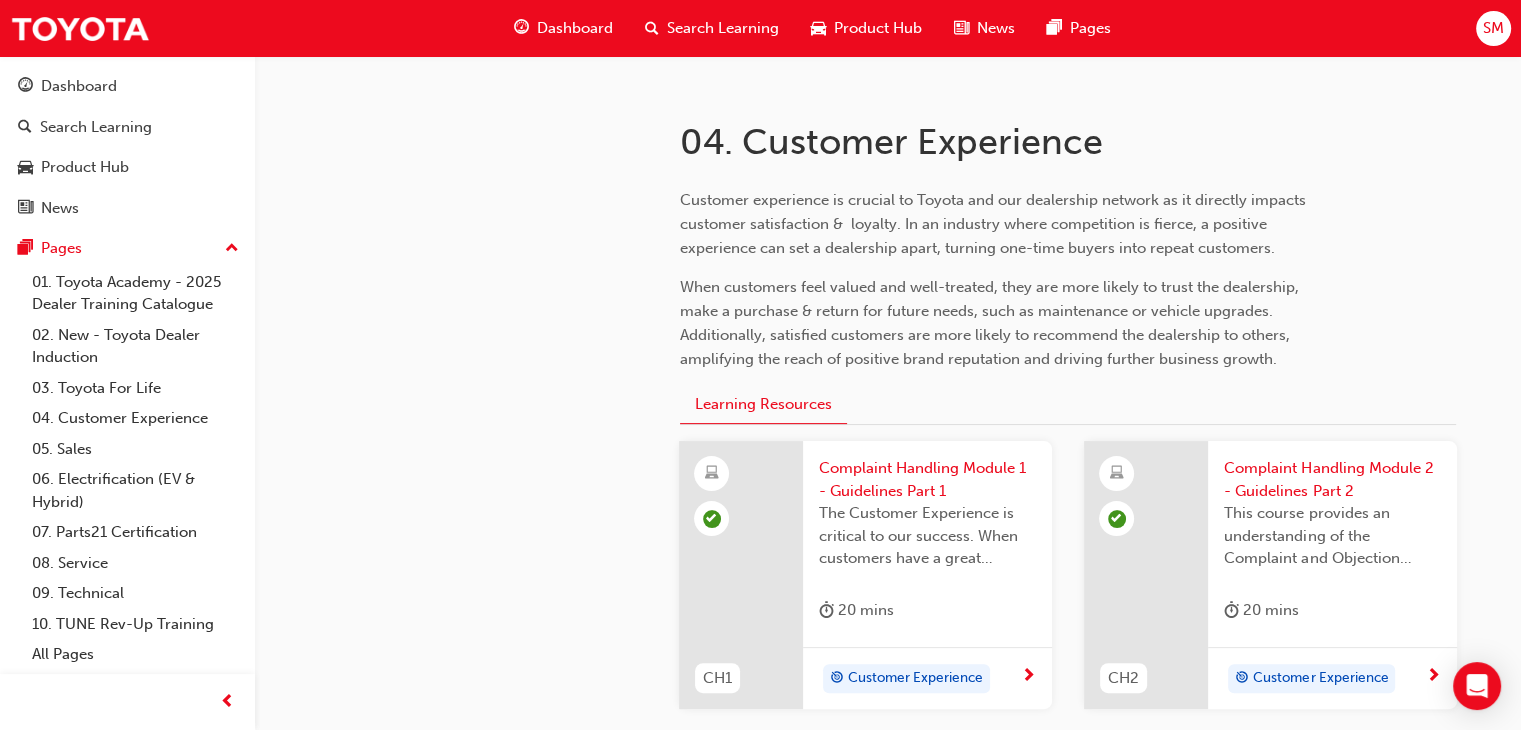 scroll, scrollTop: 365, scrollLeft: 0, axis: vertical 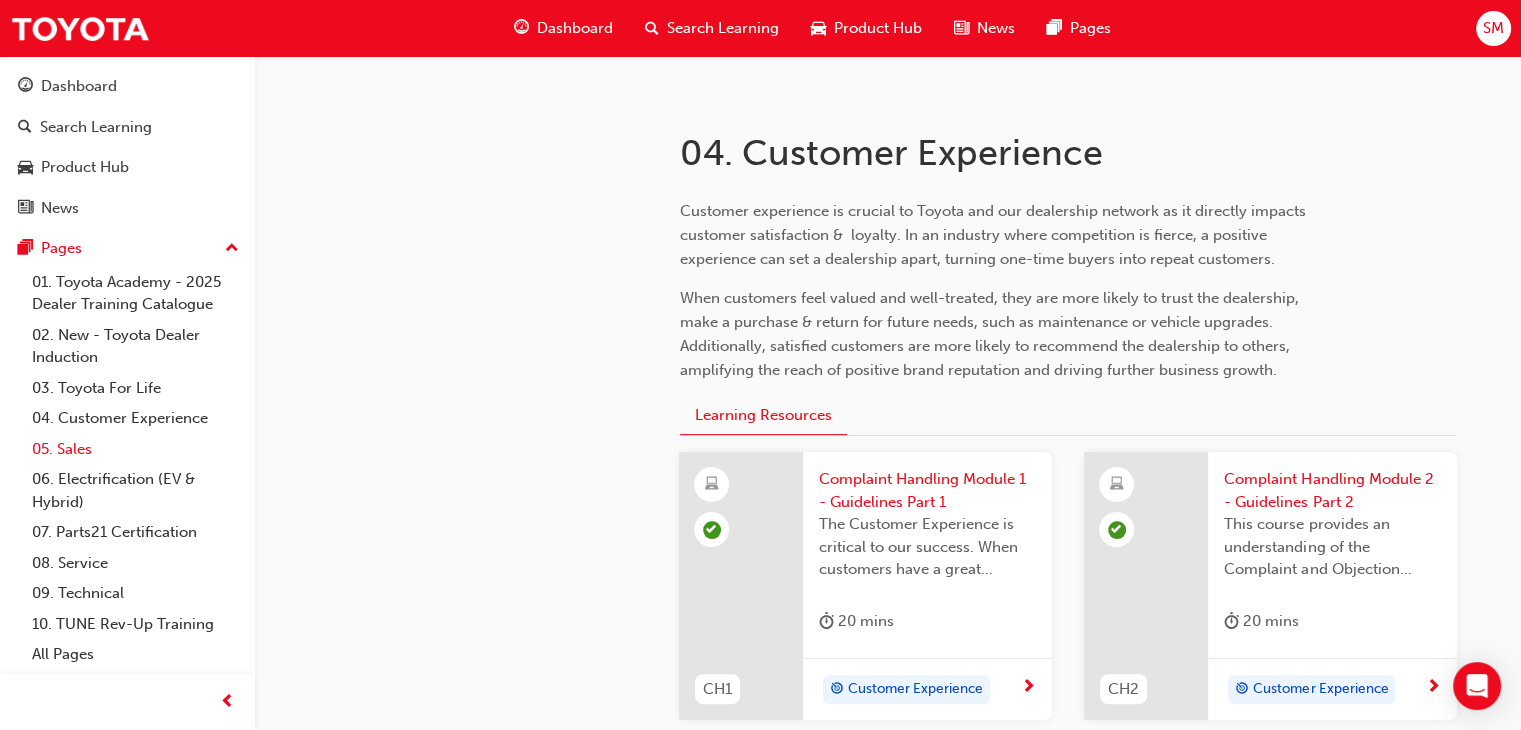 click on "05. Sales" at bounding box center [135, 449] 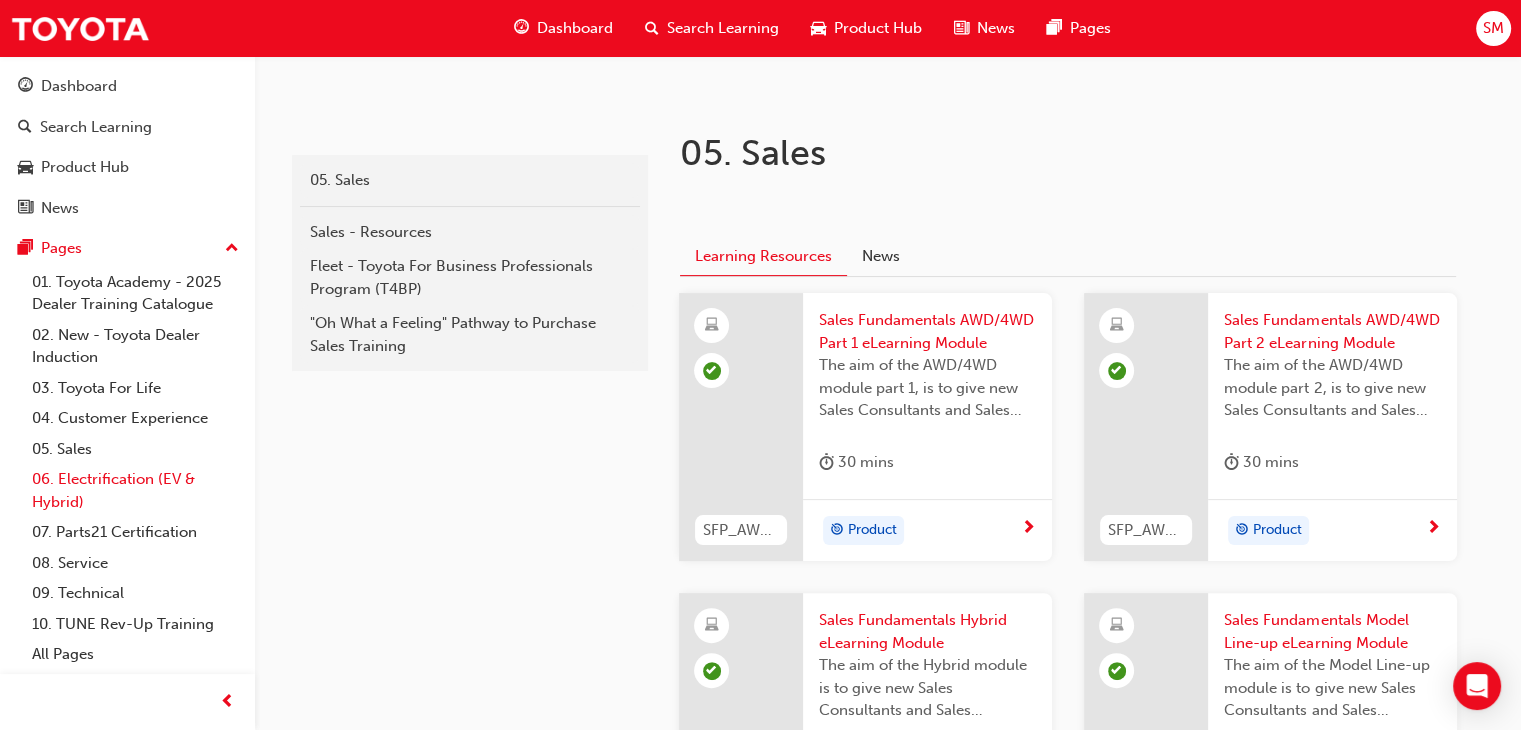 click on "06. Electrification (EV & Hybrid)" at bounding box center (135, 490) 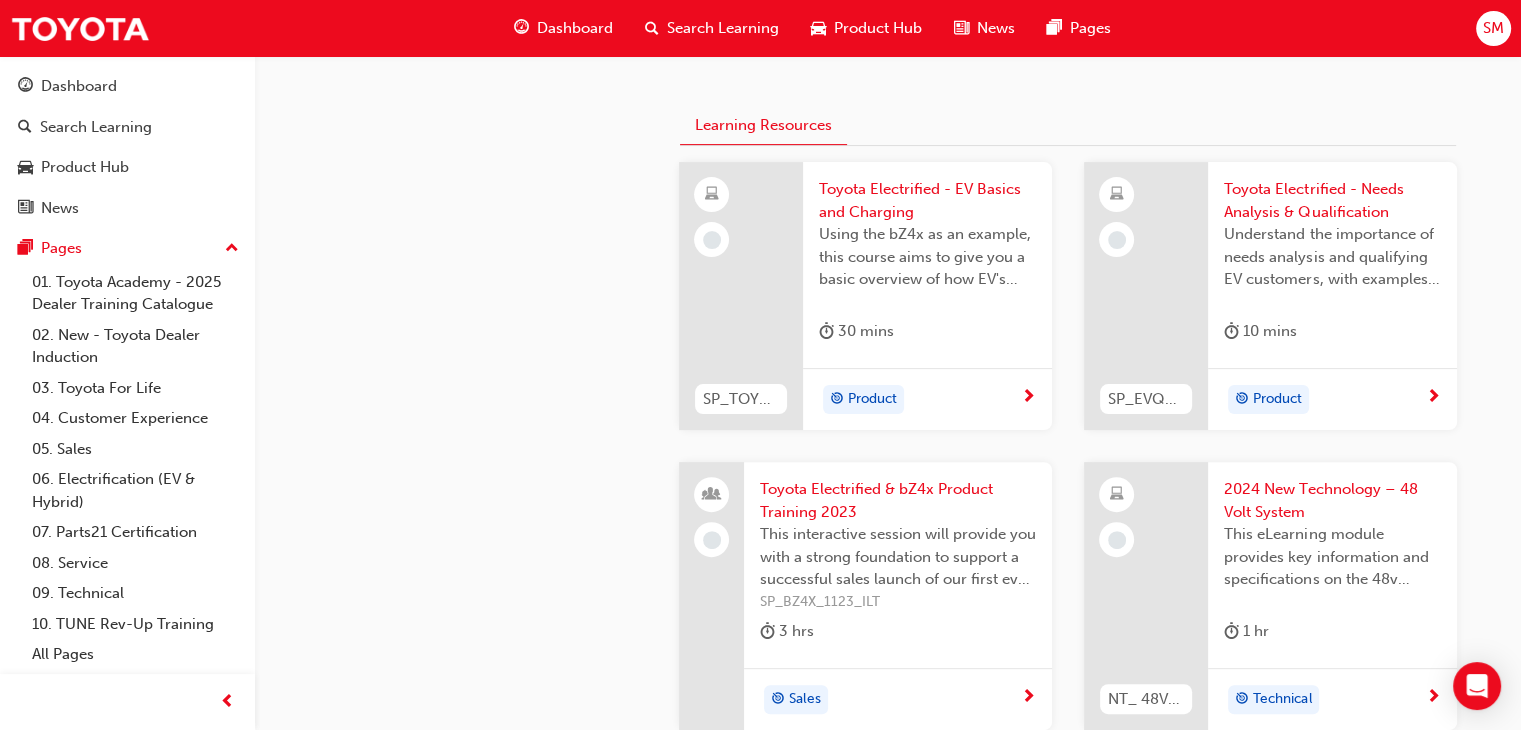 scroll, scrollTop: 492, scrollLeft: 0, axis: vertical 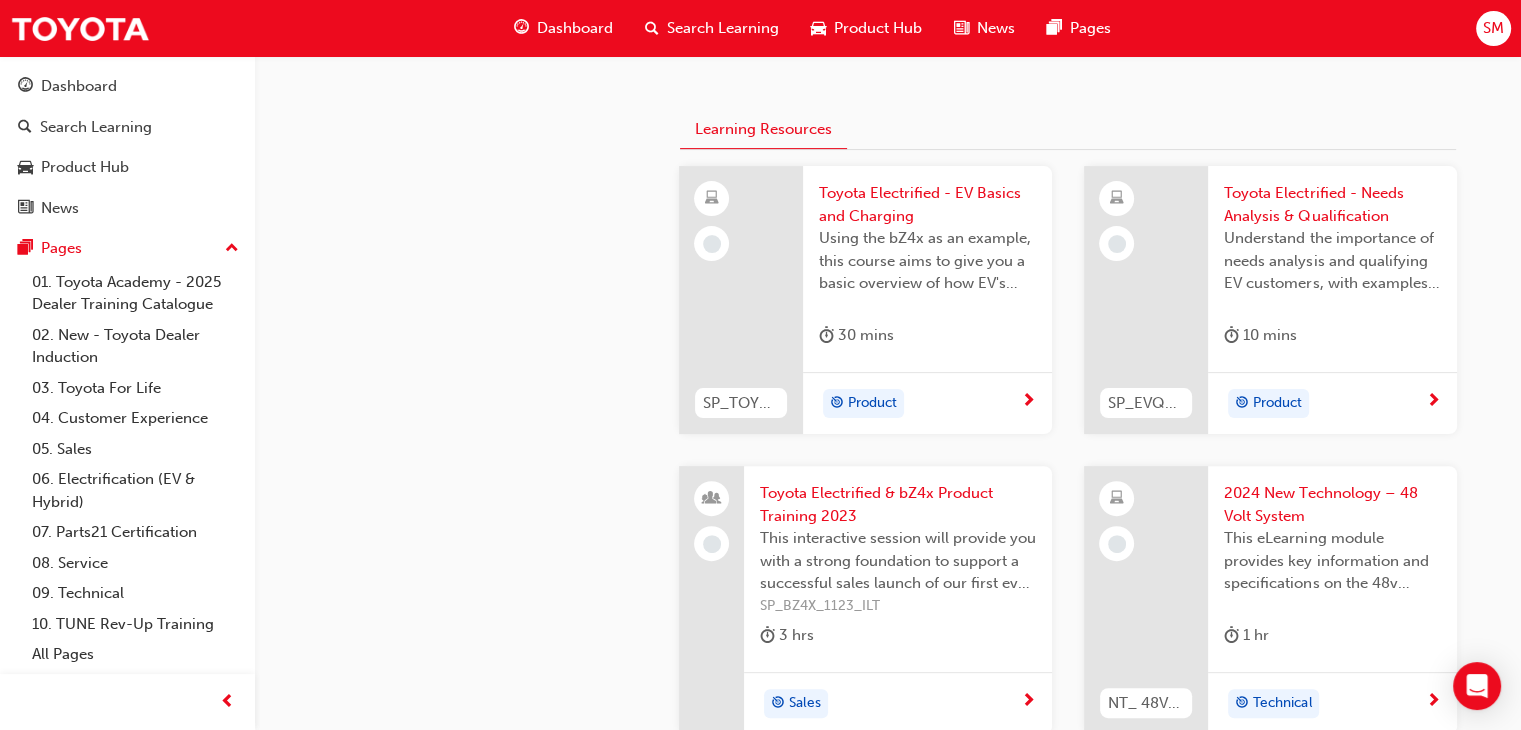 click on "Product" at bounding box center (920, 404) 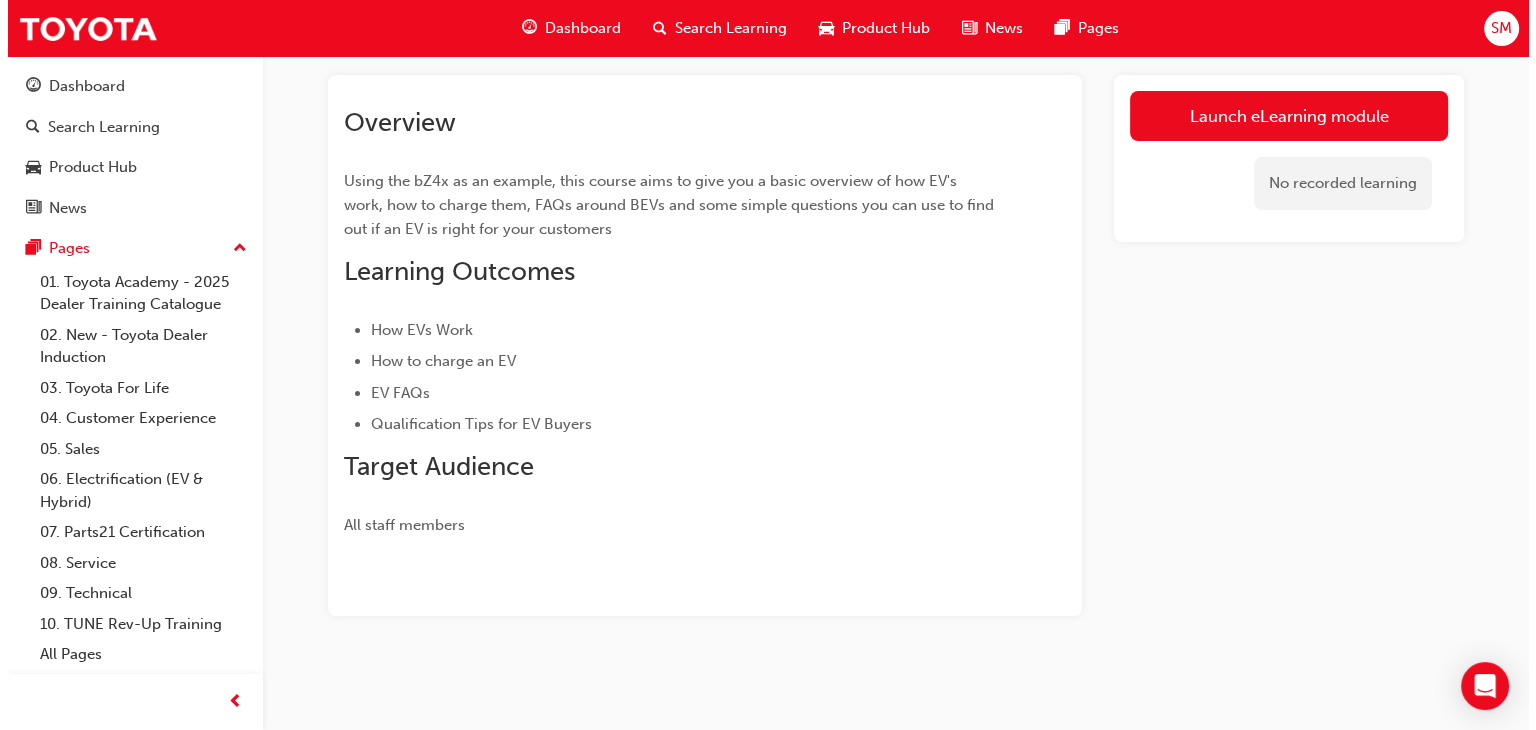 scroll, scrollTop: 0, scrollLeft: 0, axis: both 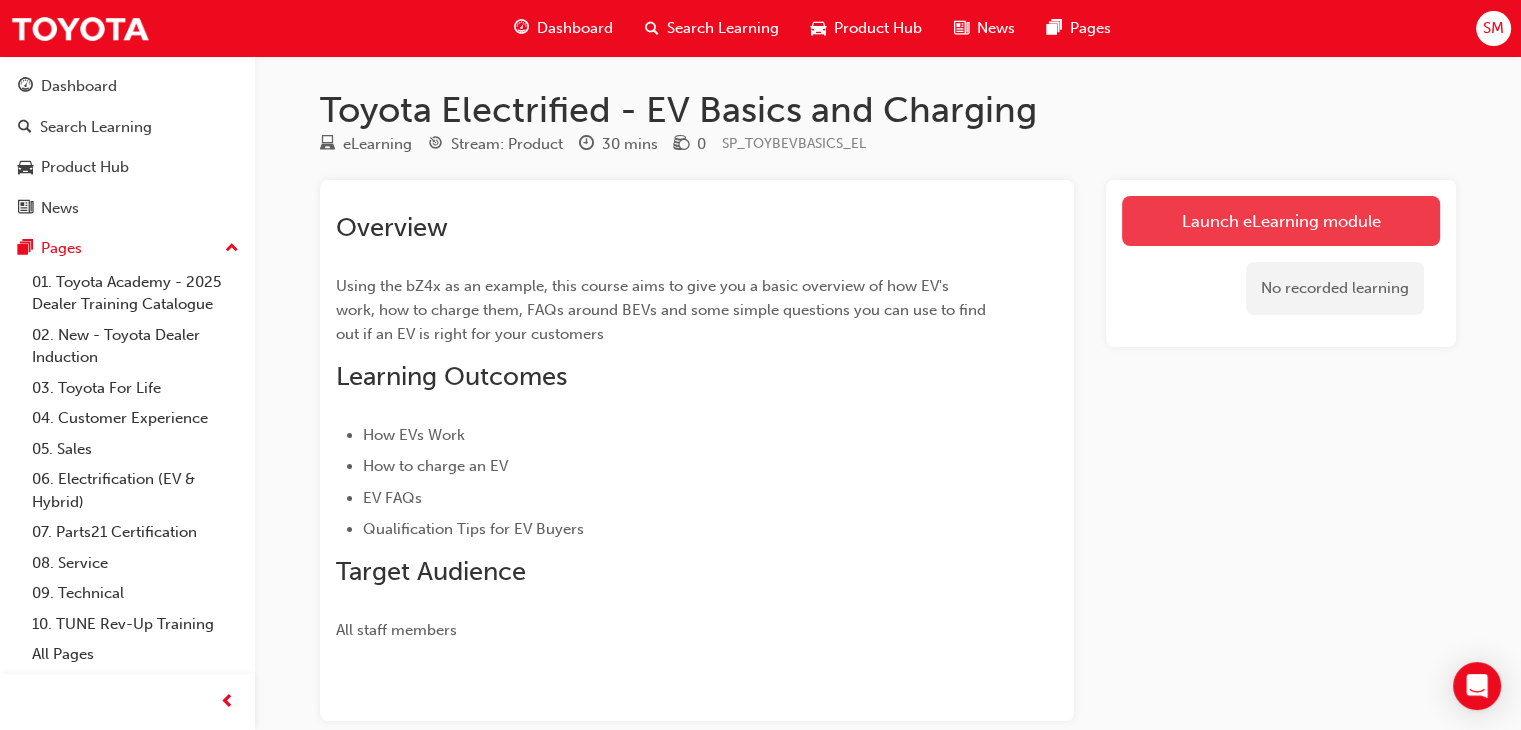 click on "Launch eLearning module" at bounding box center (1281, 221) 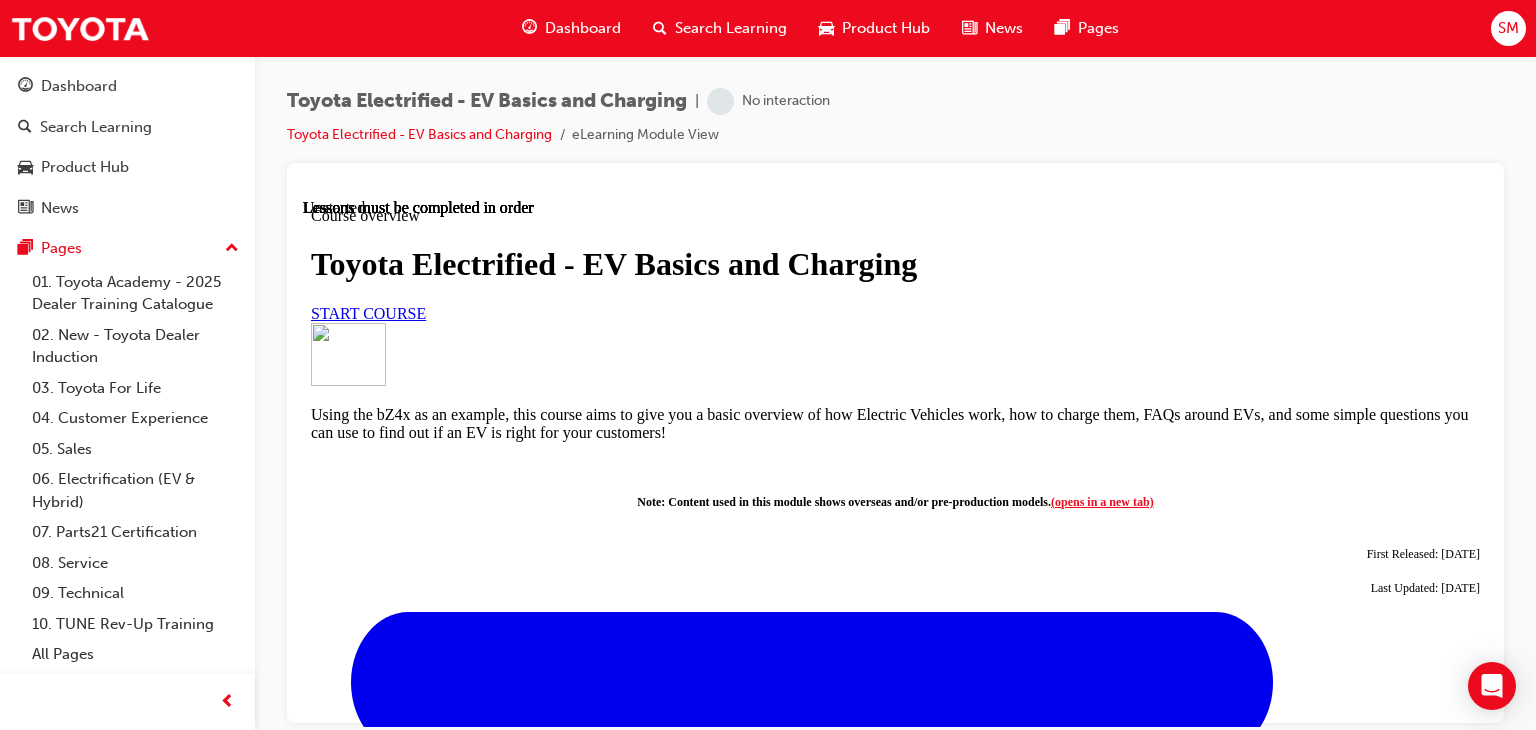 scroll, scrollTop: 0, scrollLeft: 0, axis: both 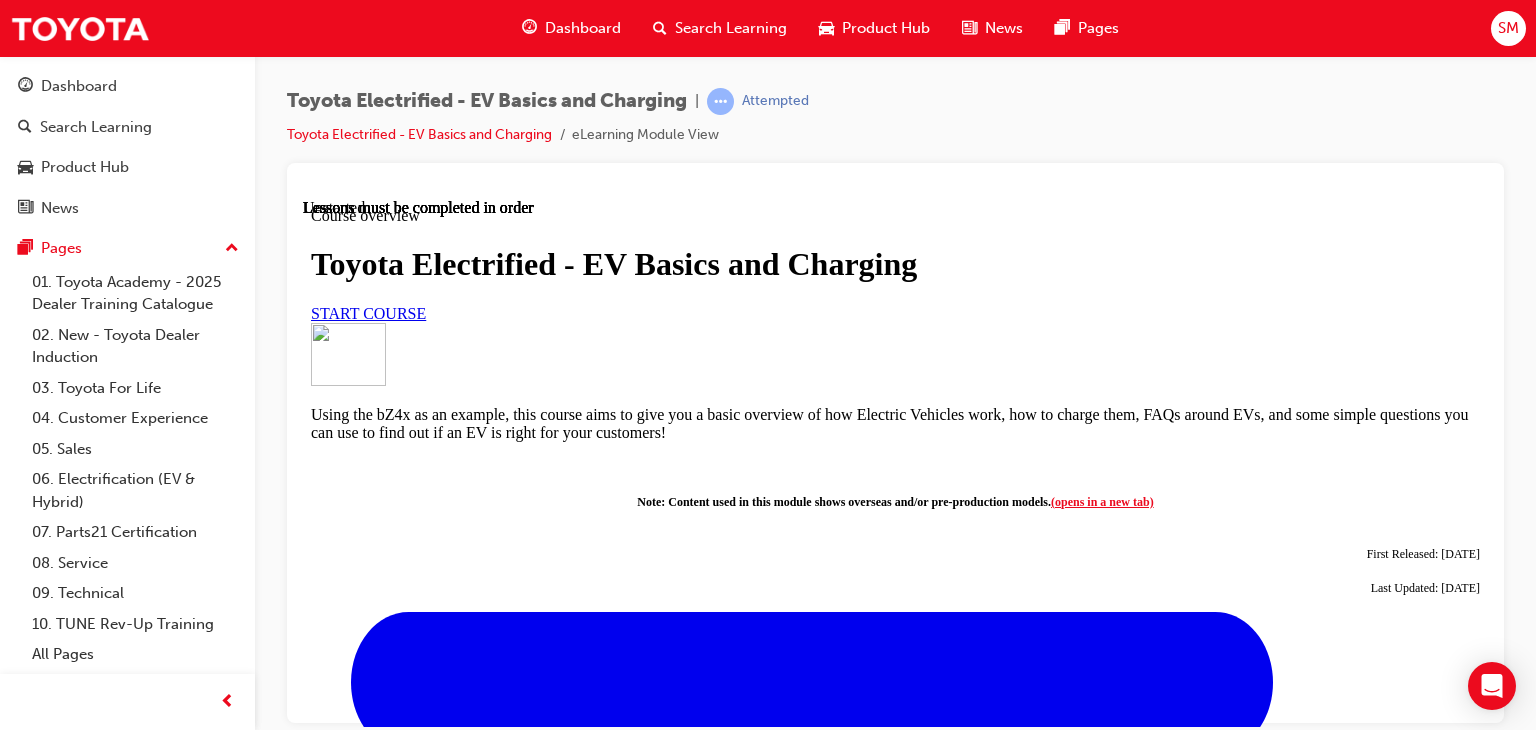 click on "START COURSE" at bounding box center (368, 312) 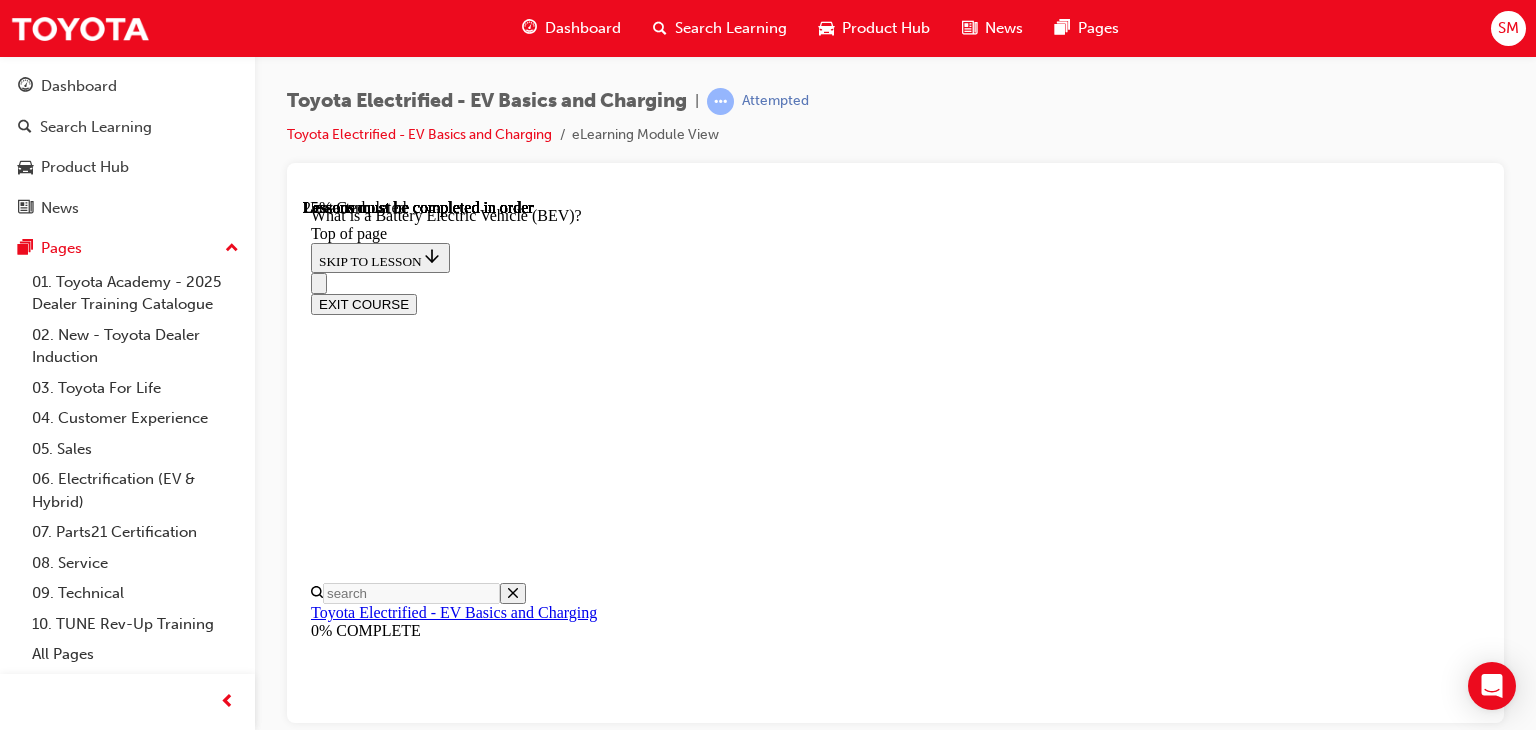 scroll, scrollTop: 62, scrollLeft: 0, axis: vertical 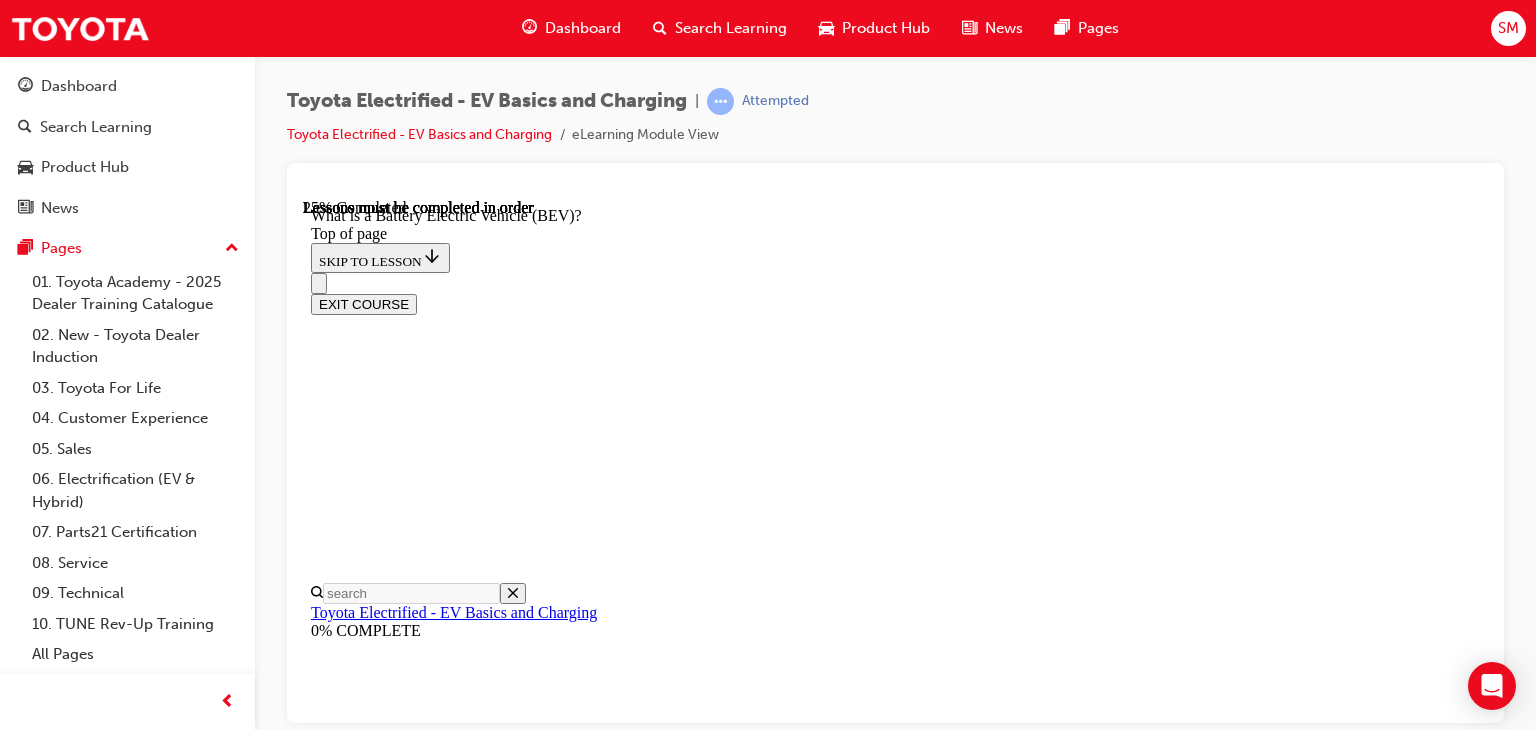 click at bounding box center (895, 9404) 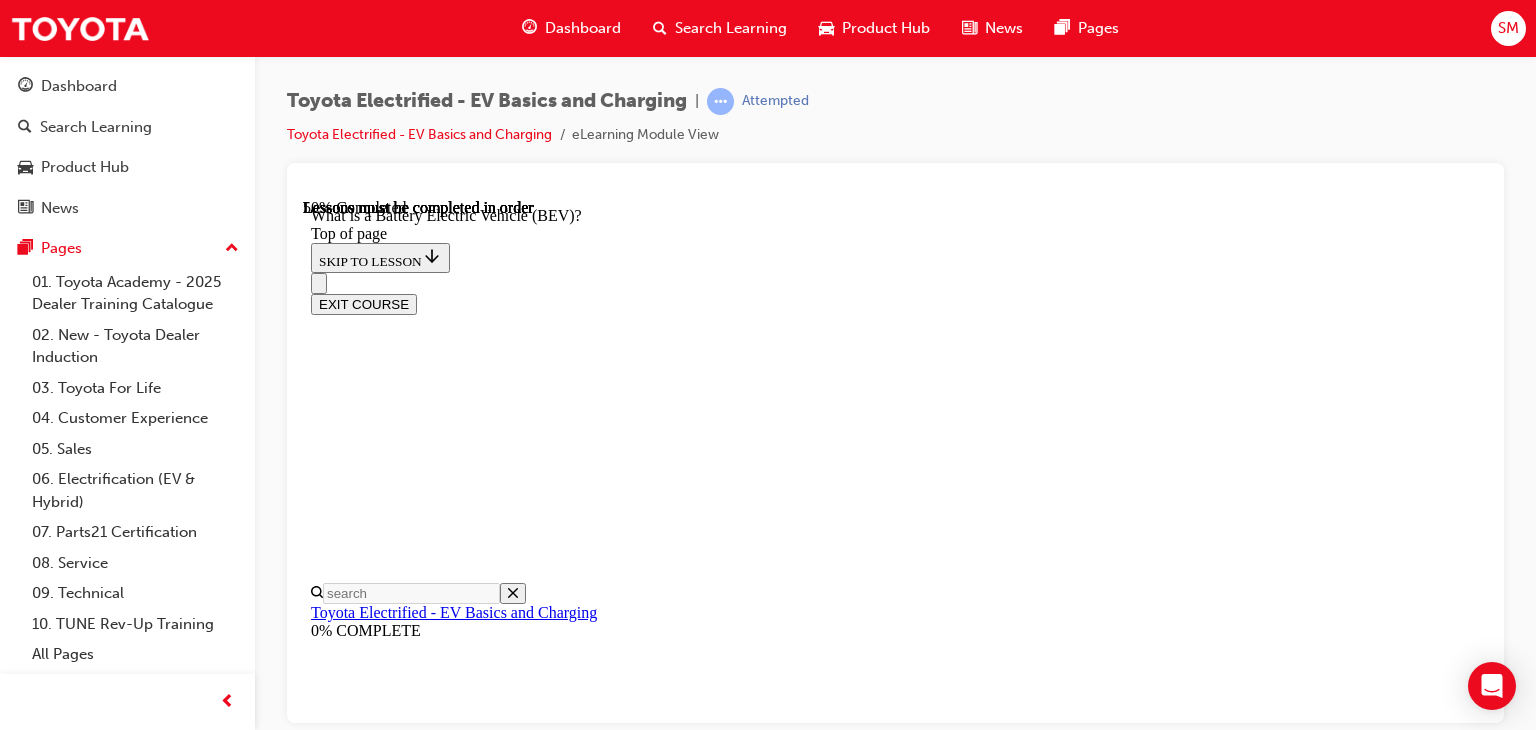 scroll, scrollTop: 1811, scrollLeft: 0, axis: vertical 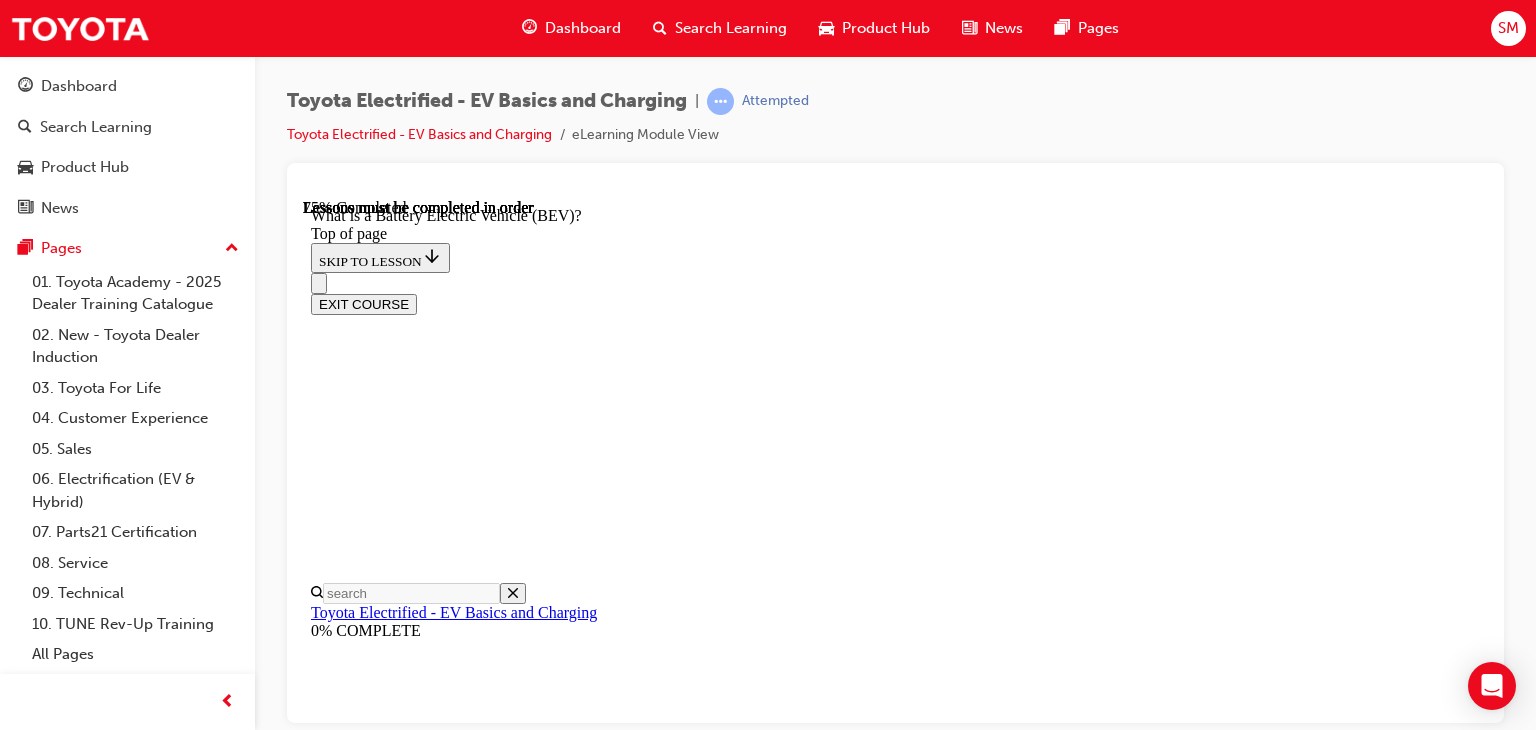 click on "CONTINUE" at bounding box center [353, 10113] 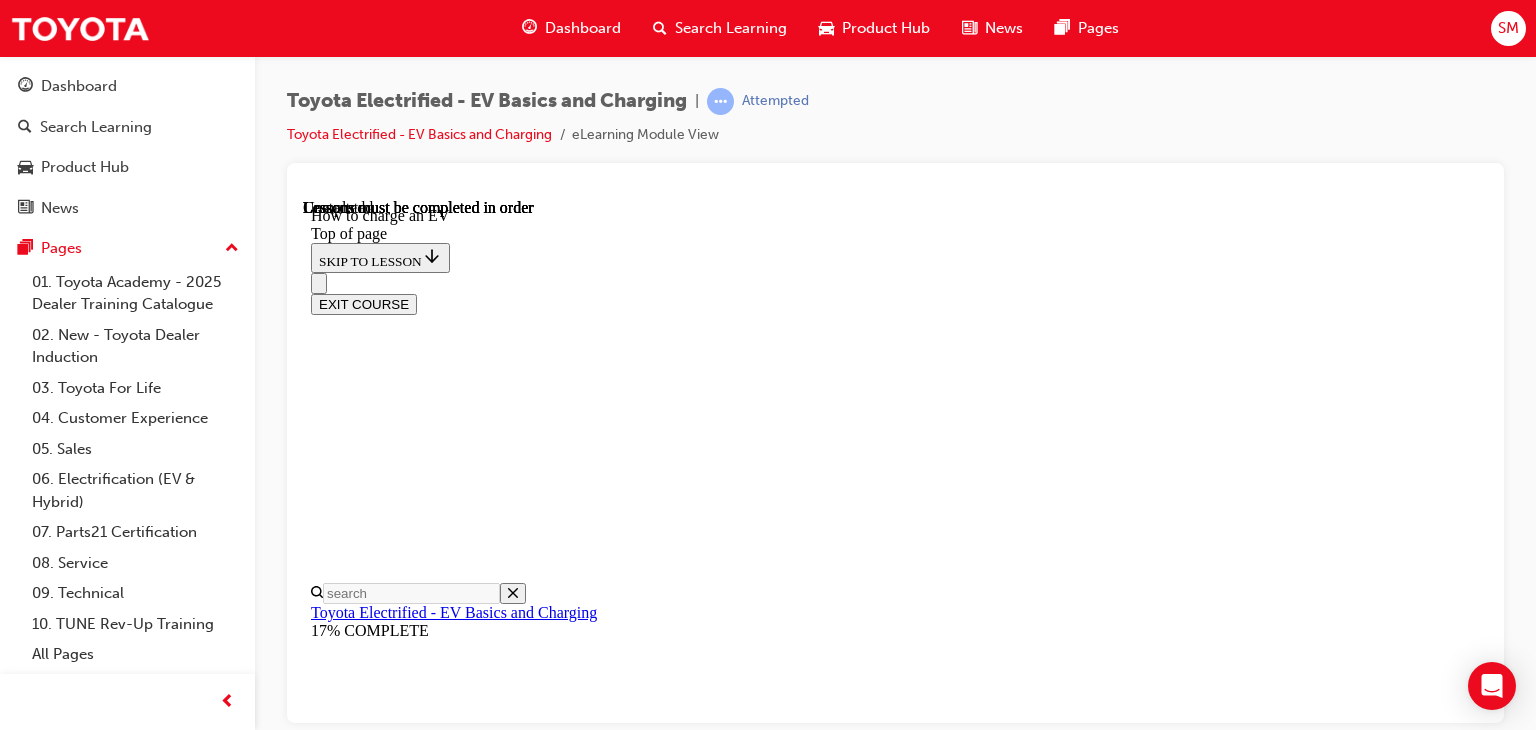 scroll, scrollTop: 0, scrollLeft: 0, axis: both 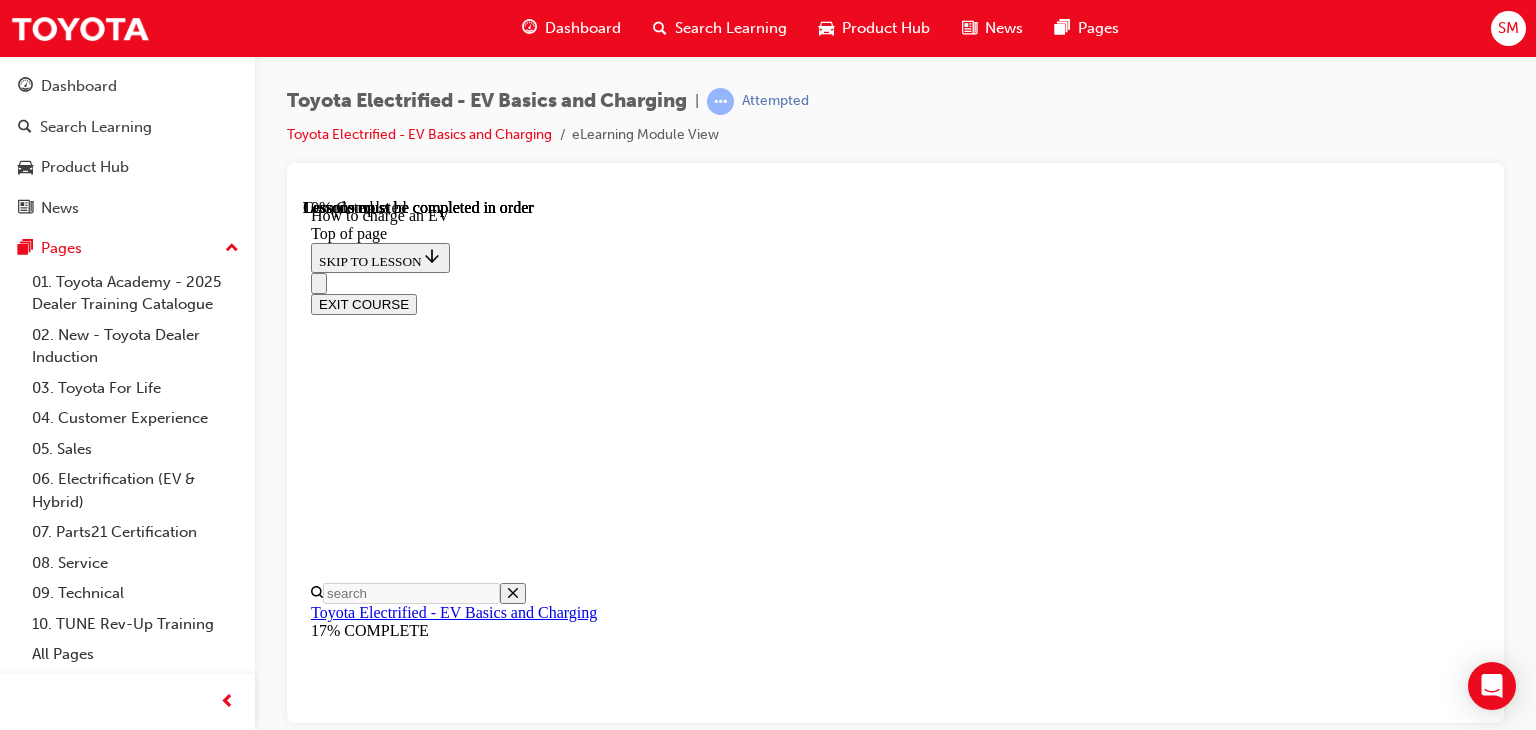 click on "Alternating Current" at bounding box center [915, 9805] 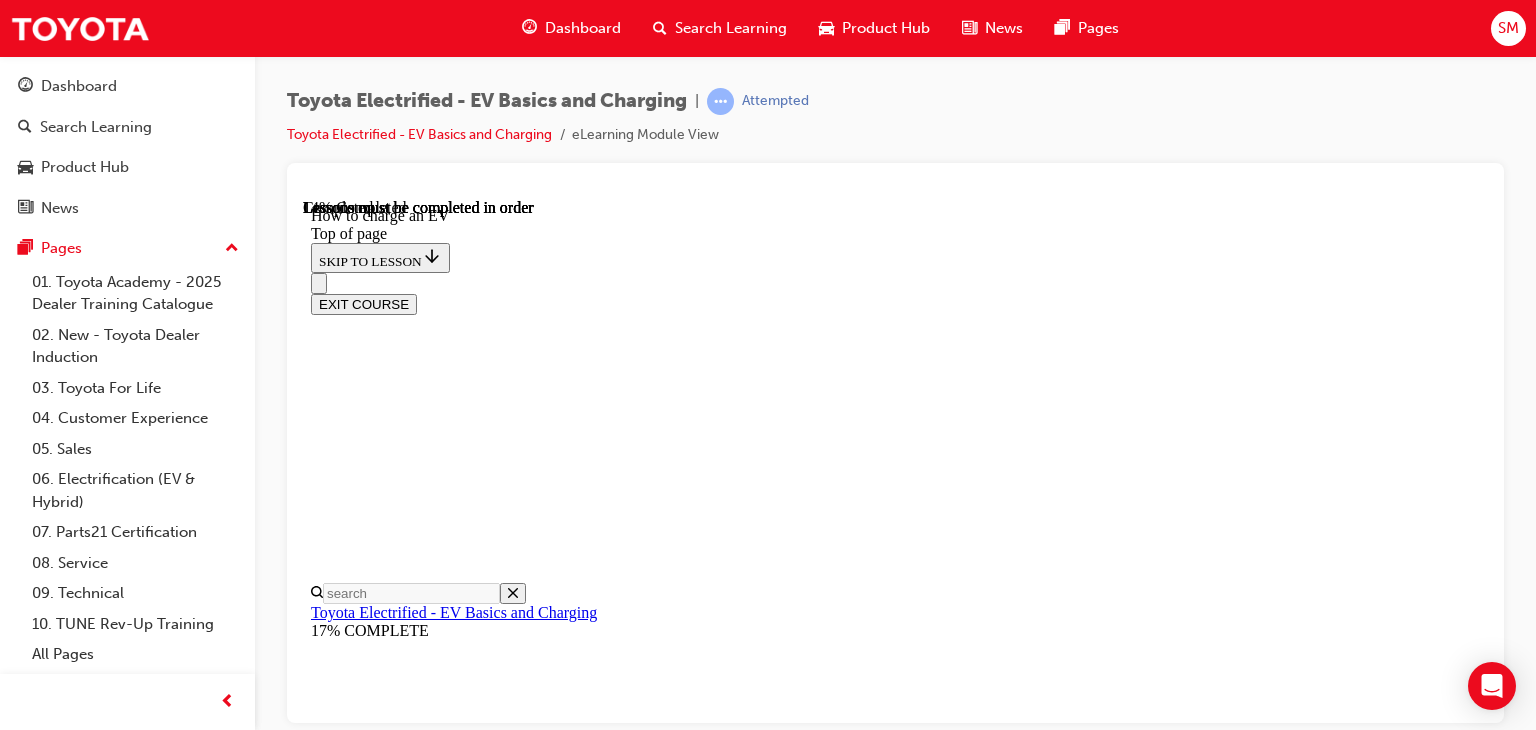scroll, scrollTop: 216, scrollLeft: 0, axis: vertical 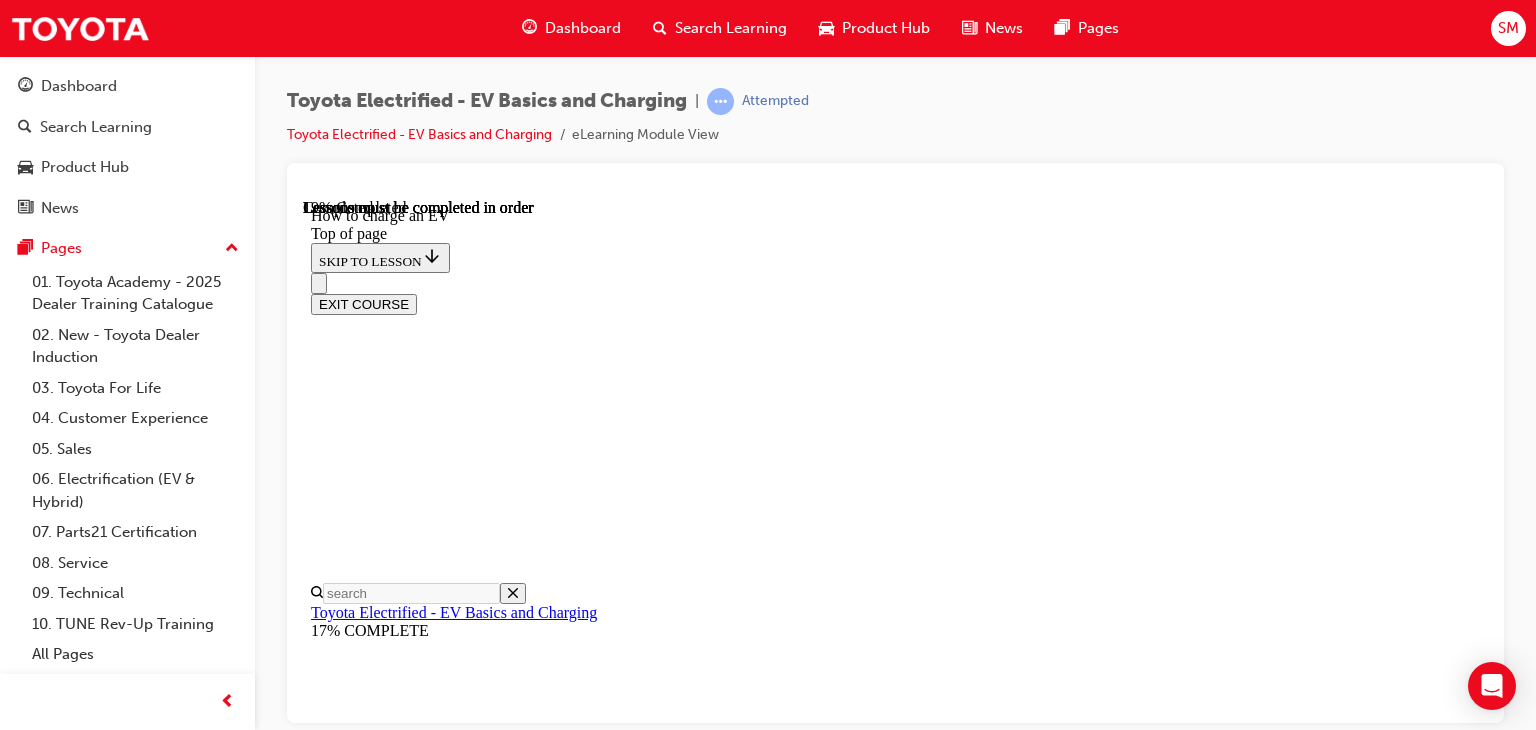 click at bounding box center [311, 11139] 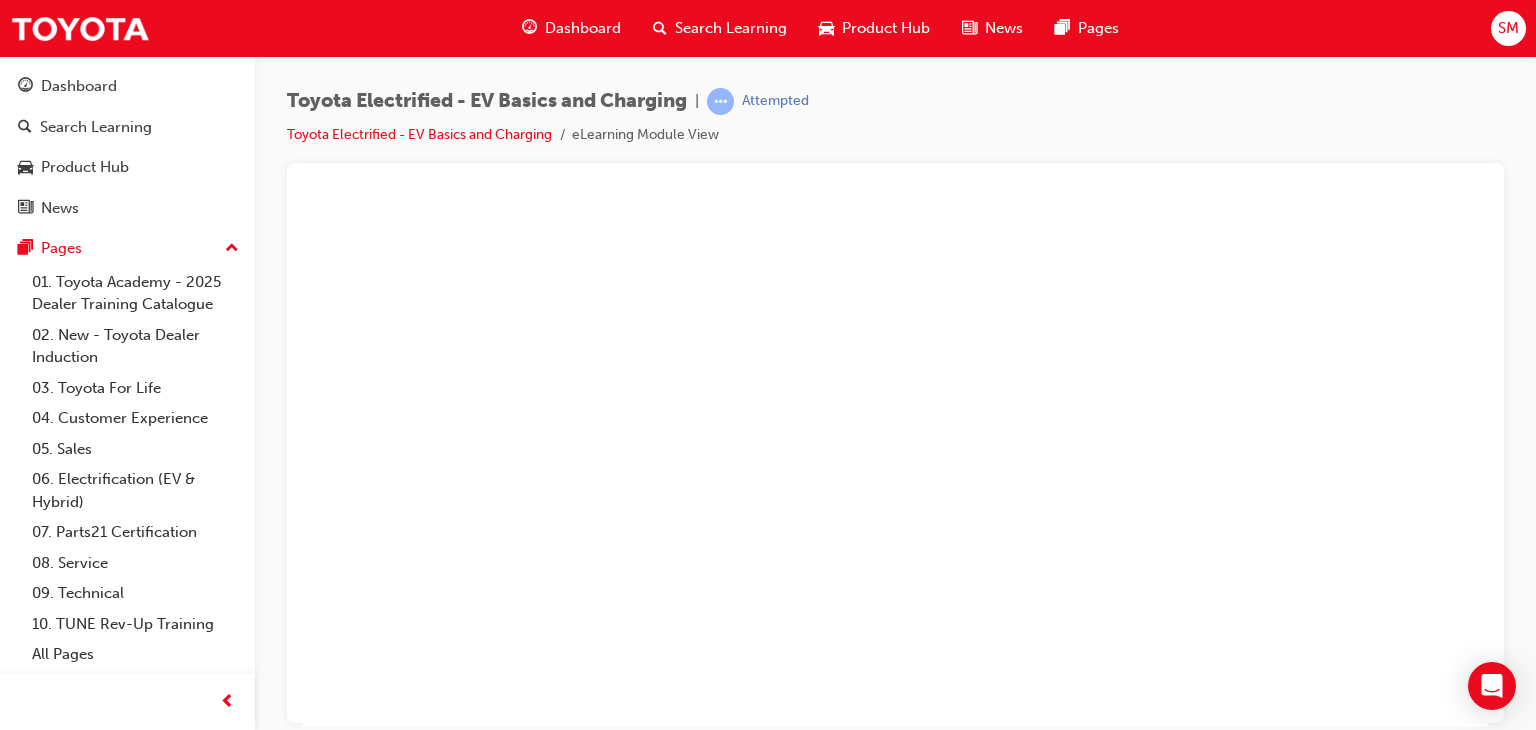 click at bounding box center (895, 462) 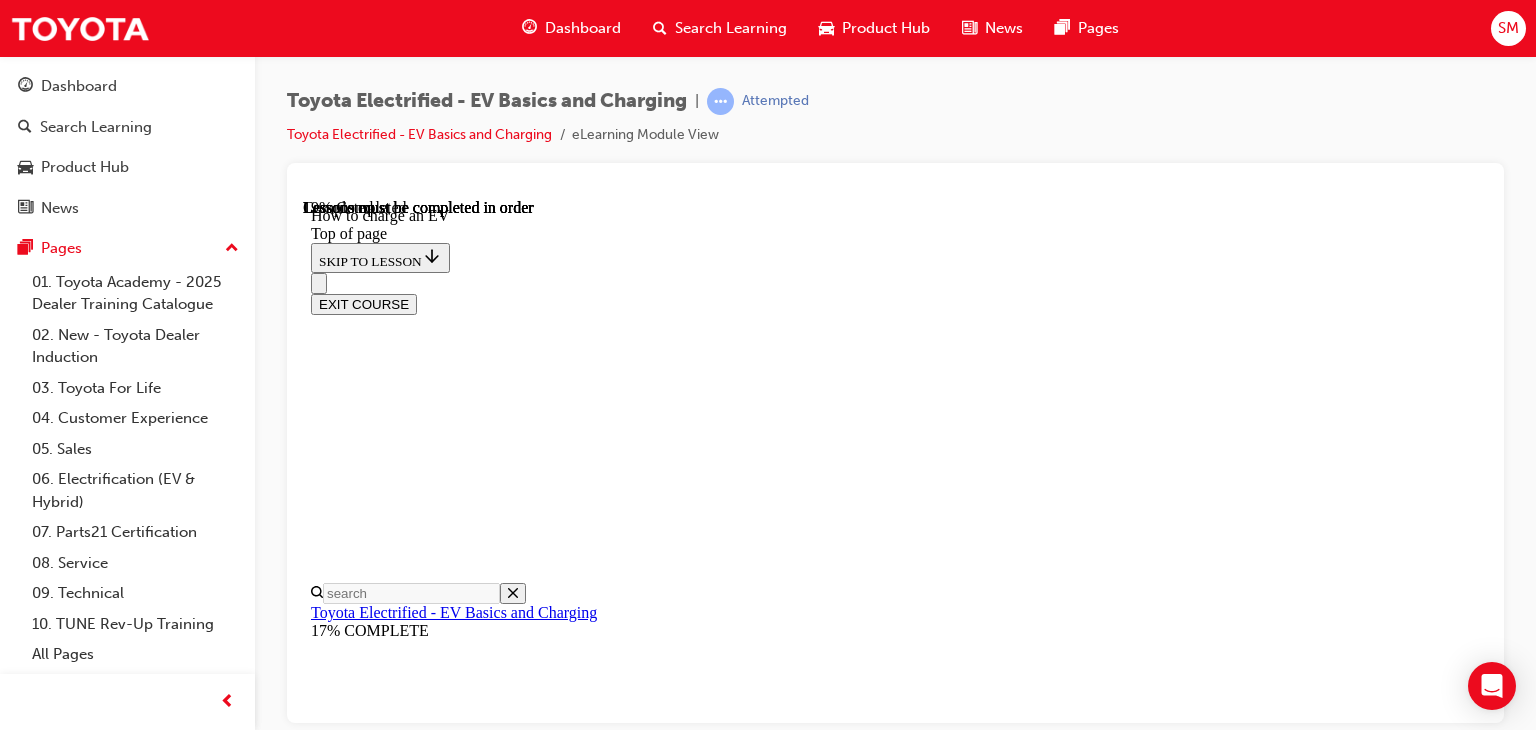 click on "Dedicated Charger (AC)" at bounding box center [521, 10907] 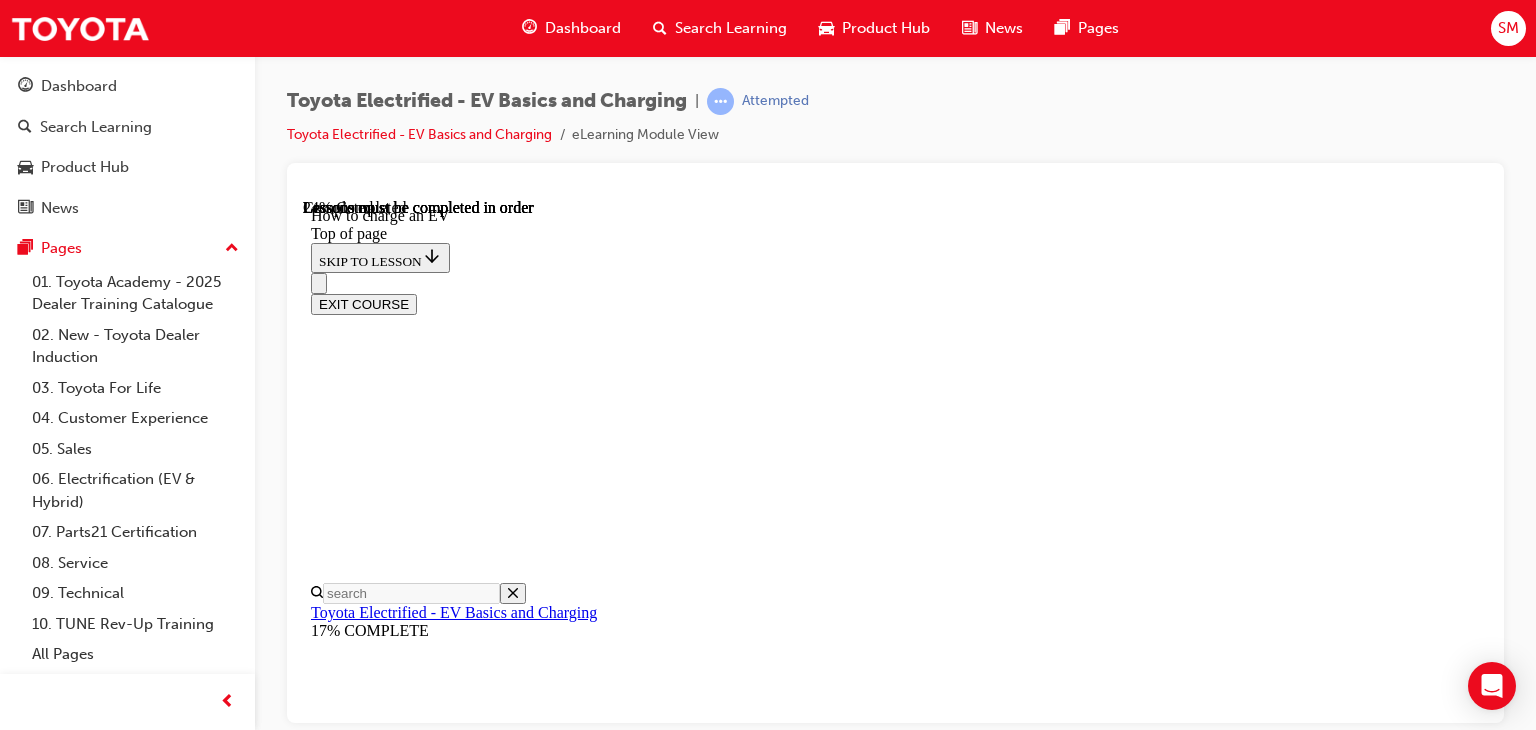 scroll, scrollTop: 1667, scrollLeft: 0, axis: vertical 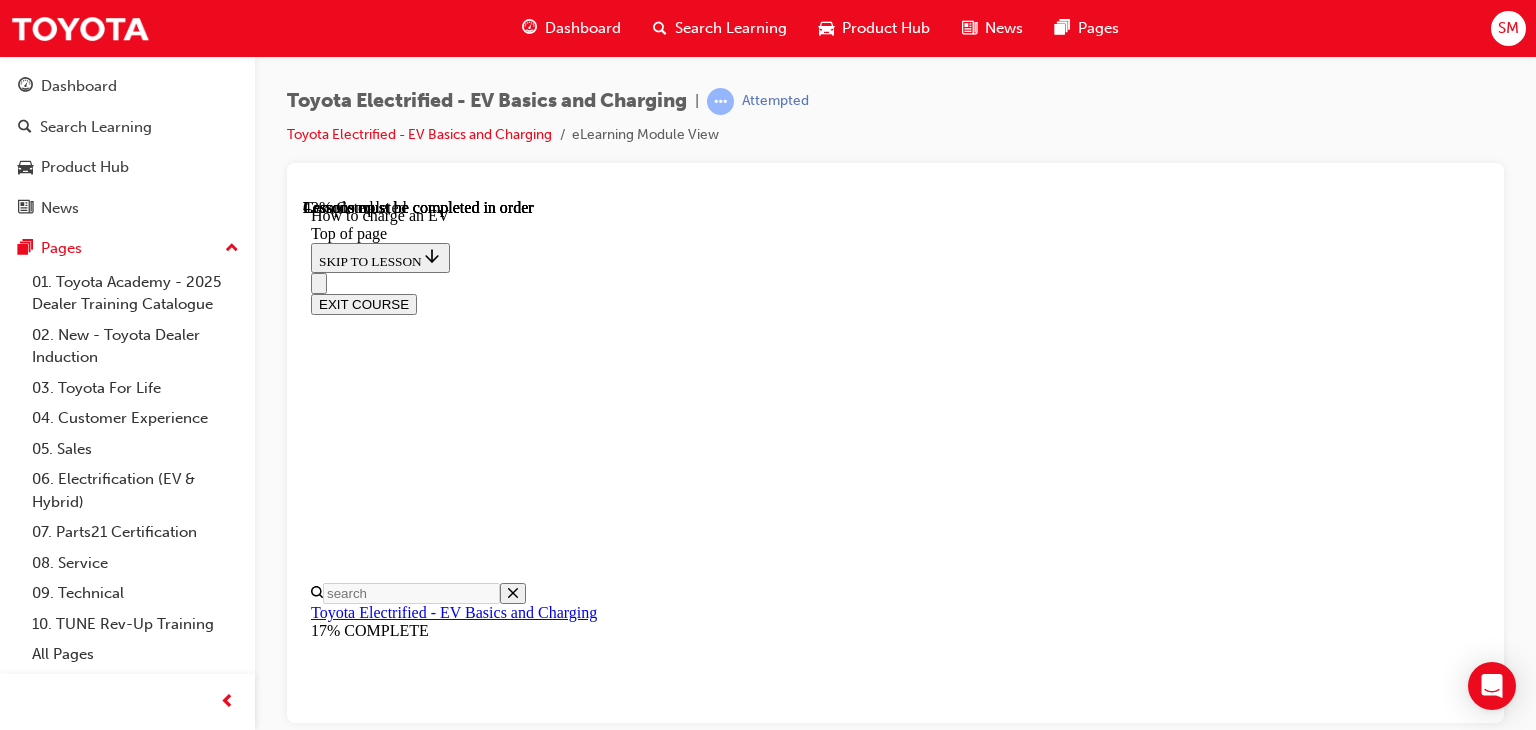 click on "How long does it take to charge? It all depends on how much energy is in the battery at the time of charging, what  type of charging equipment you use, and any maximum charging speed limits the car may have For example, if the charging equipment has a maximum speed of 22 kW AC but the vehicle is limited to only 11 kW AC, then the fastest it can go is 11 kW AC. Interestingly, most people new to EVs want to know how long it takes to charge from empty because this is how they use their petrol cars, however we need to get them to understand that  EV's are safe to be charged each day , so really it all comes down to how much daily driving they do.   EXAMPLE:  [NAME] drives 40 km per day between work and home. This means with a portable charger that can provide around 10km worth of charge back into the car per hour, it would take around 4-5 hours to get back to full if she's able to charge it each night." at bounding box center (895, 12523) 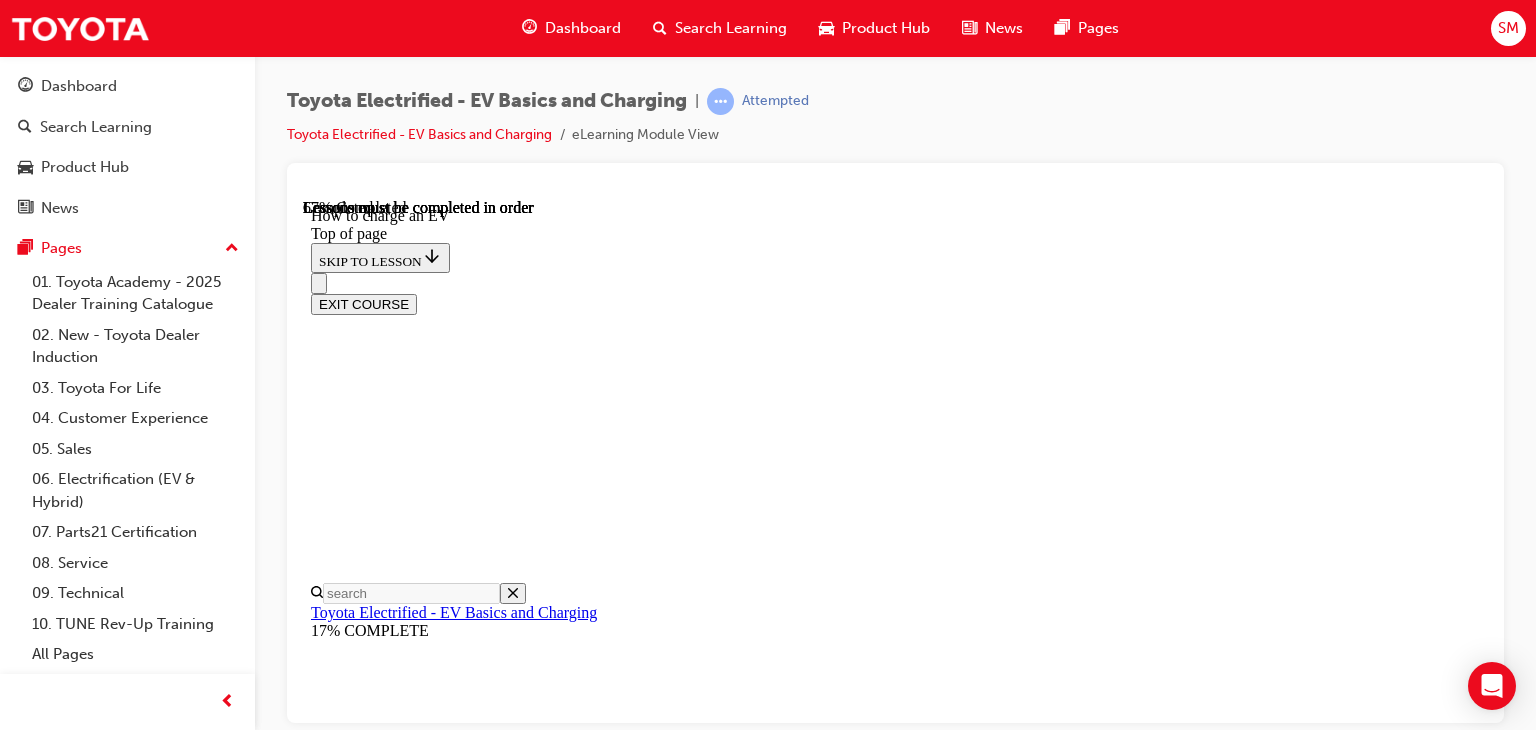 scroll, scrollTop: 6419, scrollLeft: 0, axis: vertical 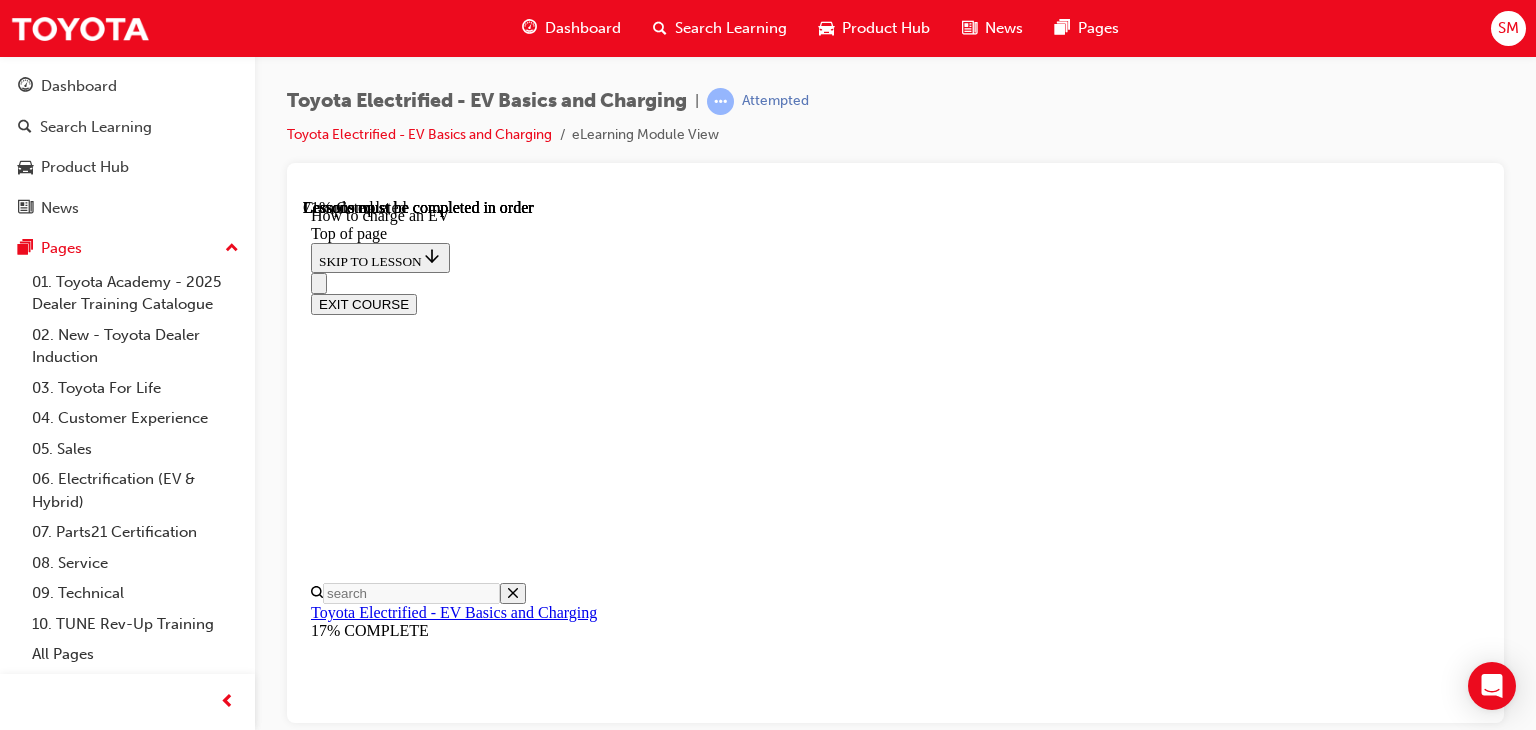 click on "Public AC Charging demonstration As mentioned previously, customers may also find public AC chargers while out in shopping centres or local carparks. Overall the process is basically the same above, but before using a public AC charging station you may need to to download an app associated with the company that owns the charging station and you may need to use your own type 2 to type 2 cable. Instructions for downloading and setting up the app are normally available at the charging station itself or displayed on a sign nearby, and r emember to unlock the car so you can remove the plug. To give you an idea of what it's like here's an example from Chargefox , one of the largest EV charging providers in Australia." at bounding box center (895, 14372) 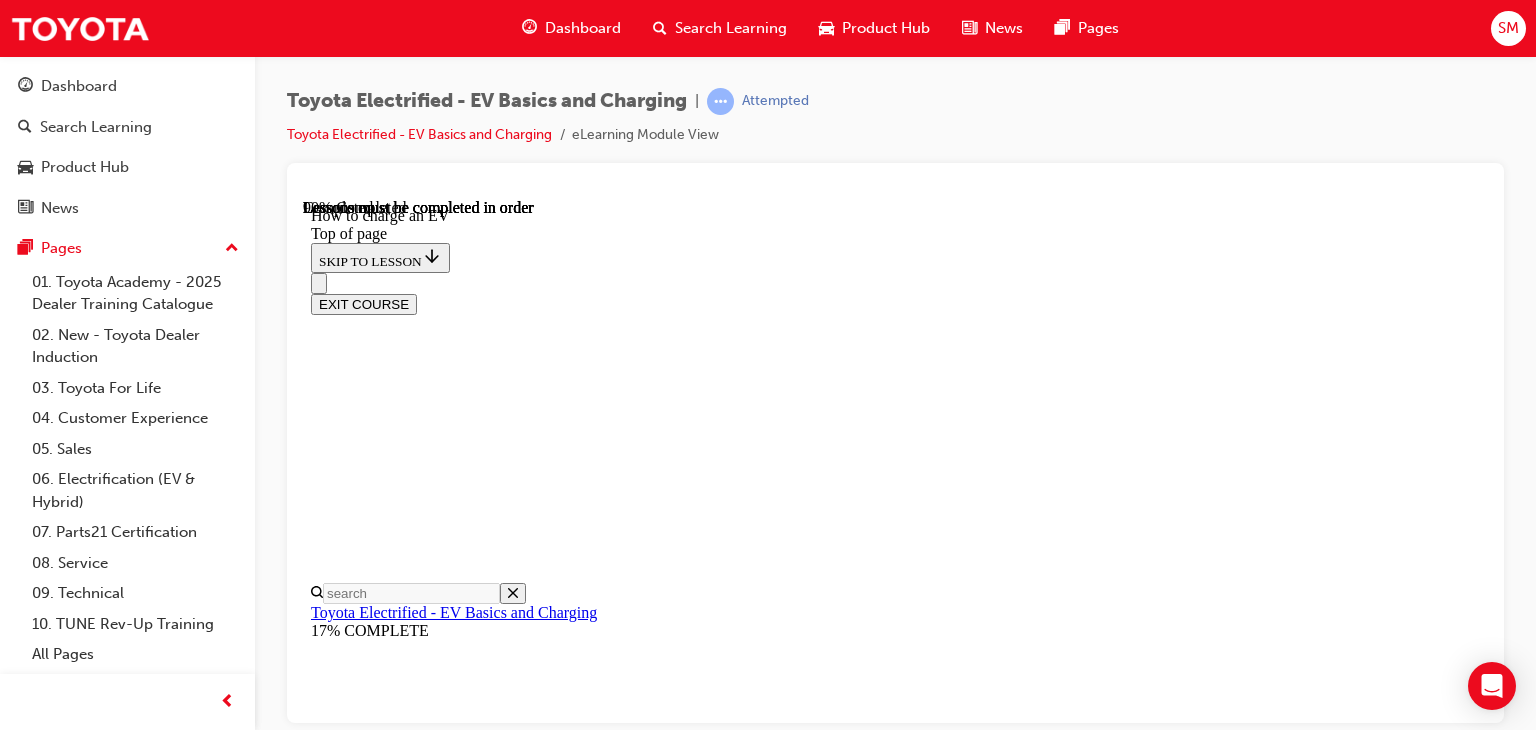 scroll, scrollTop: 8789, scrollLeft: 0, axis: vertical 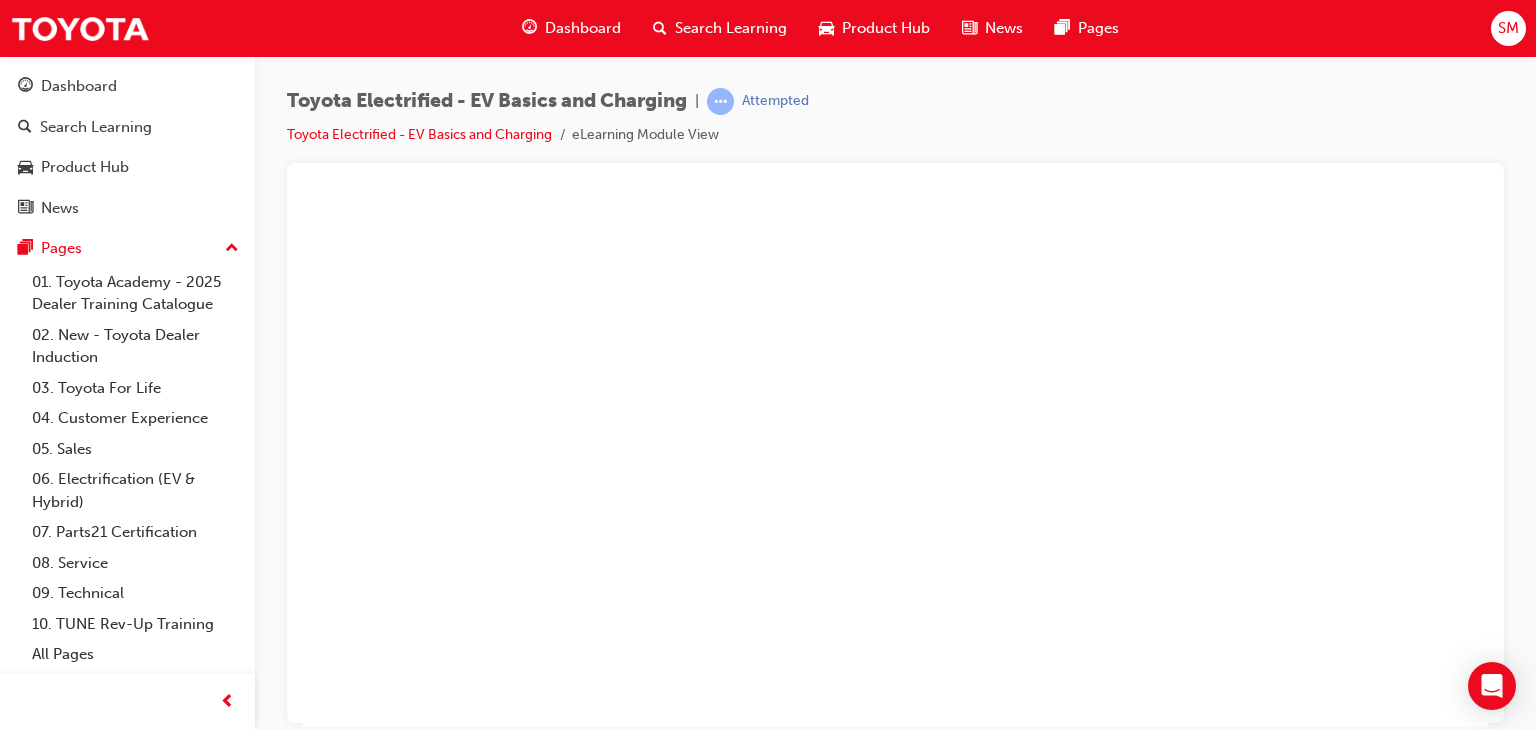 click at bounding box center [895, 462] 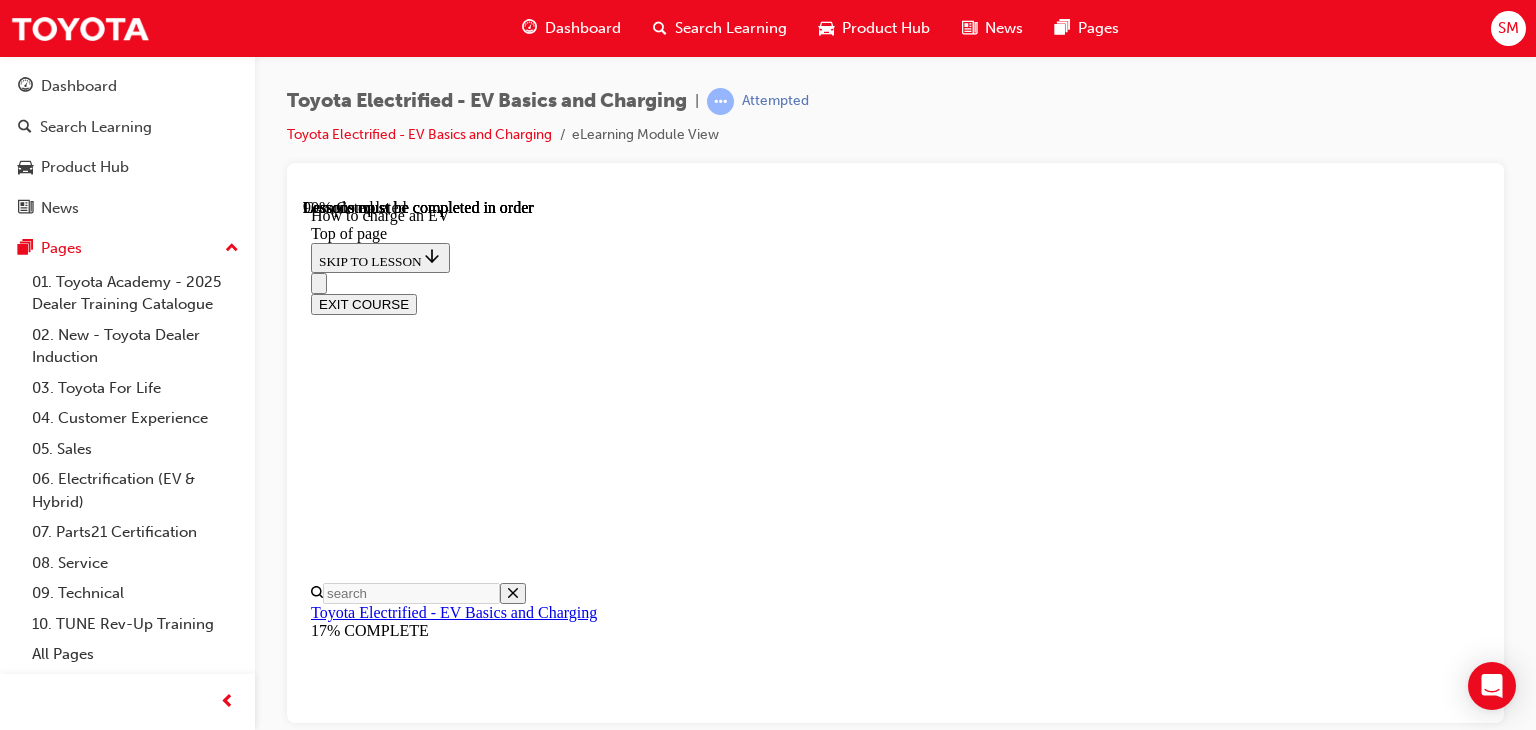 click at bounding box center [351, 15366] 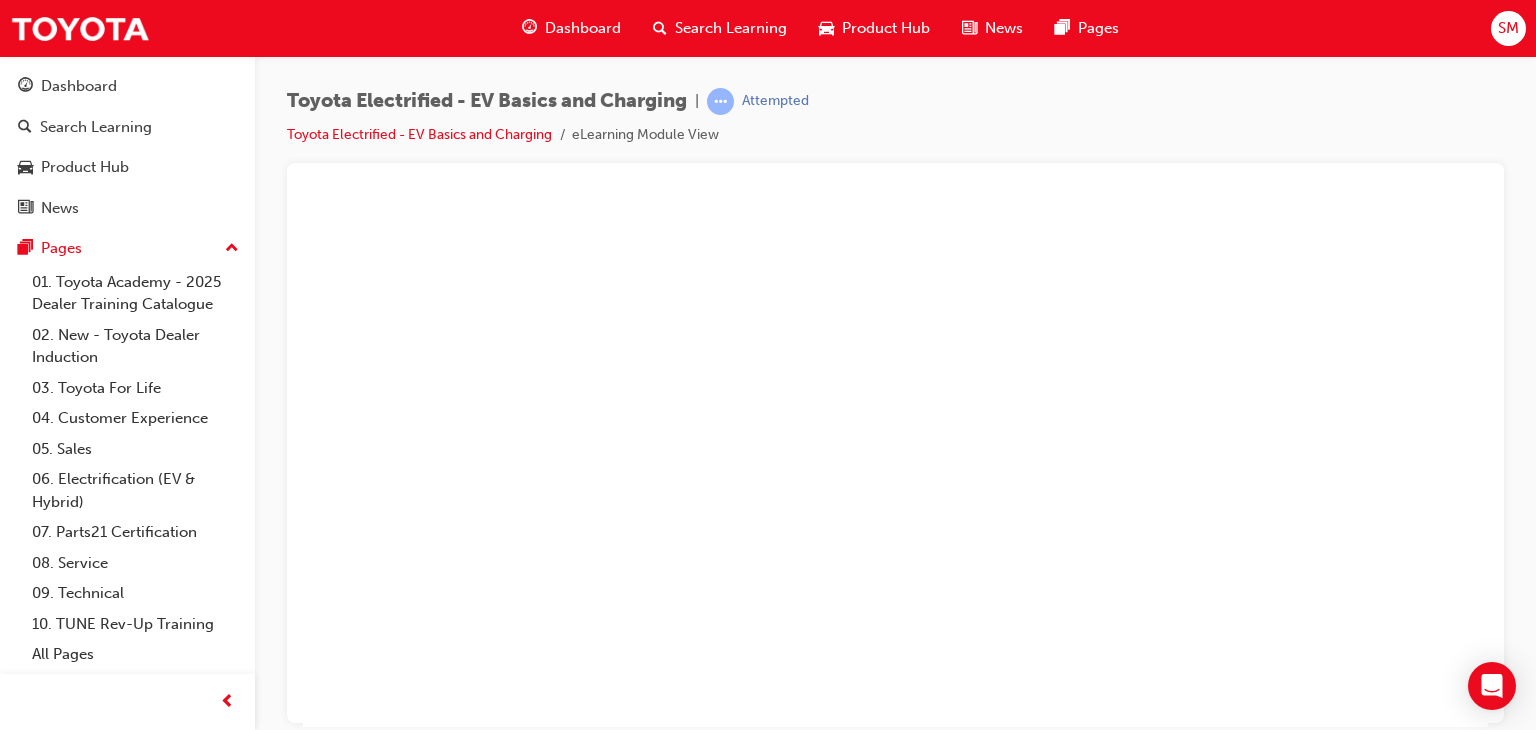 click at bounding box center [895, 462] 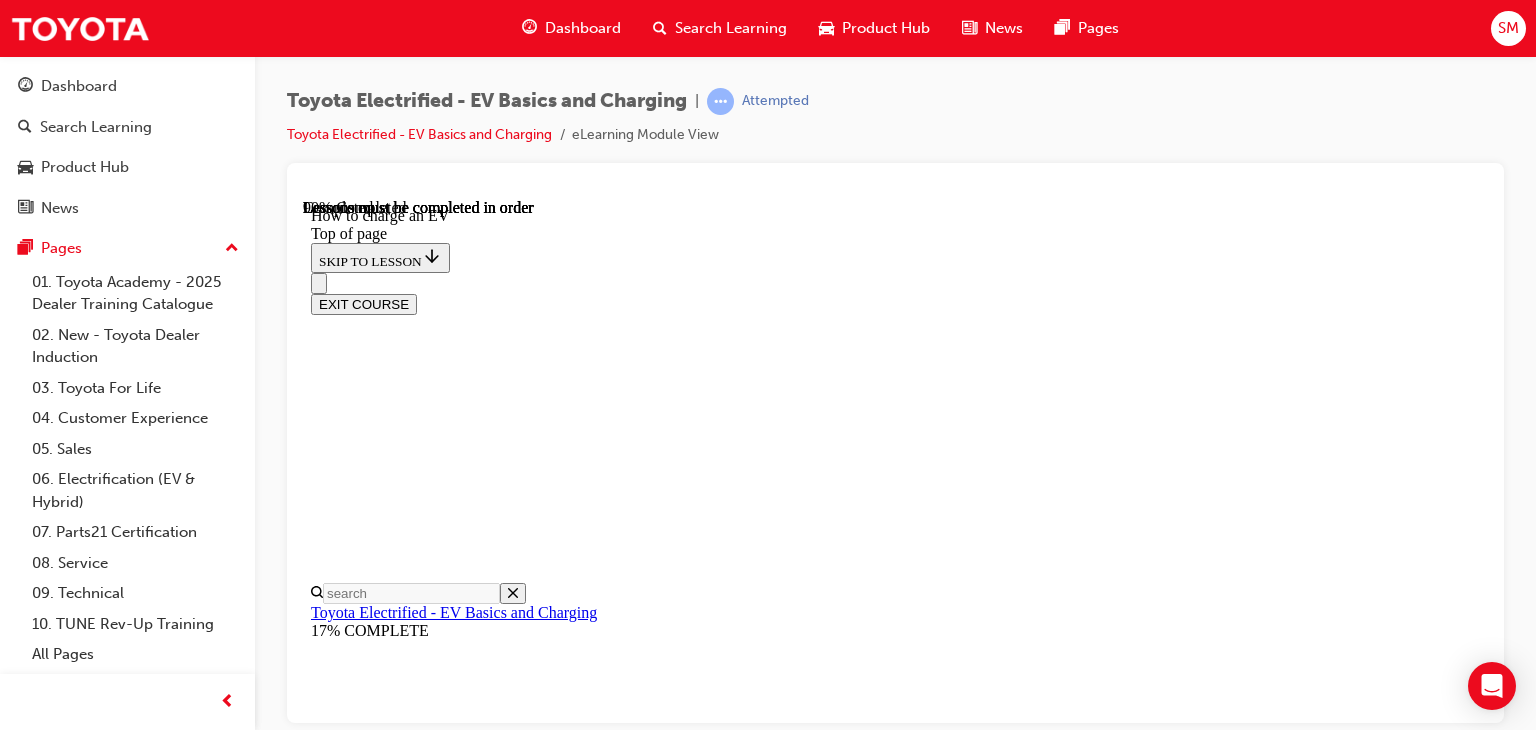 click at bounding box center [351, 15455] 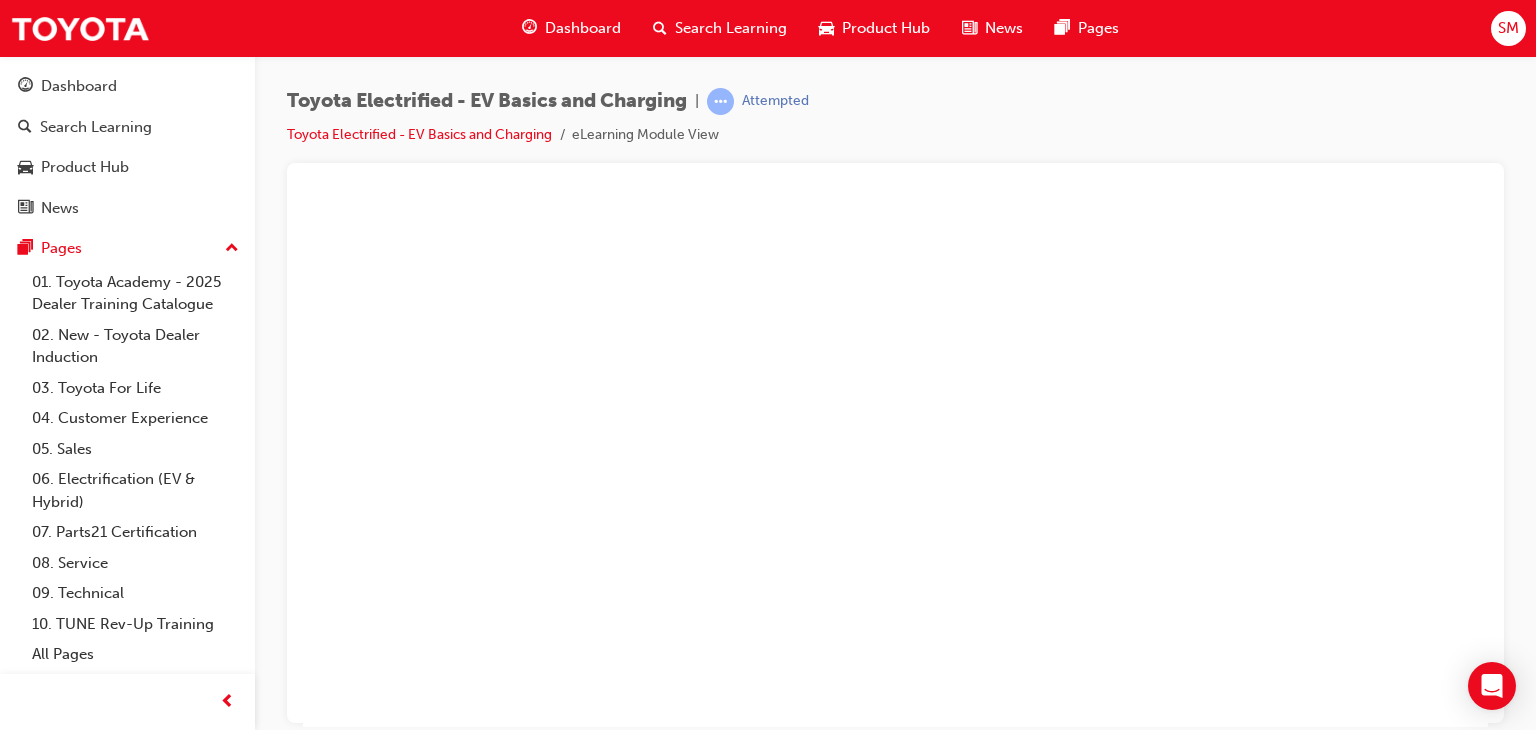 click at bounding box center (895, 462) 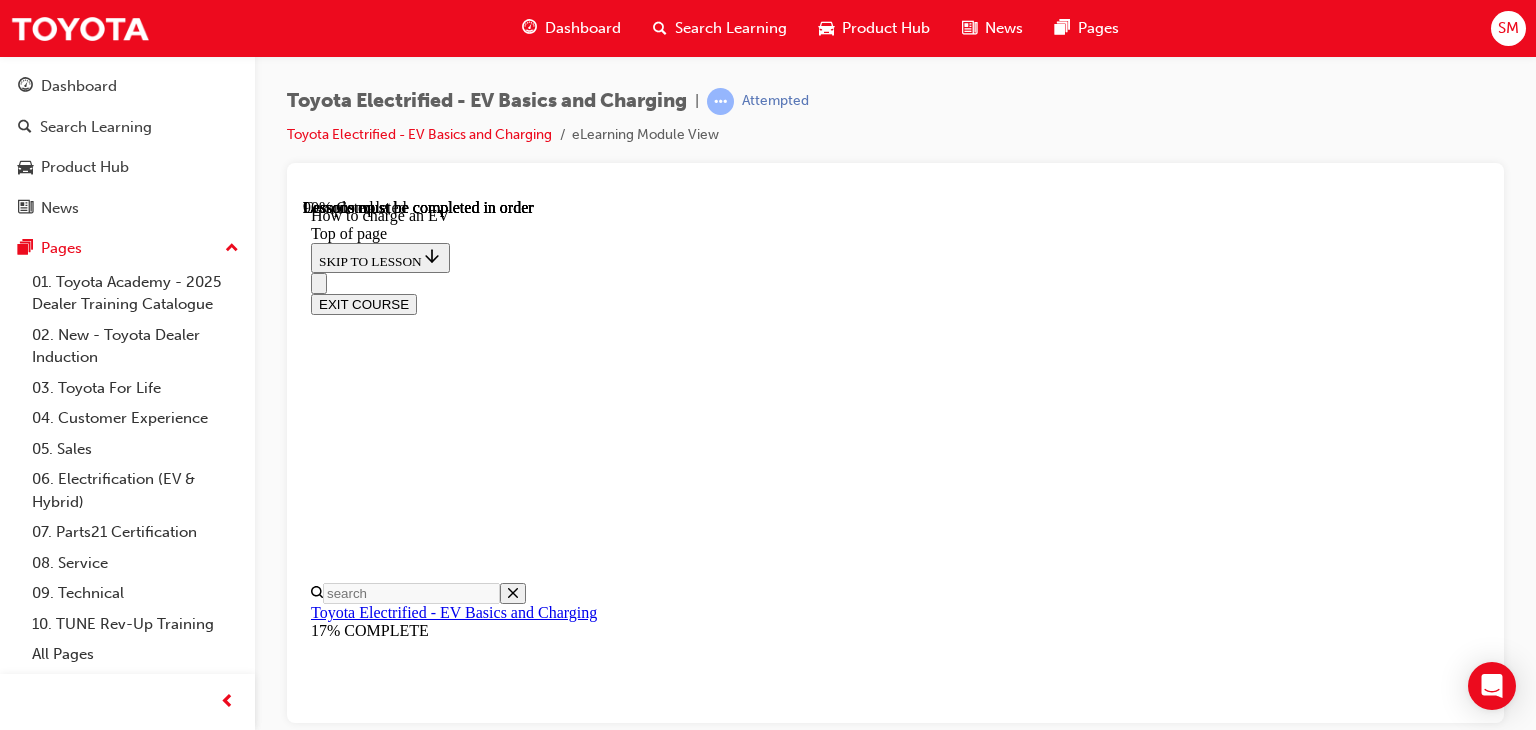 click at bounding box center [351, 15544] 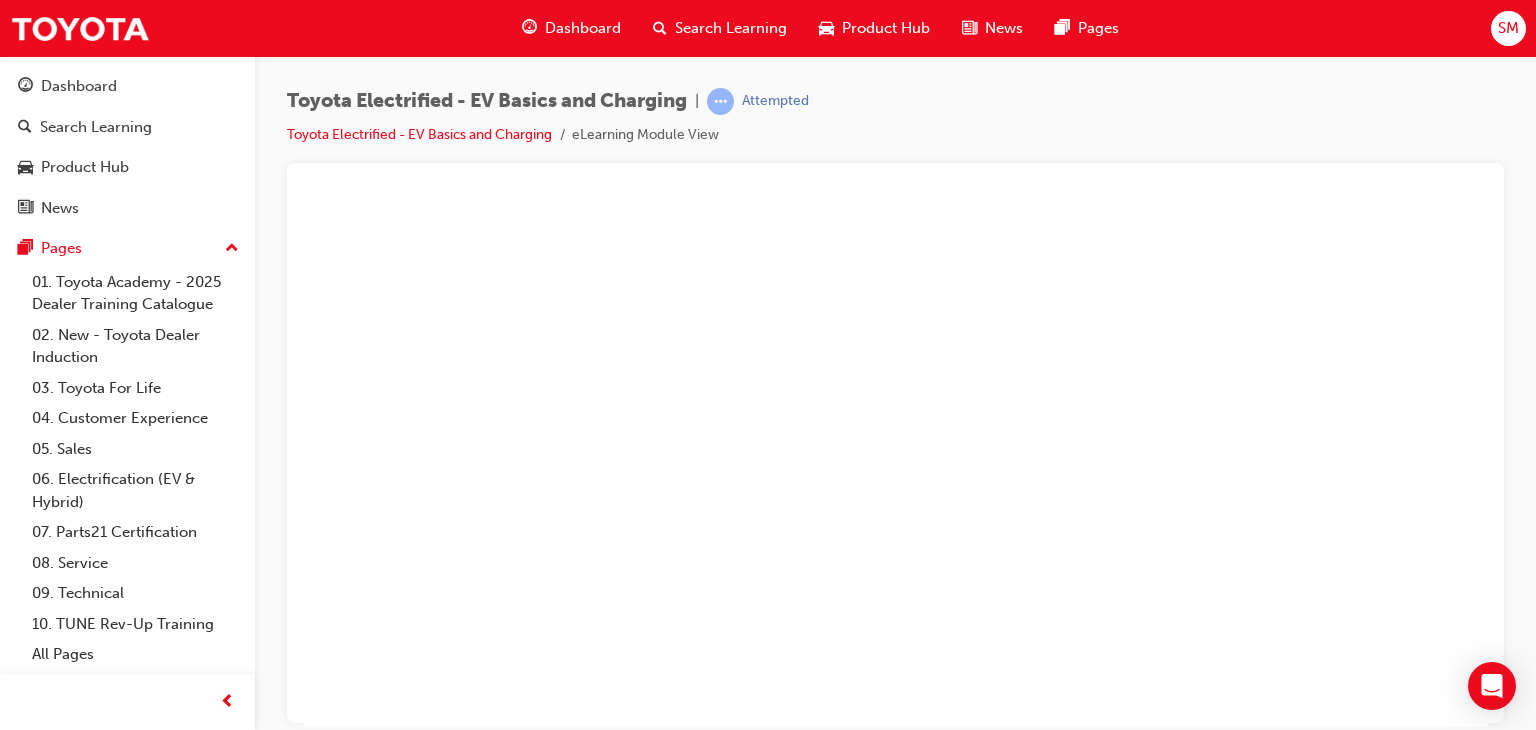 click at bounding box center (895, 462) 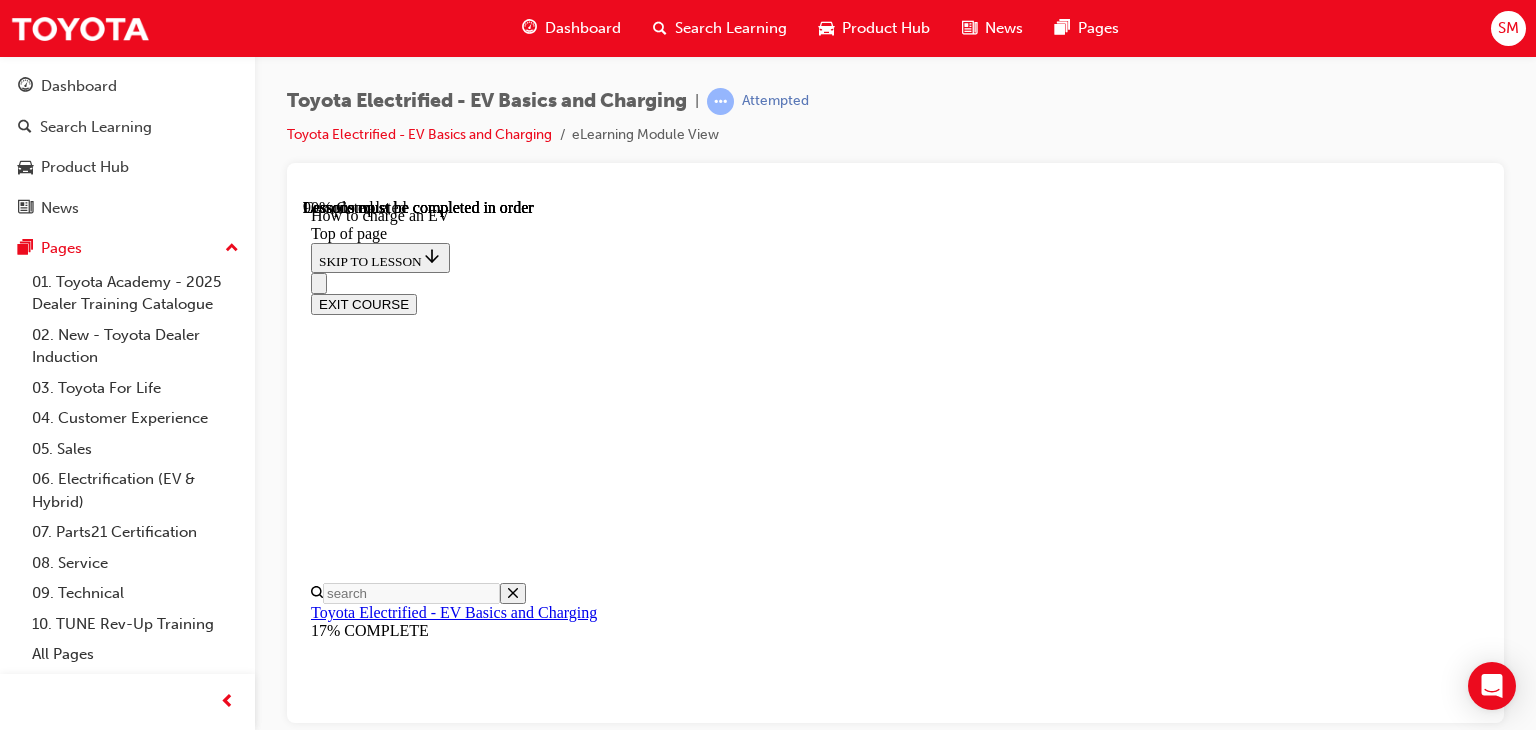 scroll, scrollTop: 8156, scrollLeft: 0, axis: vertical 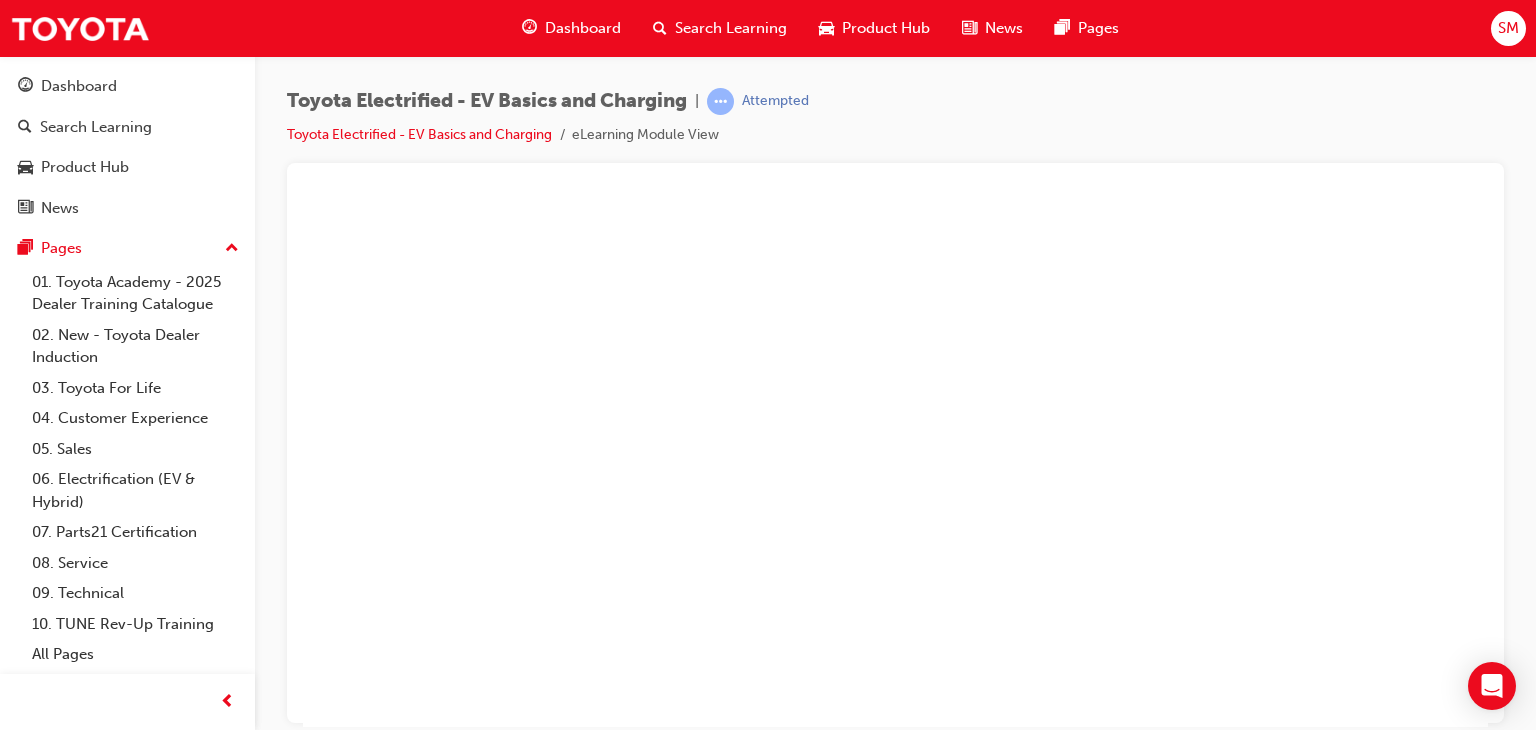 click at bounding box center (895, 462) 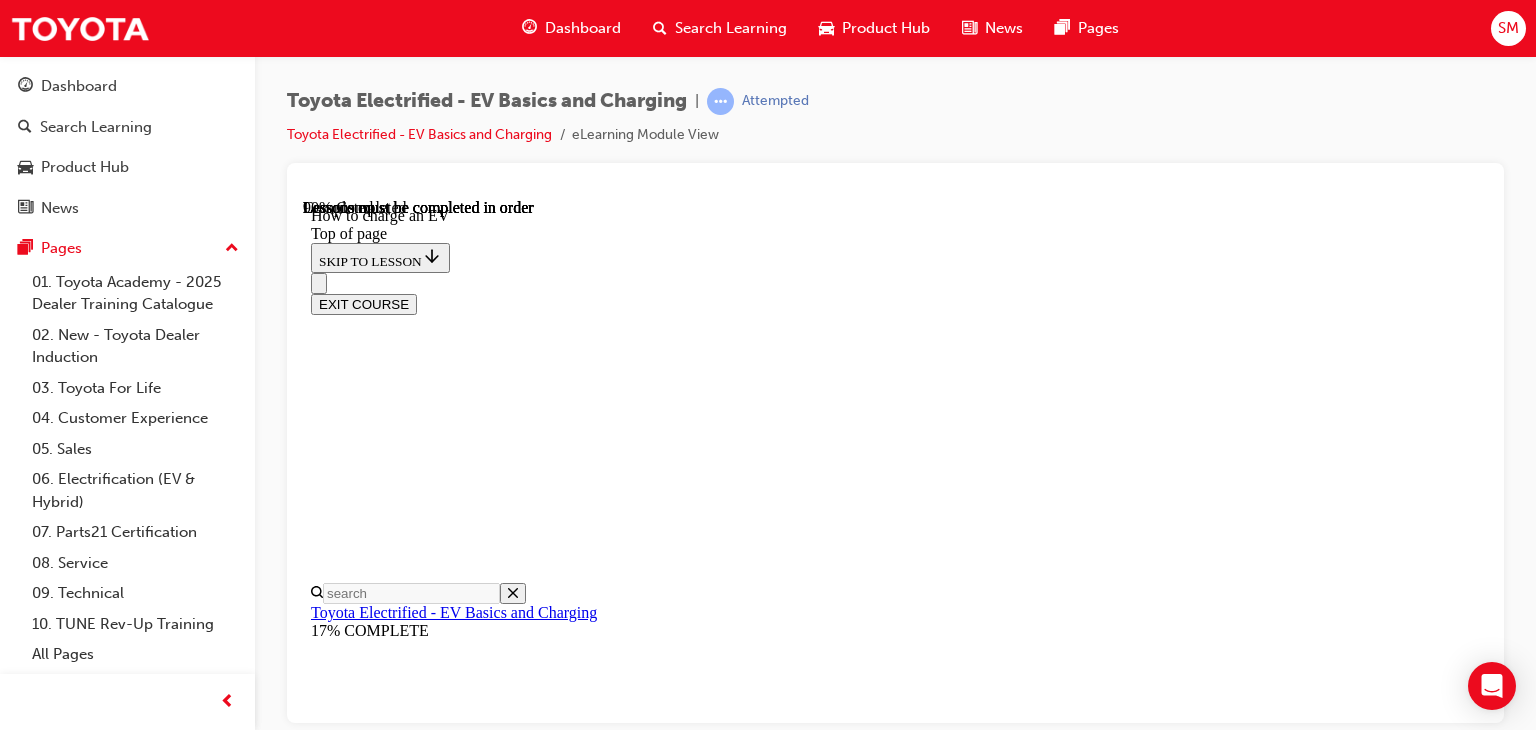 scroll, scrollTop: 8281, scrollLeft: 0, axis: vertical 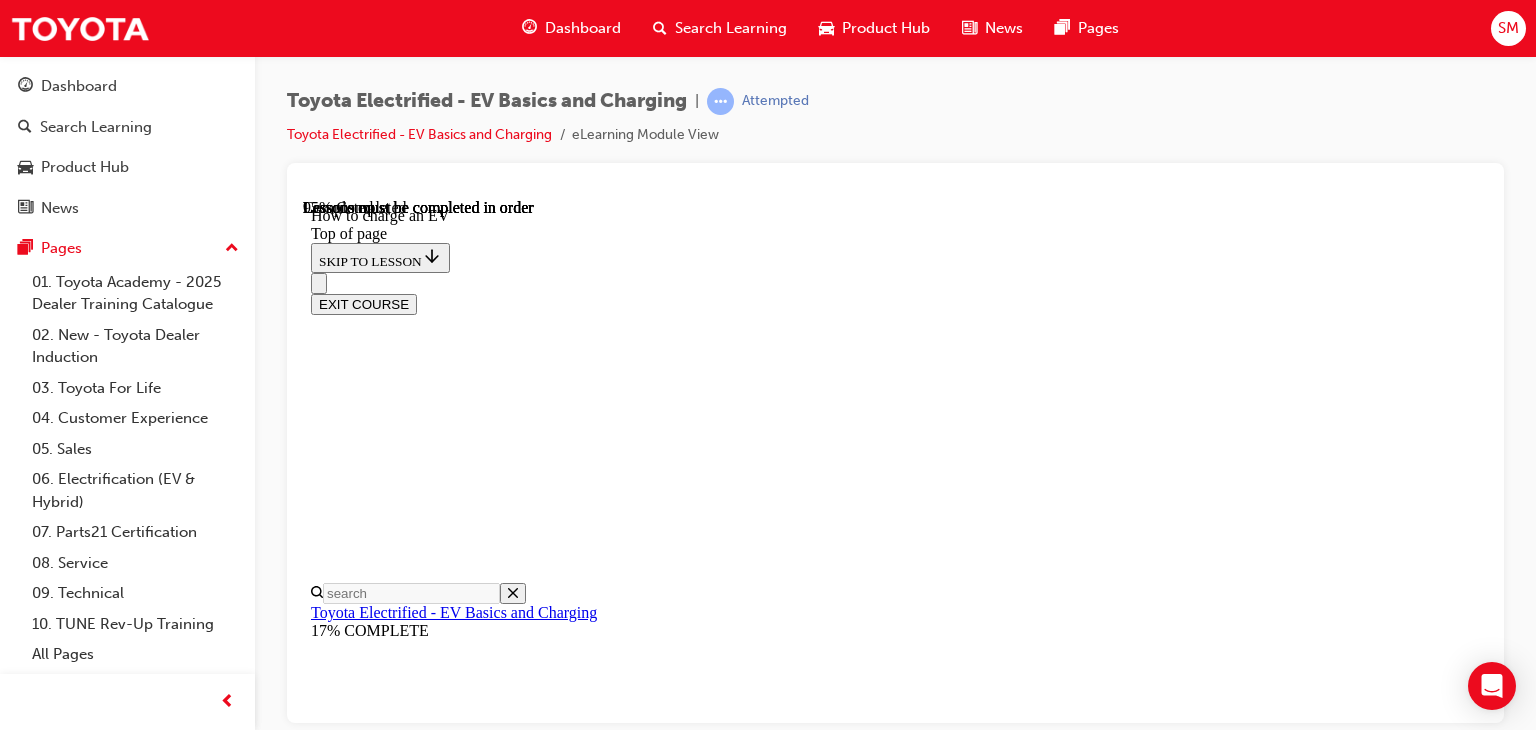click on "CONTINUE" at bounding box center [353, 15726] 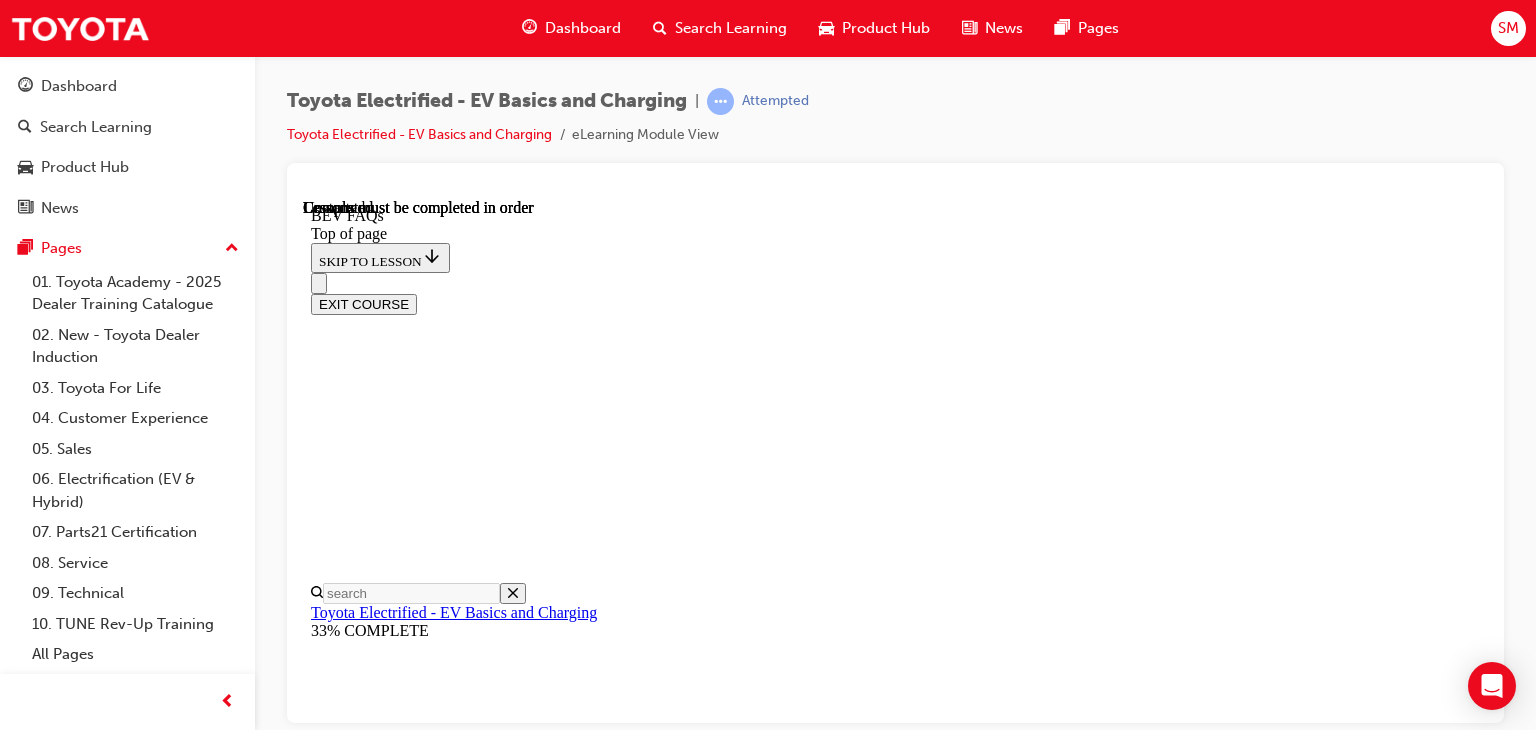 scroll, scrollTop: 0, scrollLeft: 0, axis: both 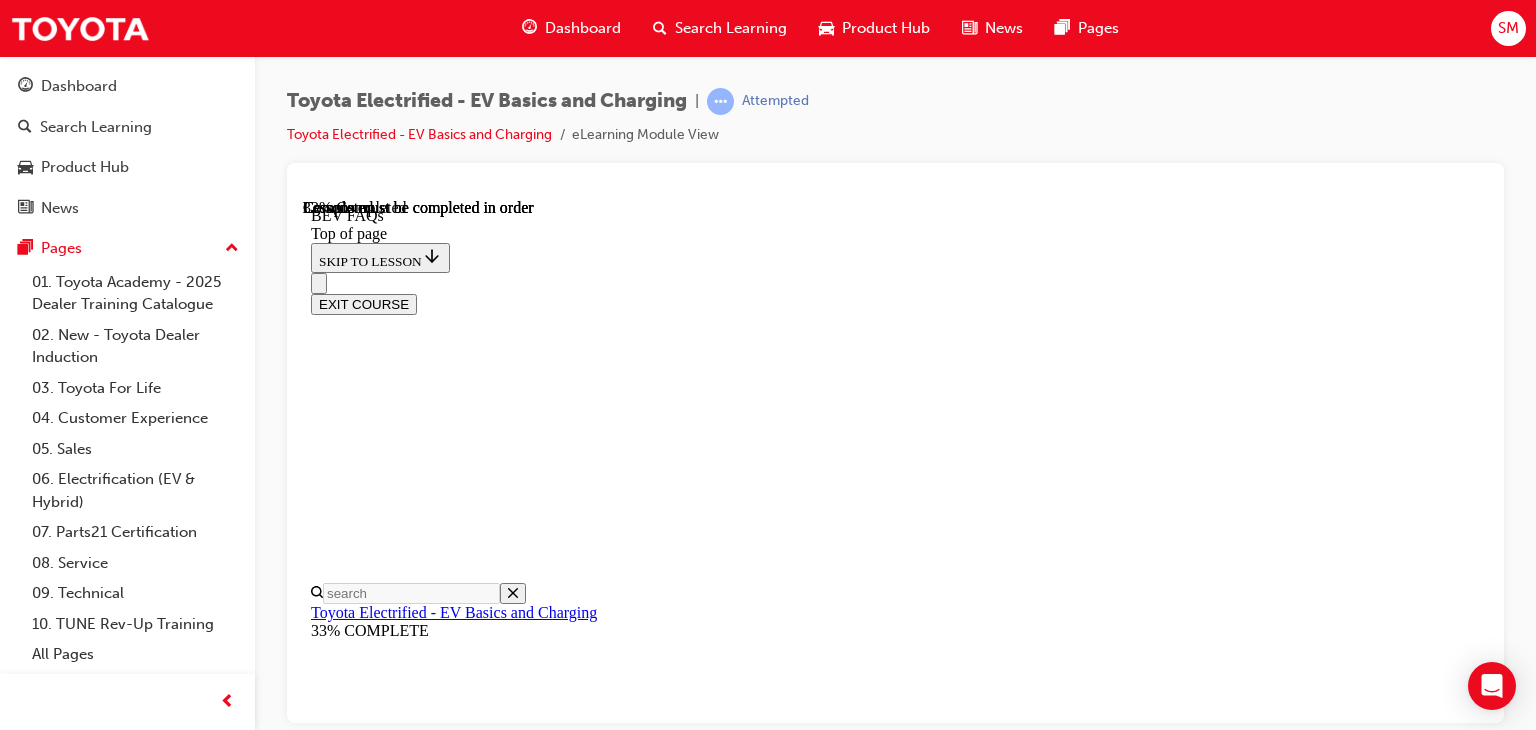 click on "While we can't provide you with answers to all the possible questions they can ask, here's a few of the most common ones that we expect to come up to help you be as confident as possible when discussing BEVs." at bounding box center (895, 9391) 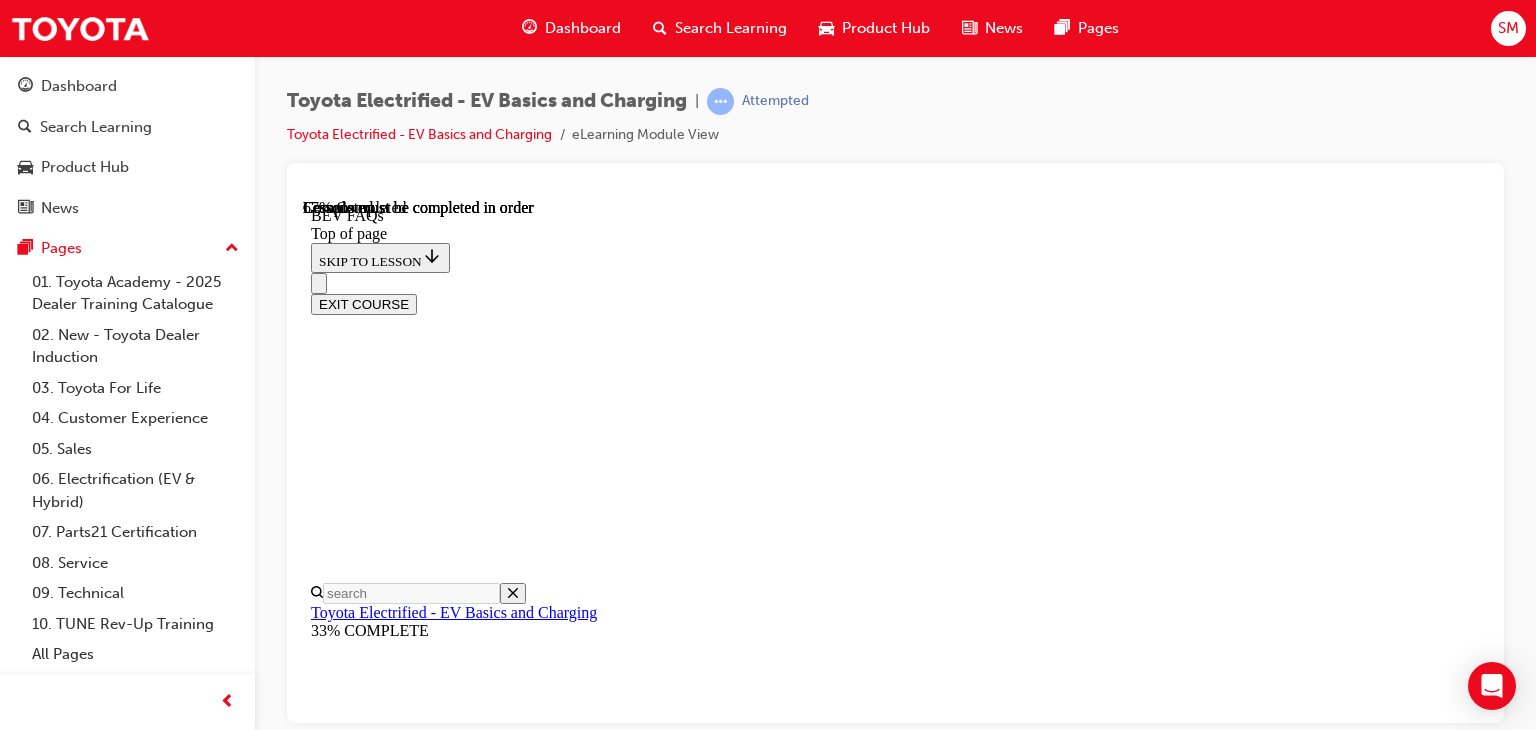 scroll, scrollTop: 3001, scrollLeft: 0, axis: vertical 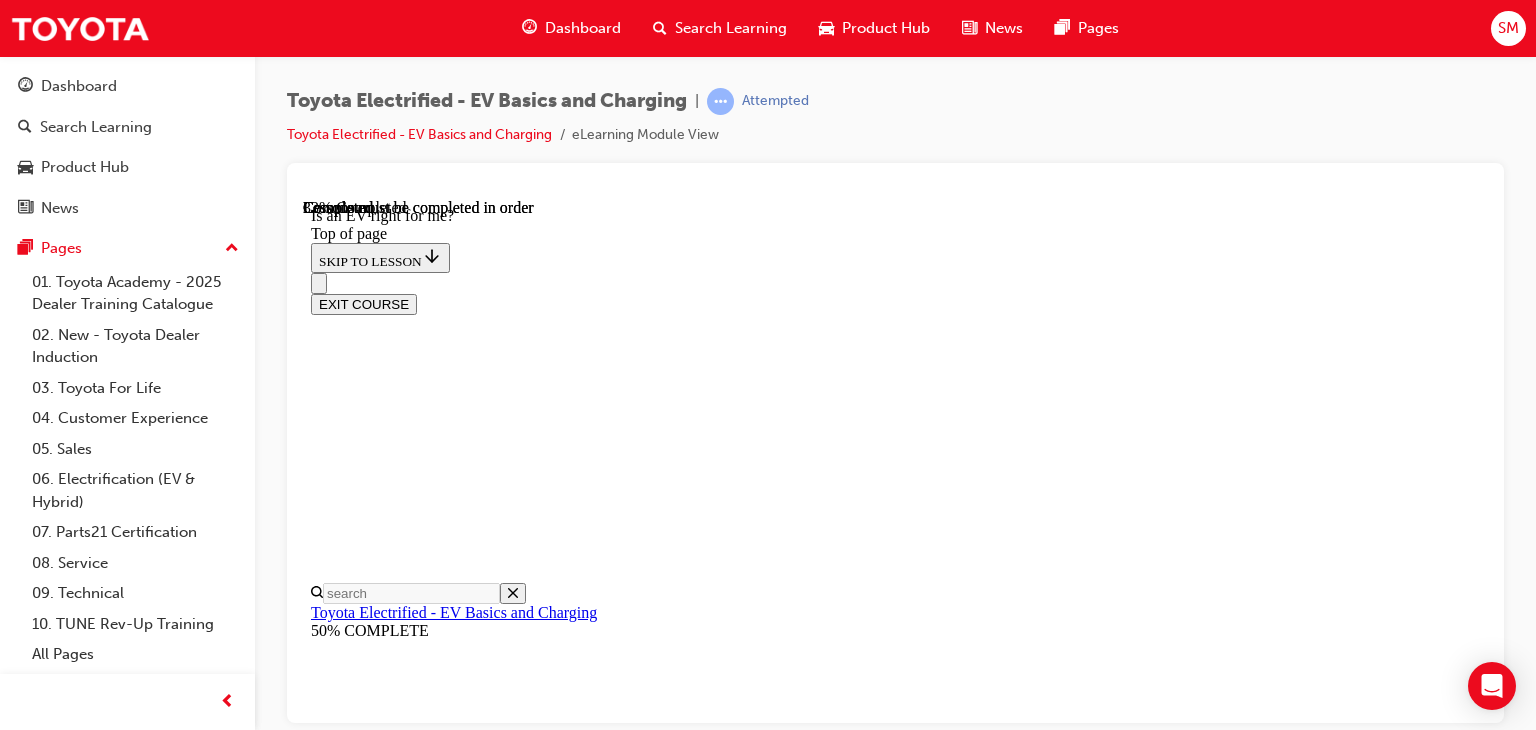 click on "How would you normally use your car during the weekdays?" at bounding box center (915, 9791) 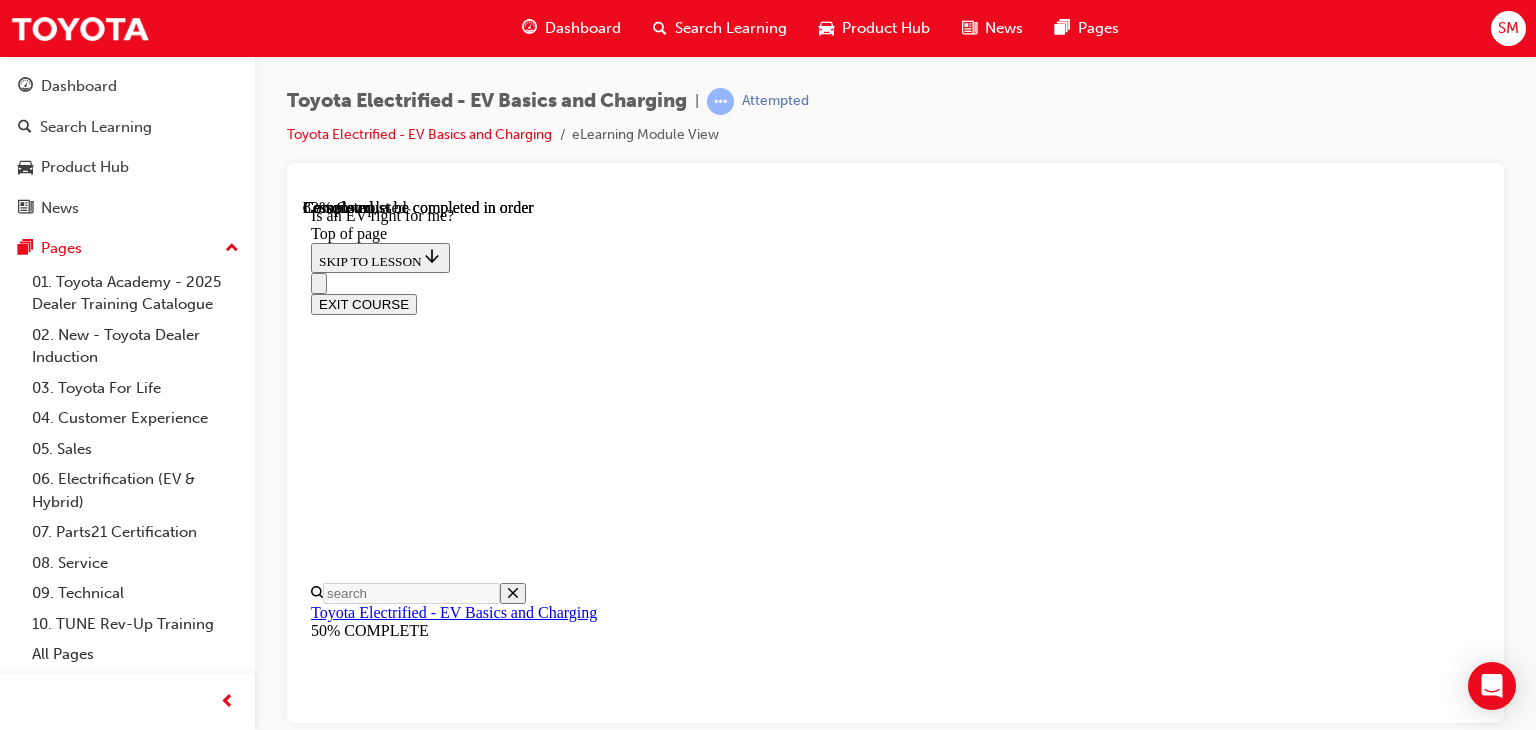 scroll, scrollTop: 2906, scrollLeft: 0, axis: vertical 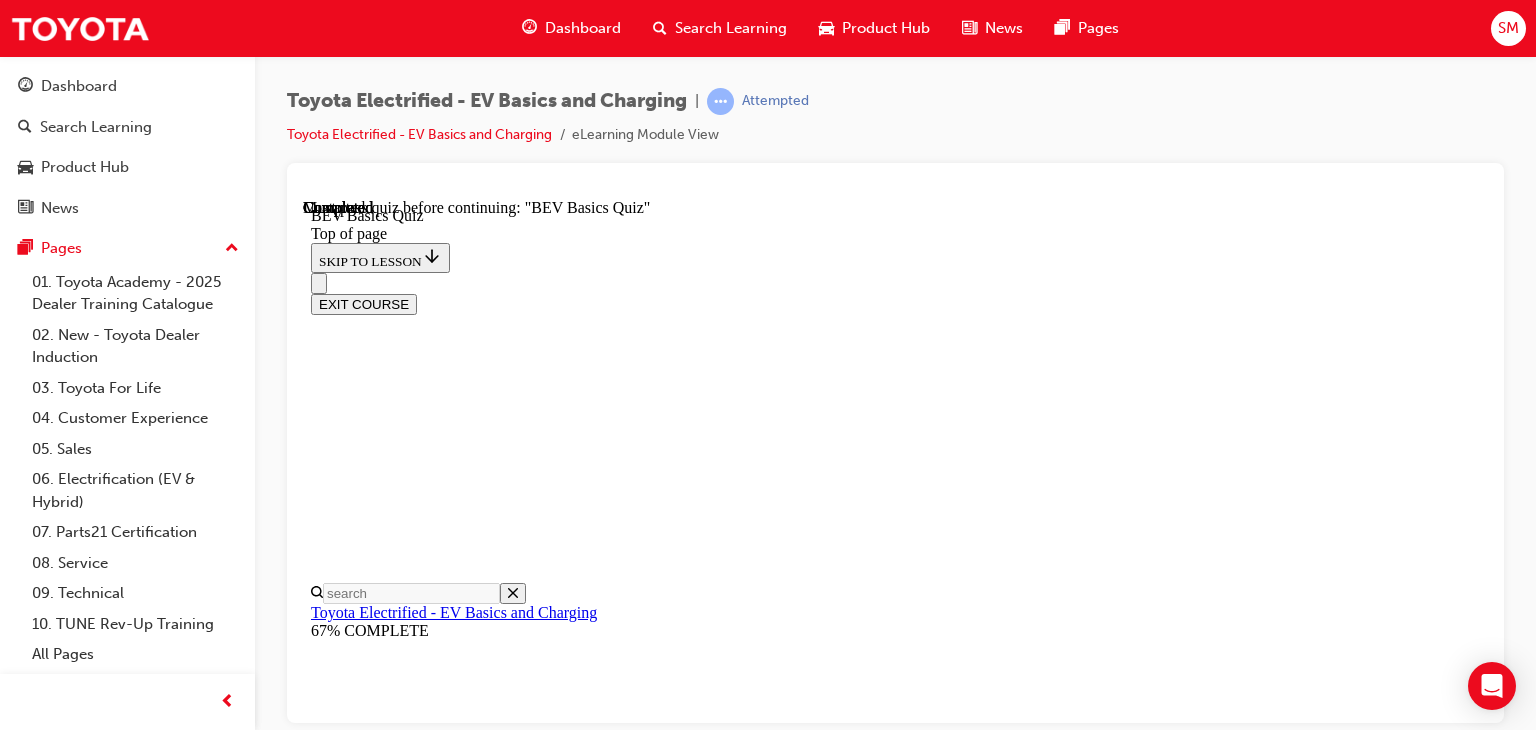 click on "START QUIZ" at bounding box center (356, 9247) 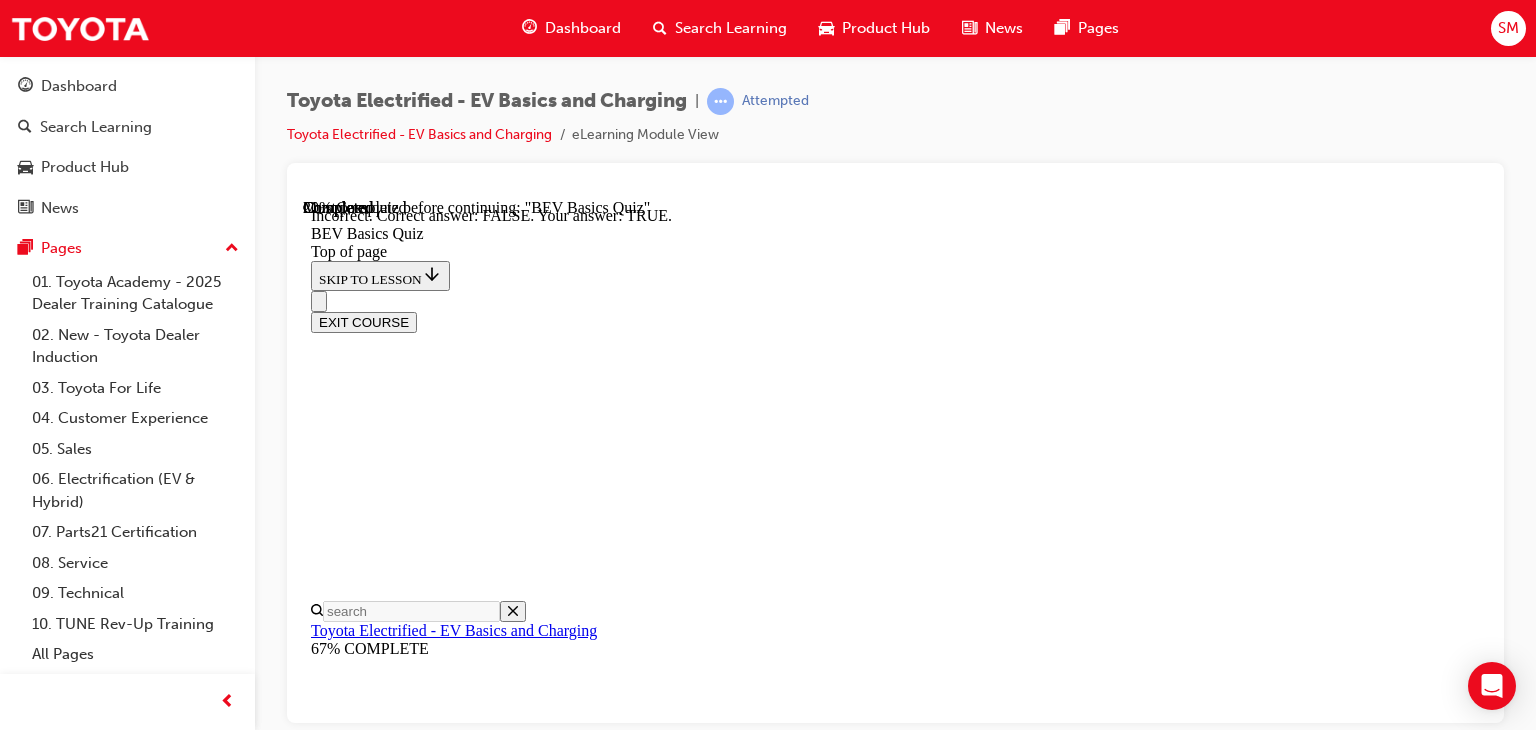 scroll, scrollTop: 400, scrollLeft: 0, axis: vertical 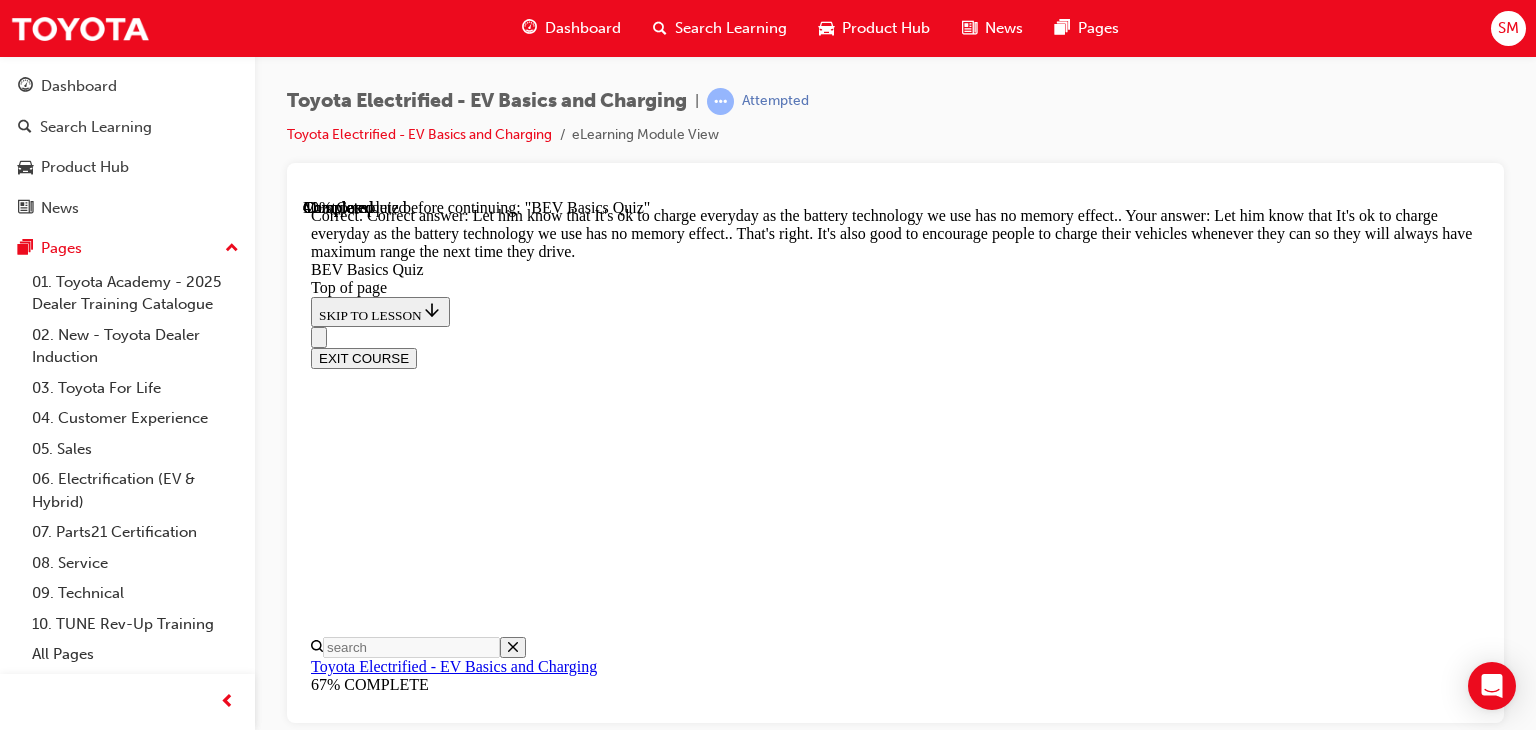 click on "NEXT" at bounding box center [895, 18111] 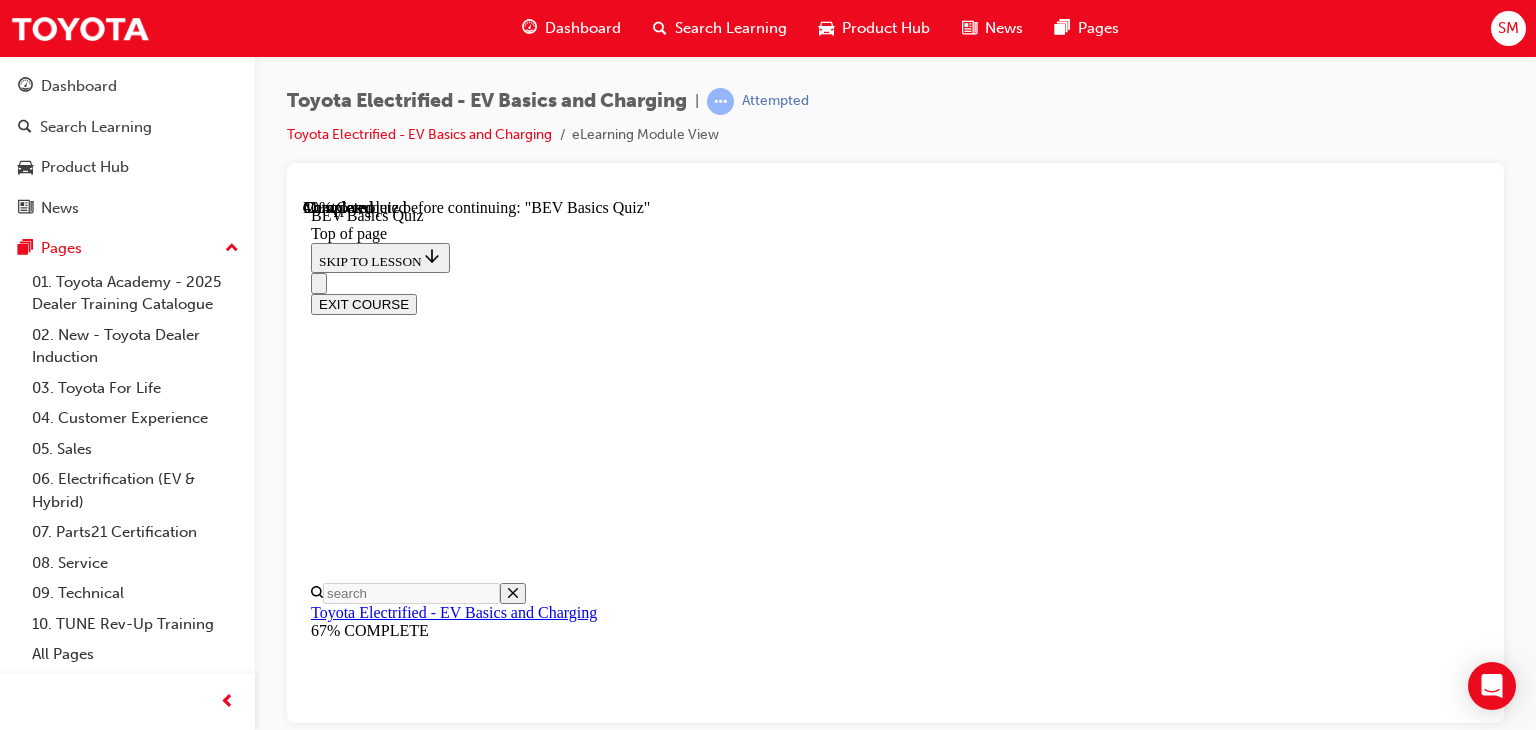 scroll, scrollTop: 188, scrollLeft: 0, axis: vertical 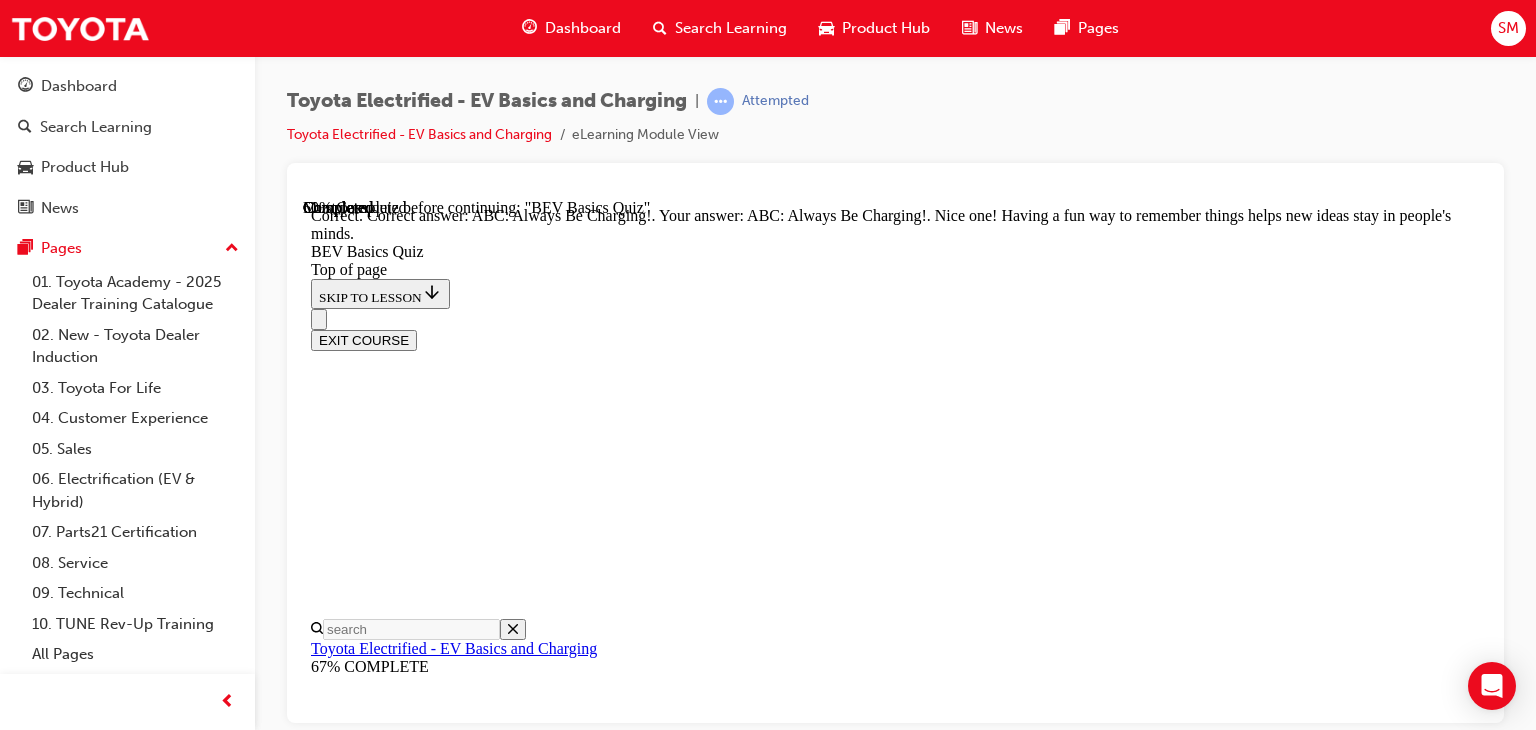 click on "NEXT" at bounding box center [337, 20274] 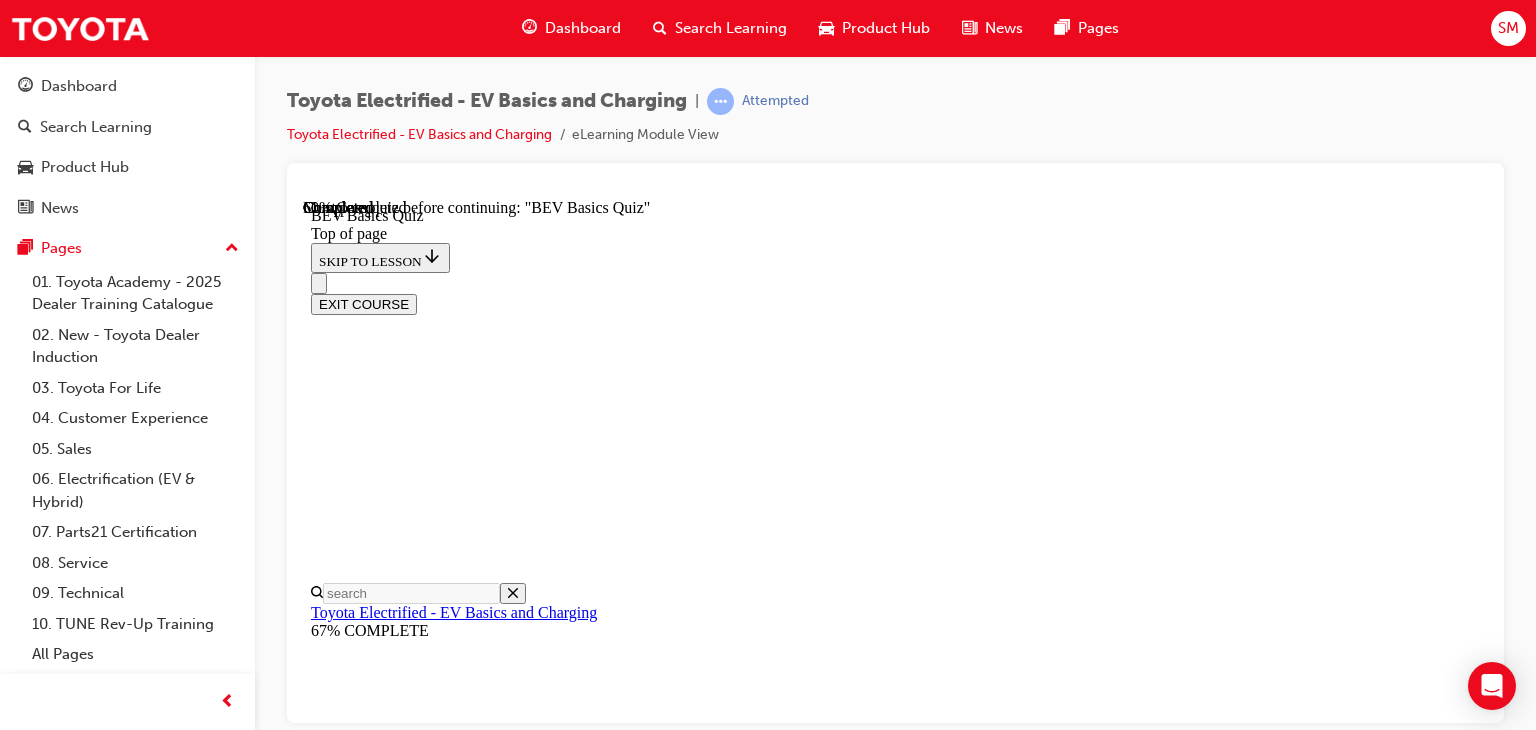 scroll, scrollTop: 420, scrollLeft: 0, axis: vertical 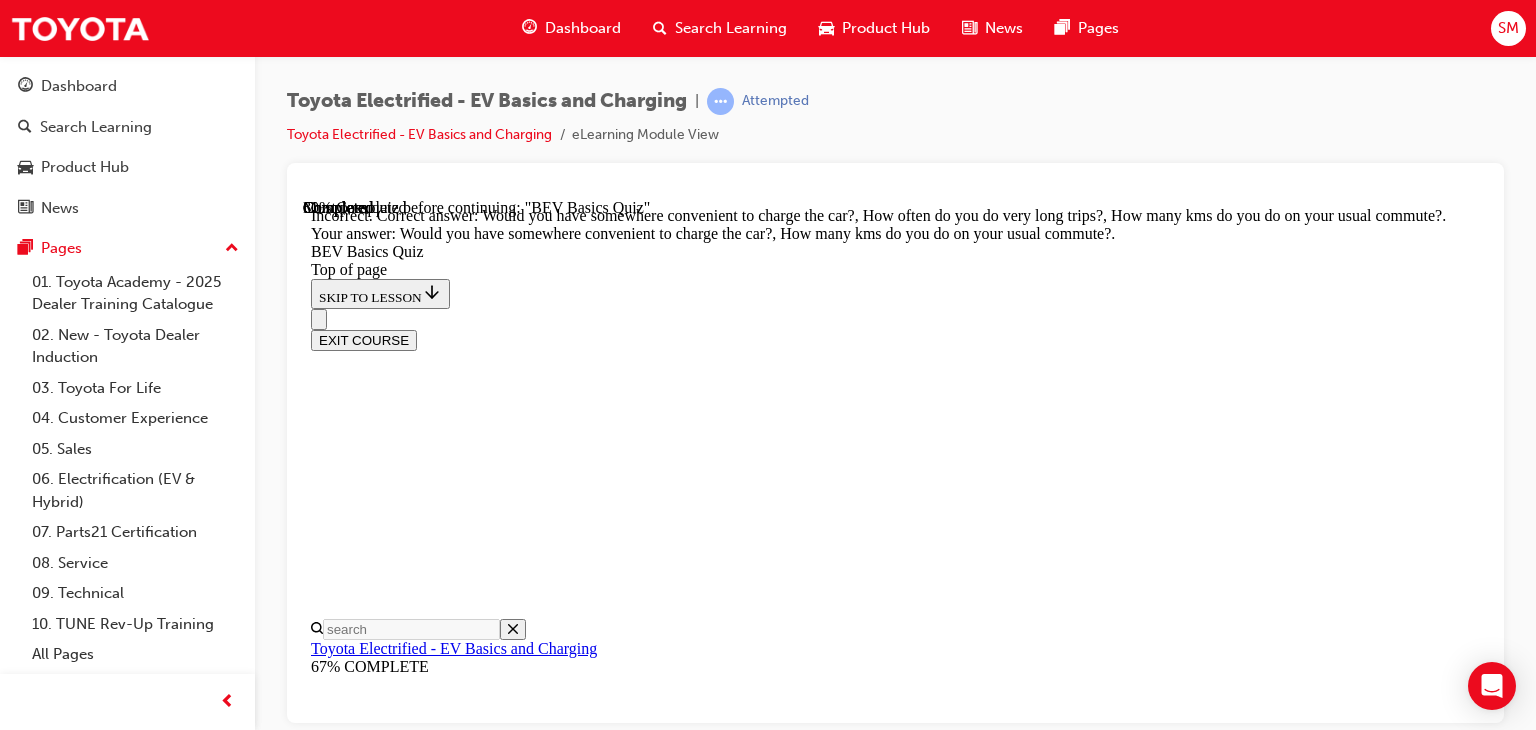 click on "NEXT" at bounding box center [337, 19570] 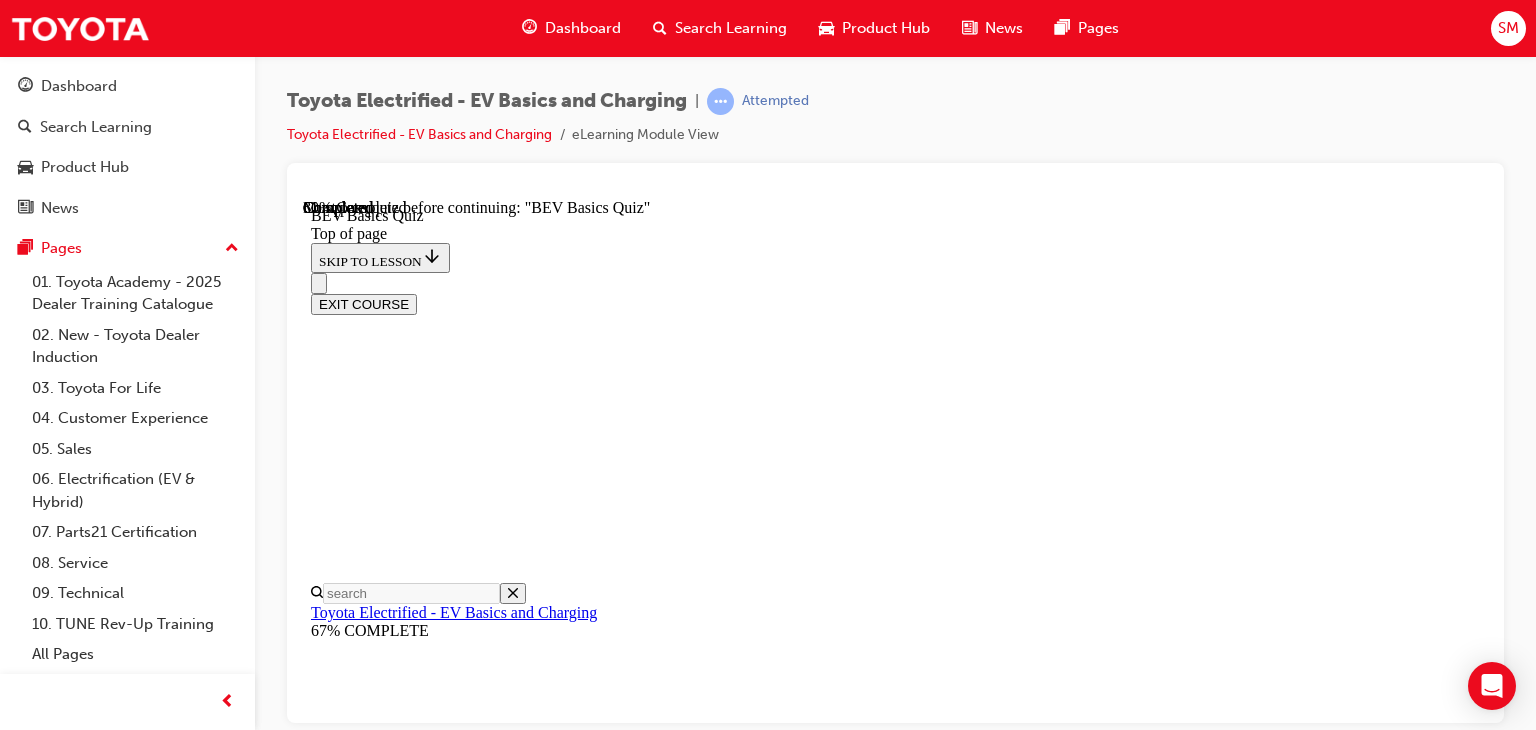 scroll, scrollTop: 456, scrollLeft: 0, axis: vertical 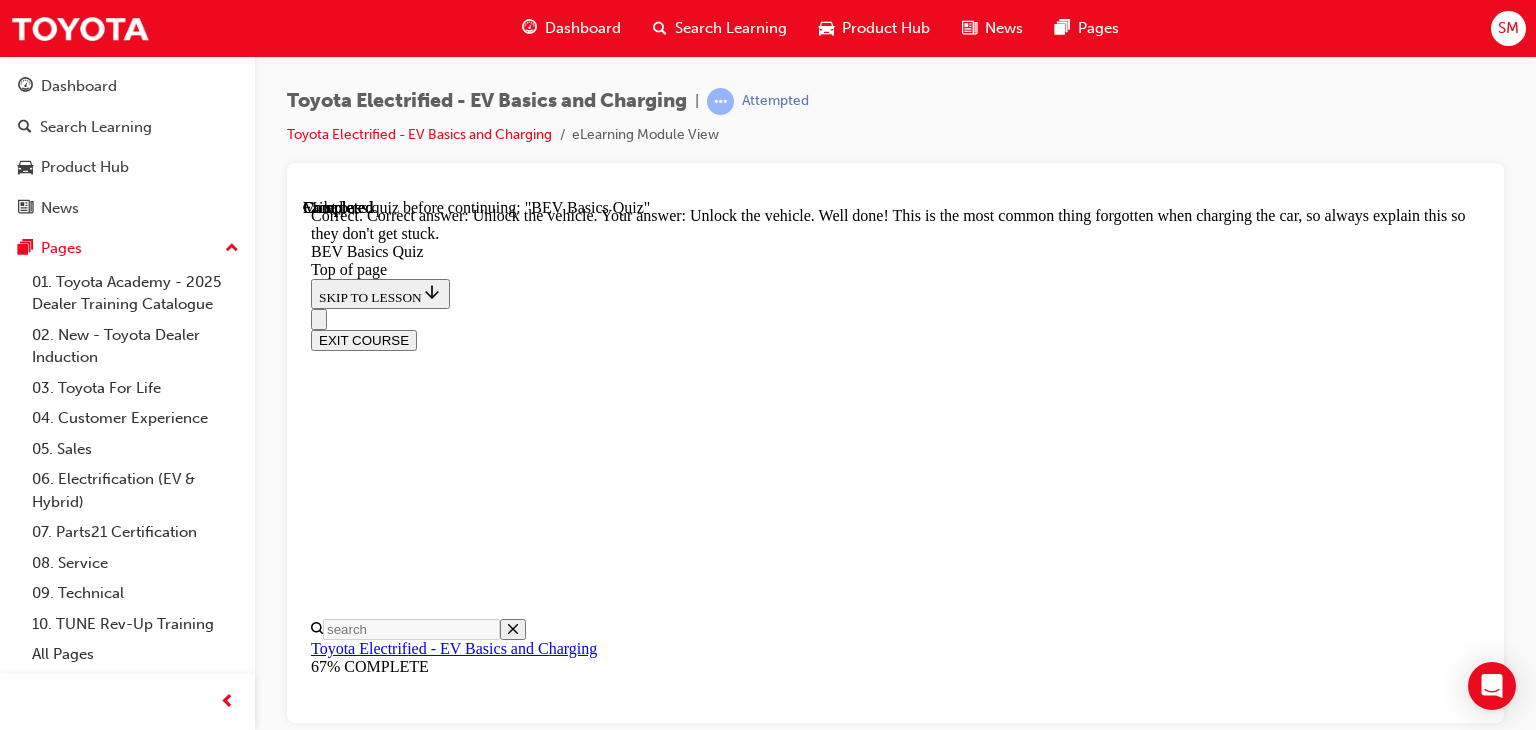 click on "NEXT" at bounding box center [337, 19591] 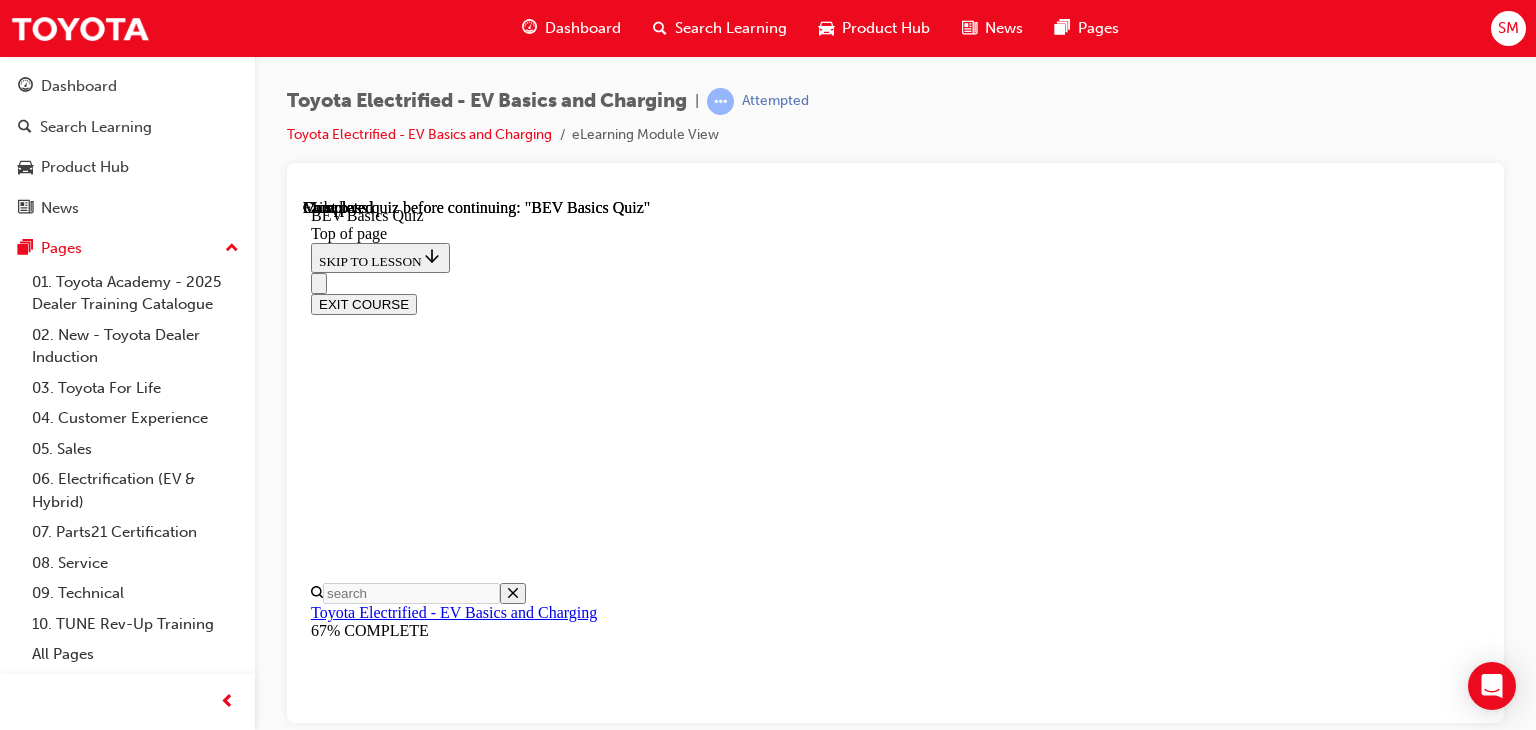 scroll, scrollTop: 557, scrollLeft: 0, axis: vertical 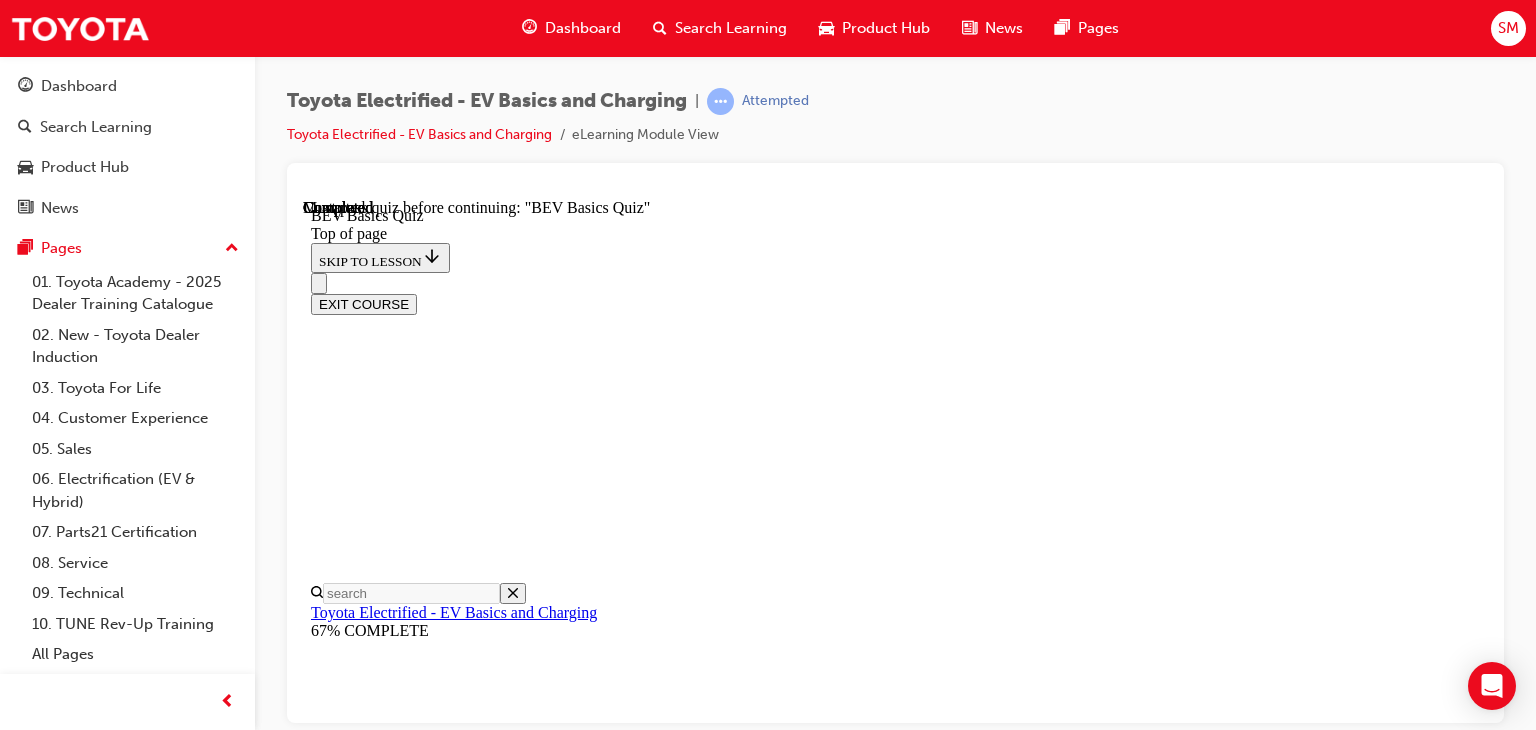 click on "TAKE AGAIN" at bounding box center [359, 9247] 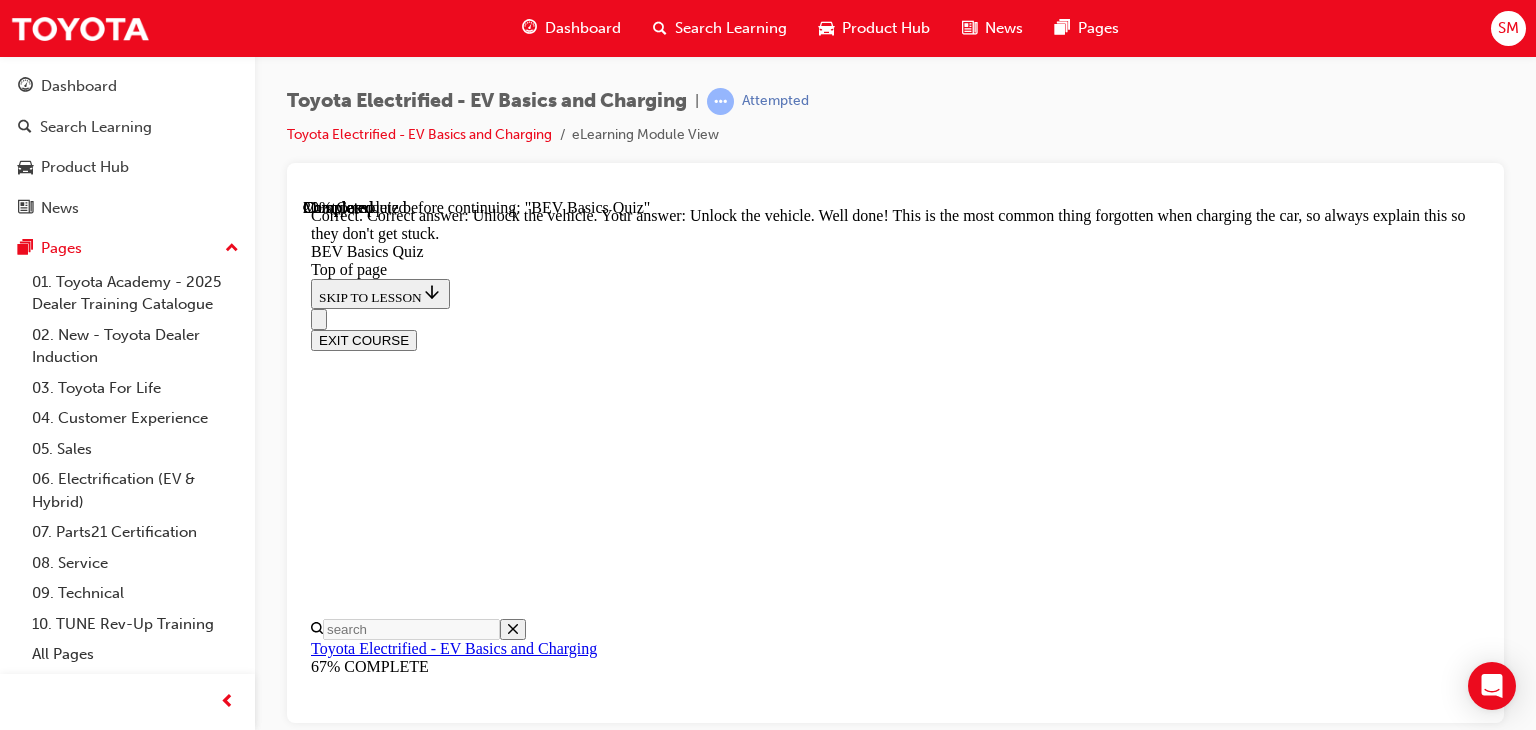 scroll, scrollTop: 845, scrollLeft: 0, axis: vertical 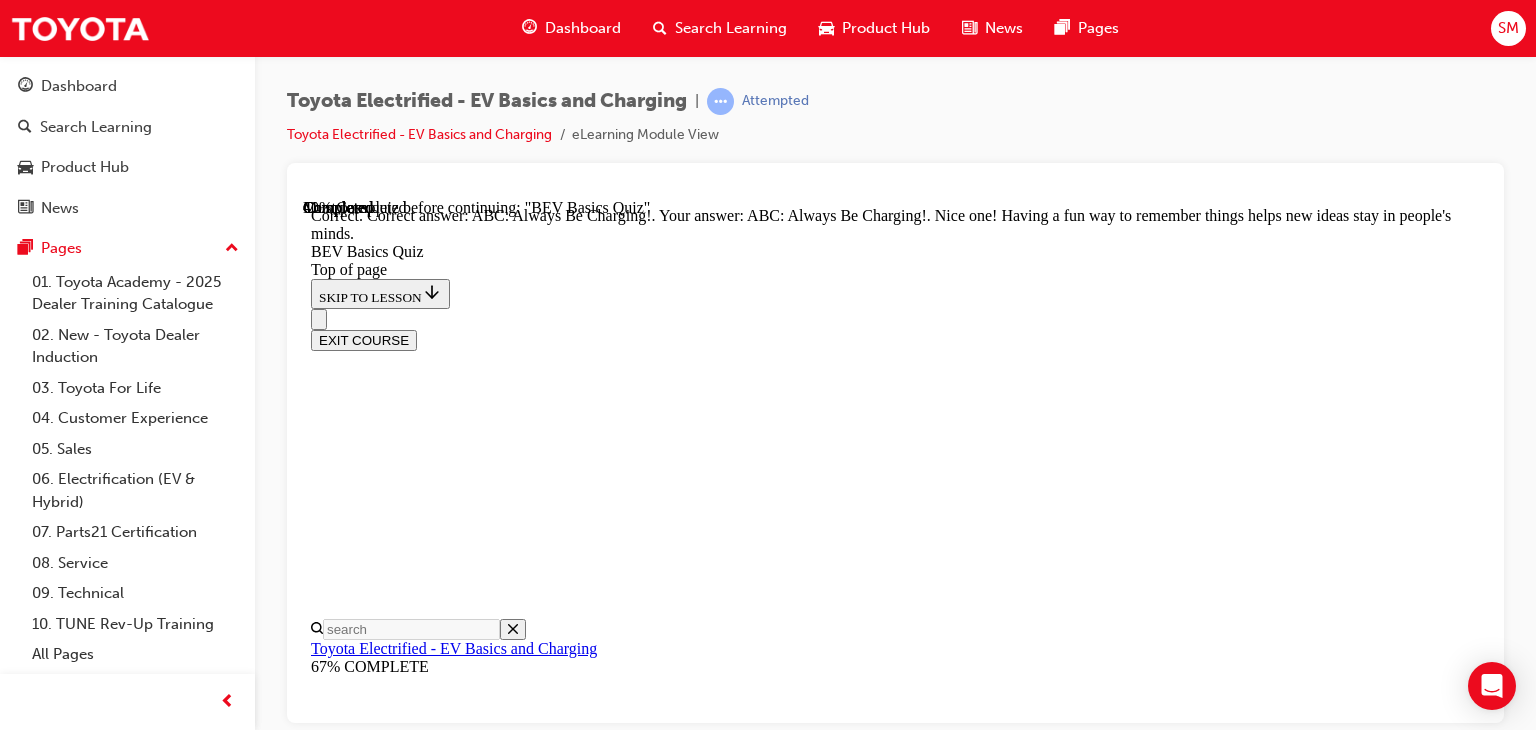 click on "NEXT" at bounding box center [337, 22406] 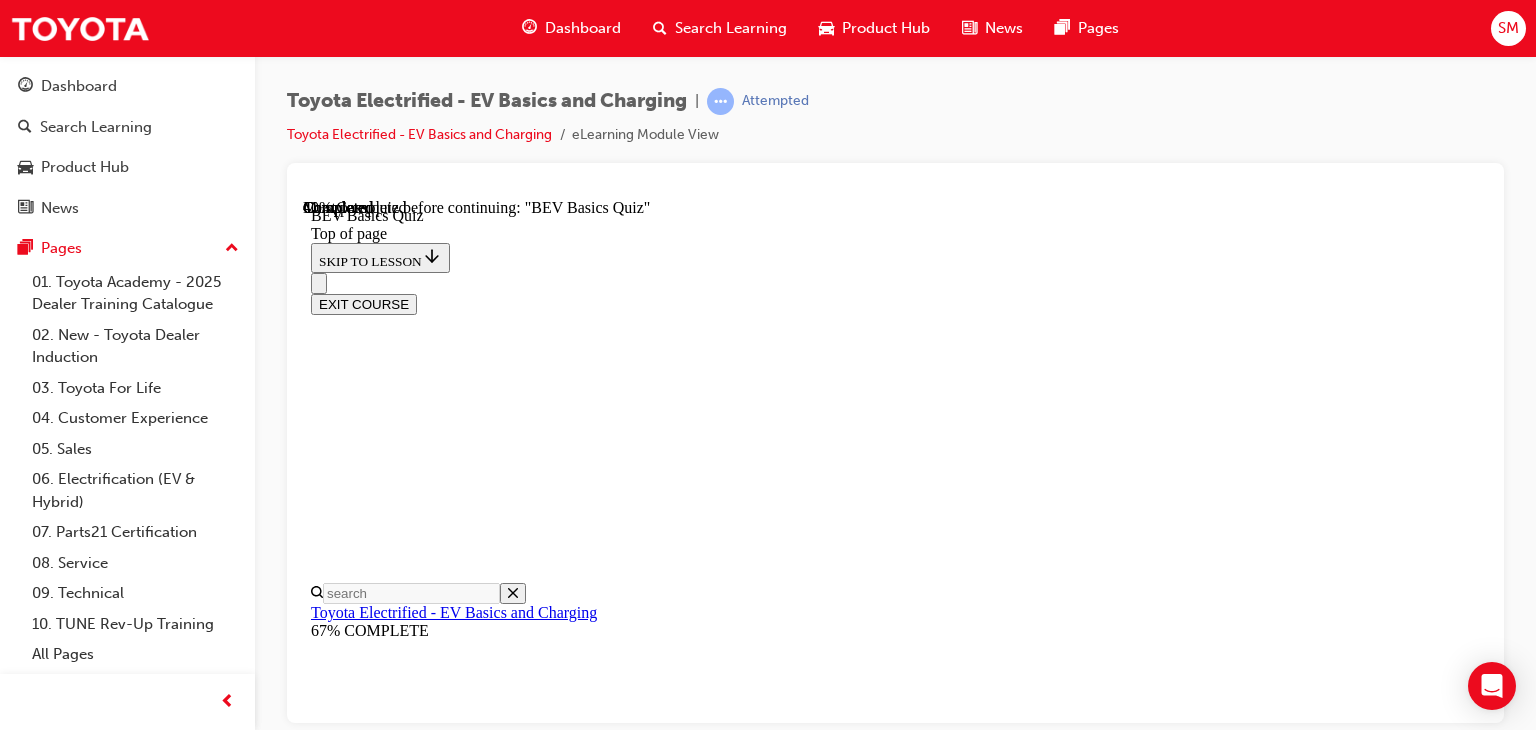 scroll, scrollTop: 356, scrollLeft: 0, axis: vertical 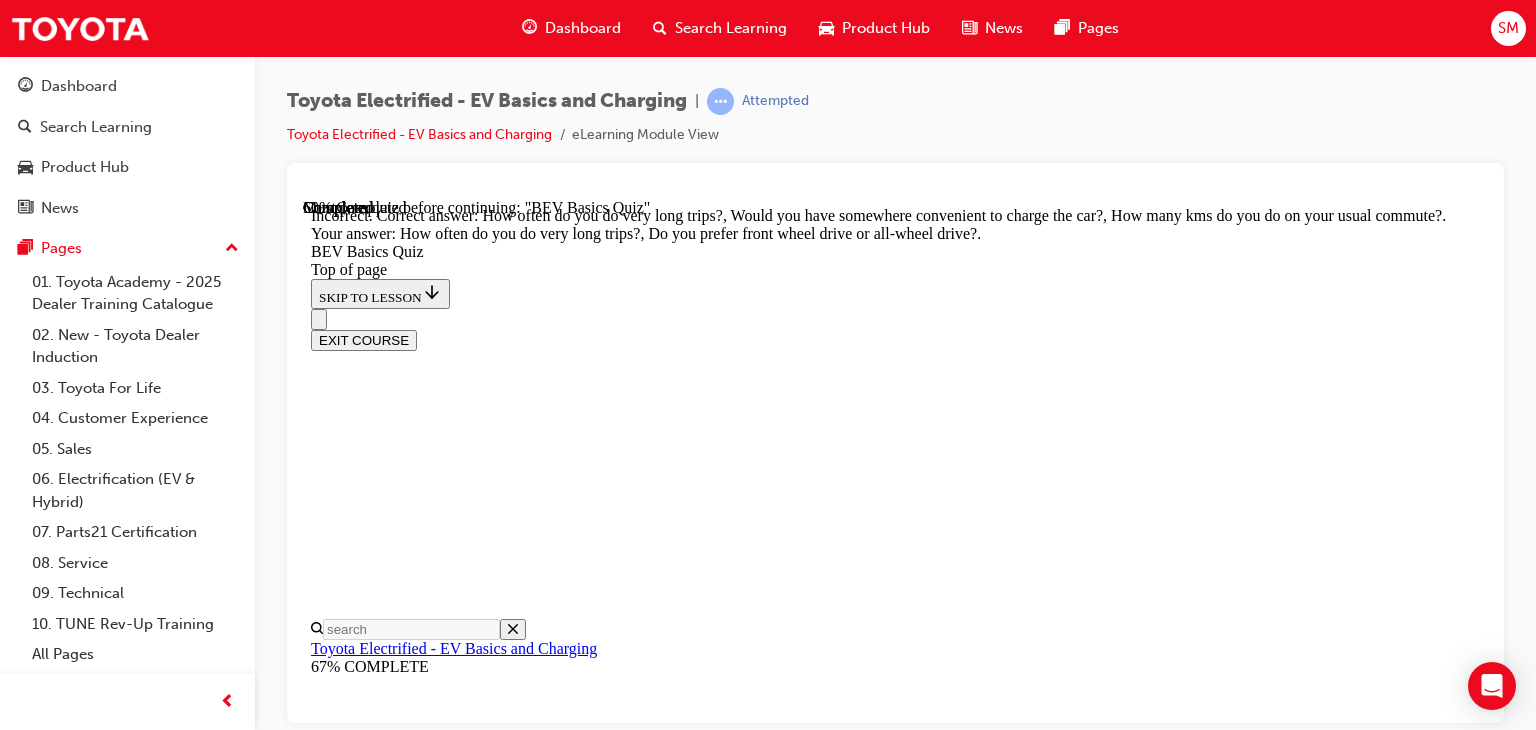 click on "NEXT" at bounding box center (337, 19570) 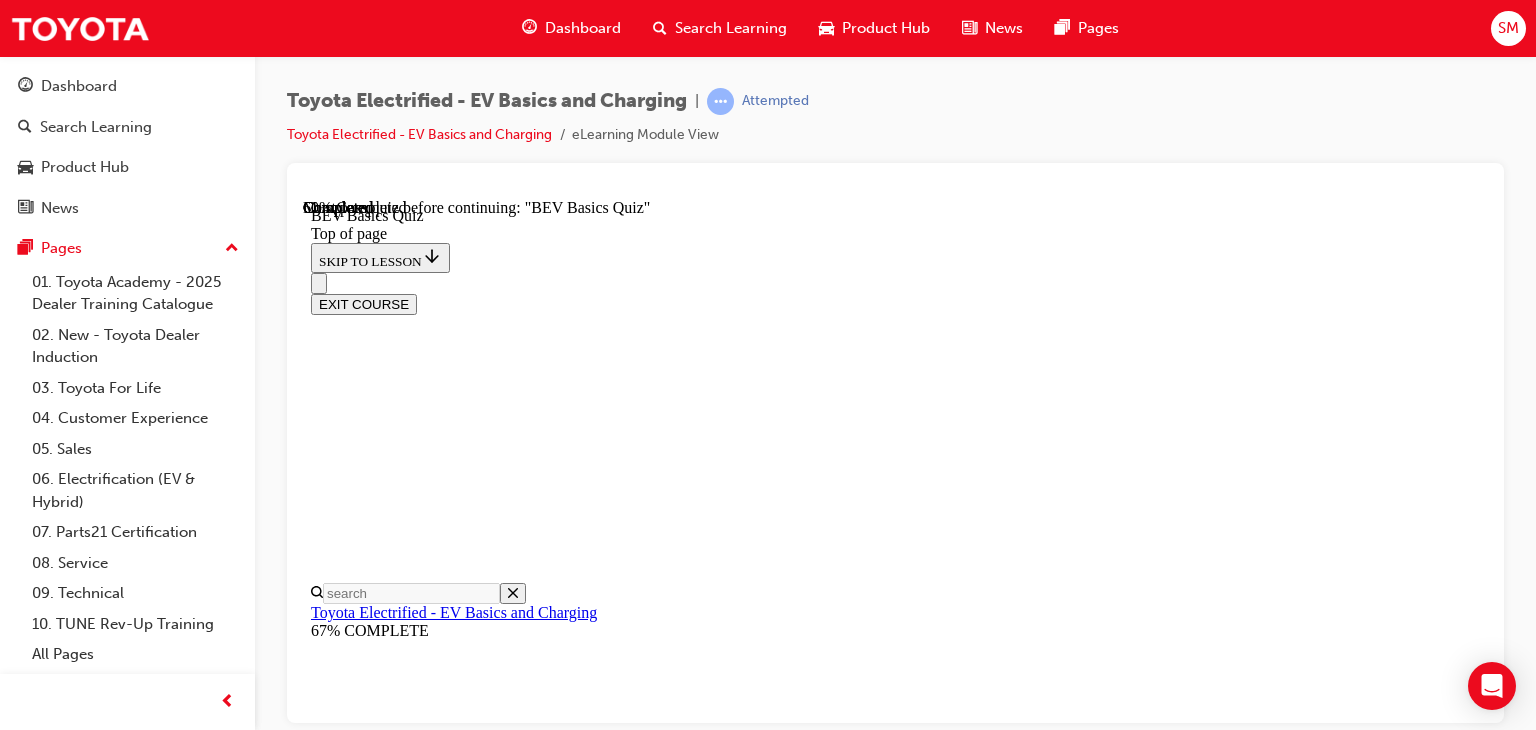 click at bounding box center [895, 14098] 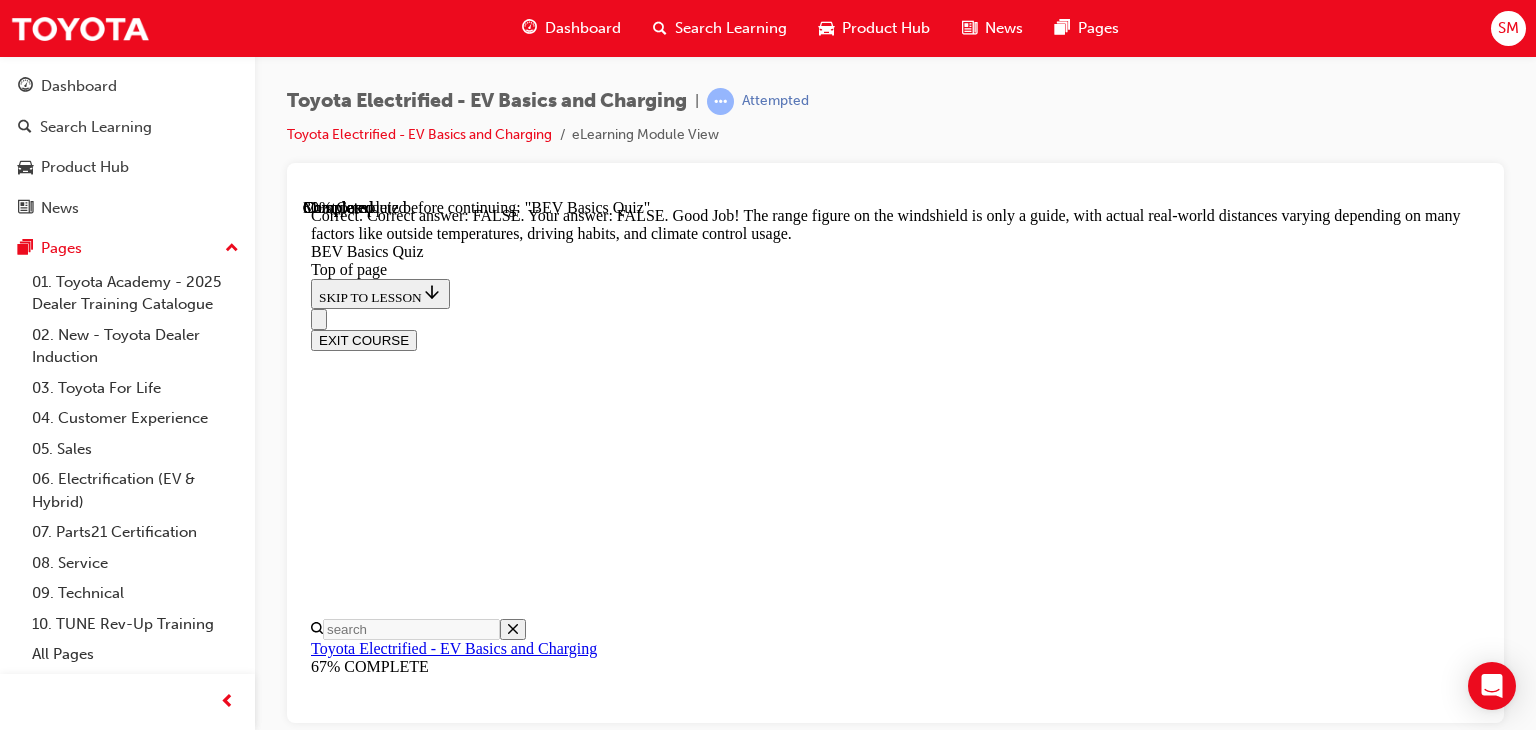 scroll, scrollTop: 570, scrollLeft: 0, axis: vertical 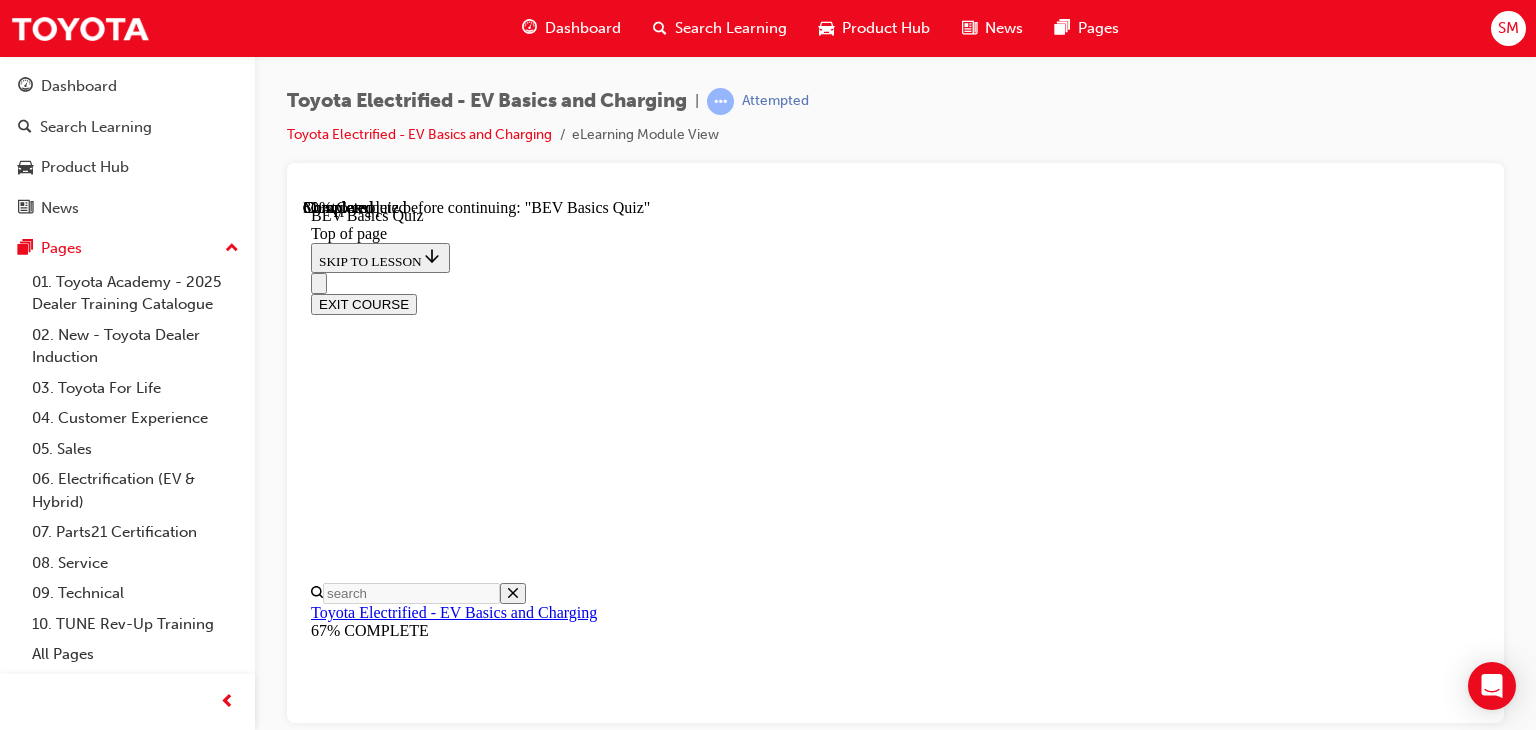 click on "Let him know that It's ok to charge everyday as the battery technology we use has no memory effect." at bounding box center (895, 15868) 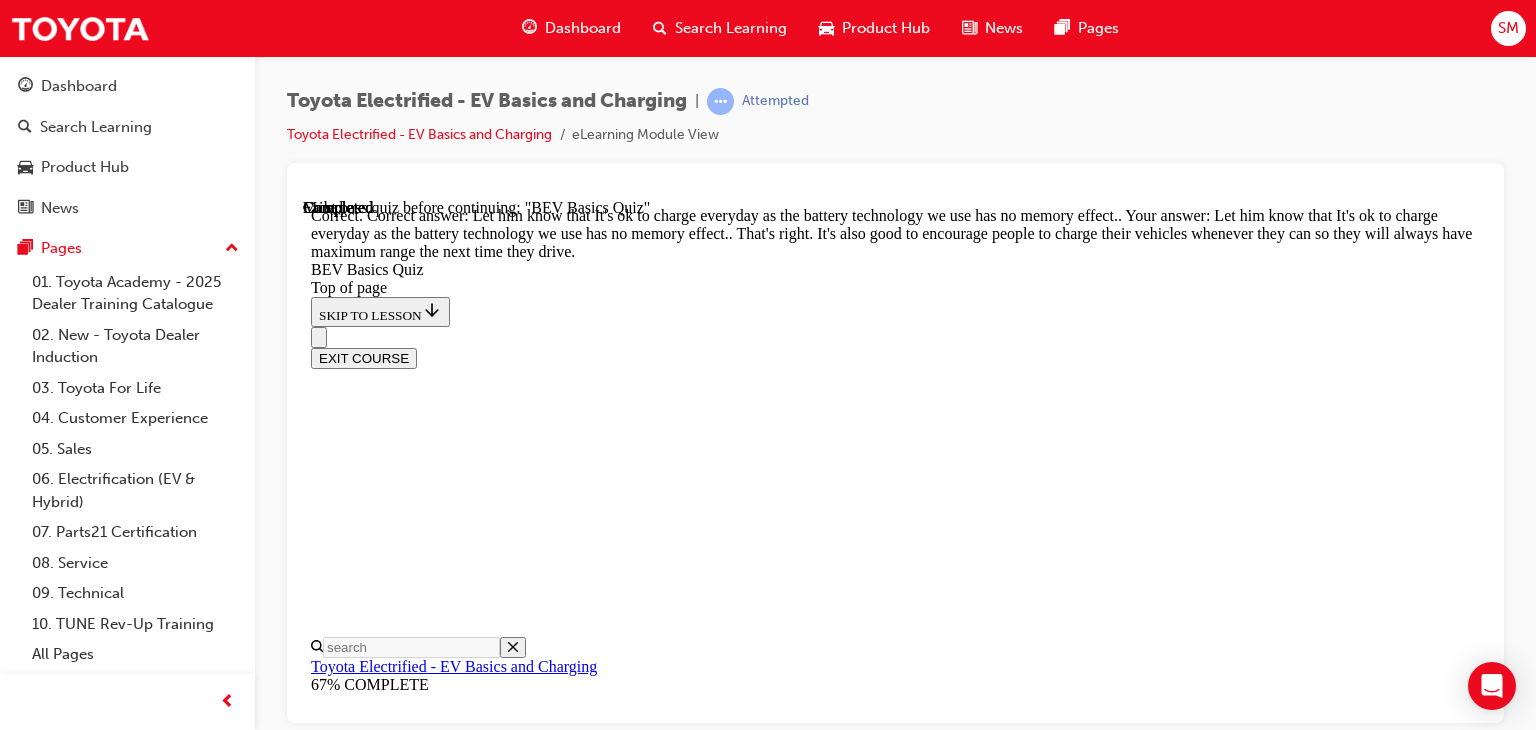 scroll, scrollTop: 640, scrollLeft: 0, axis: vertical 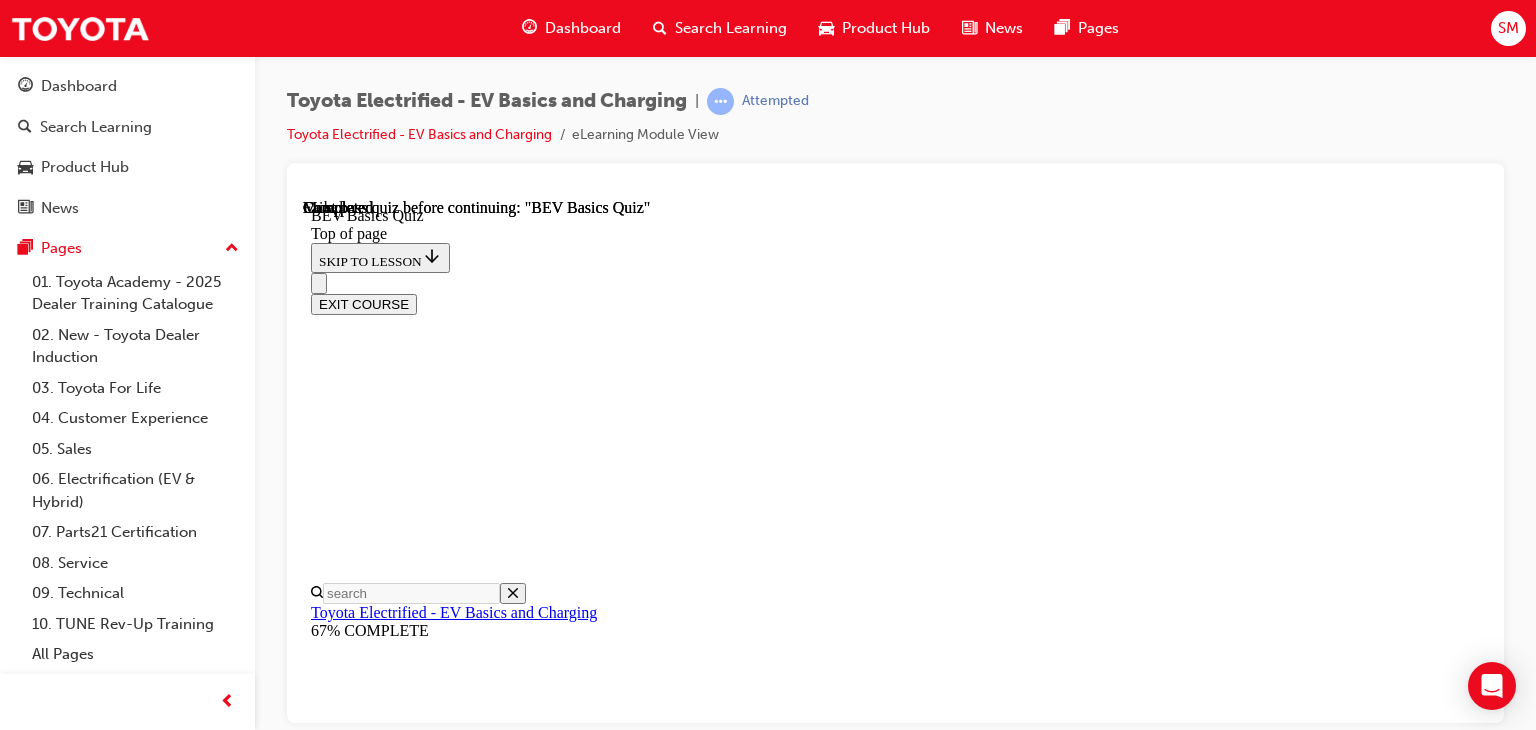 click on "TAKE AGAIN" at bounding box center [359, 14407] 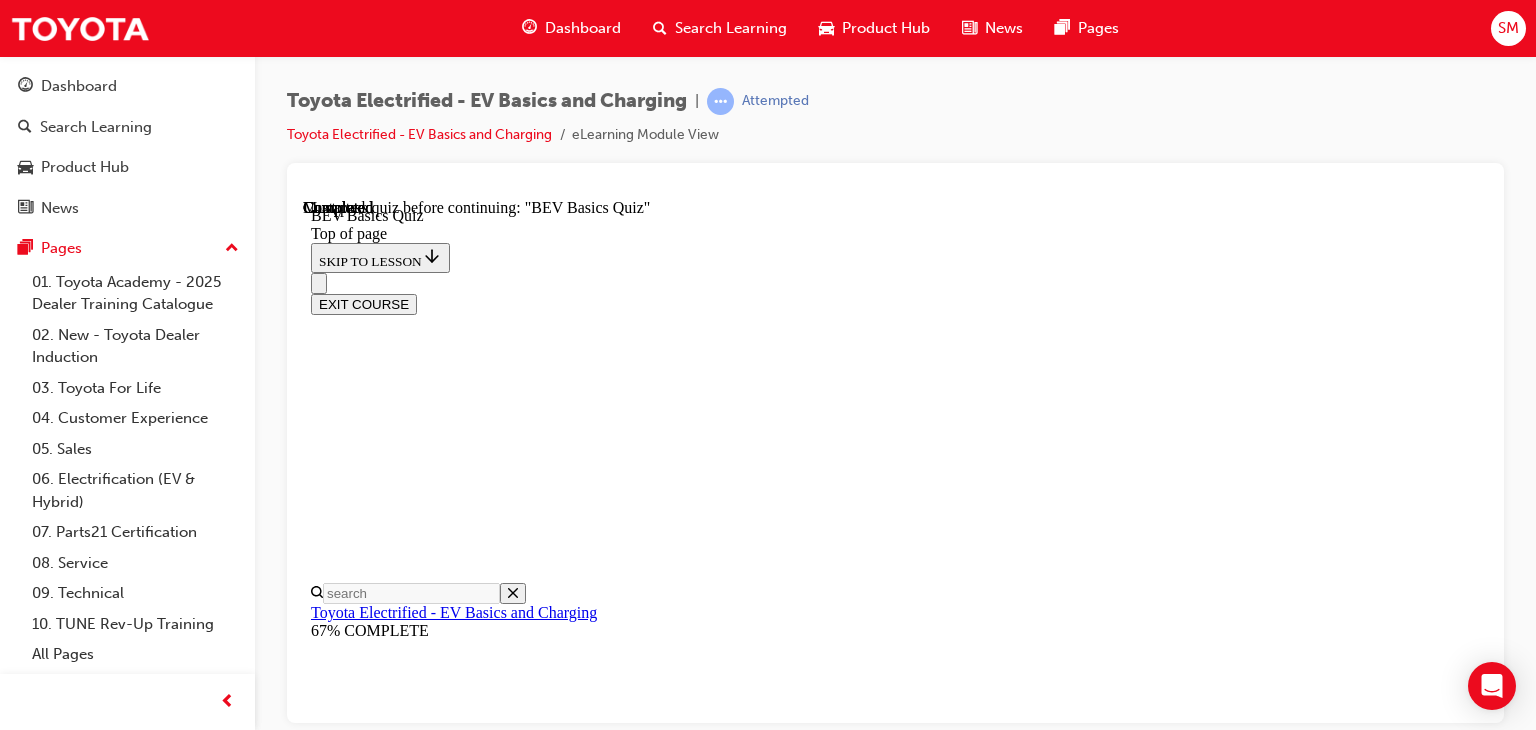 click on "TAKE AGAIN" at bounding box center [359, 9247] 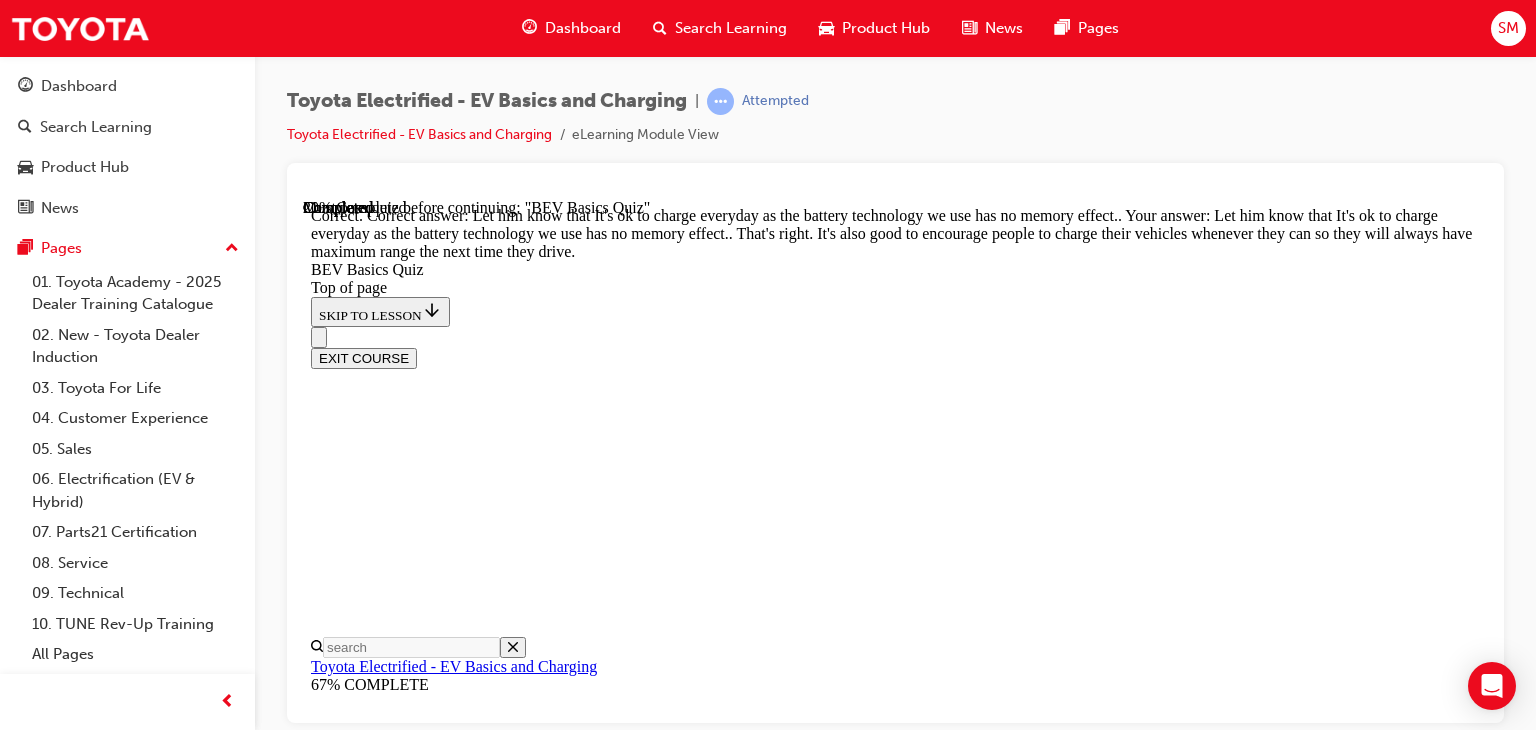 scroll, scrollTop: 640, scrollLeft: 0, axis: vertical 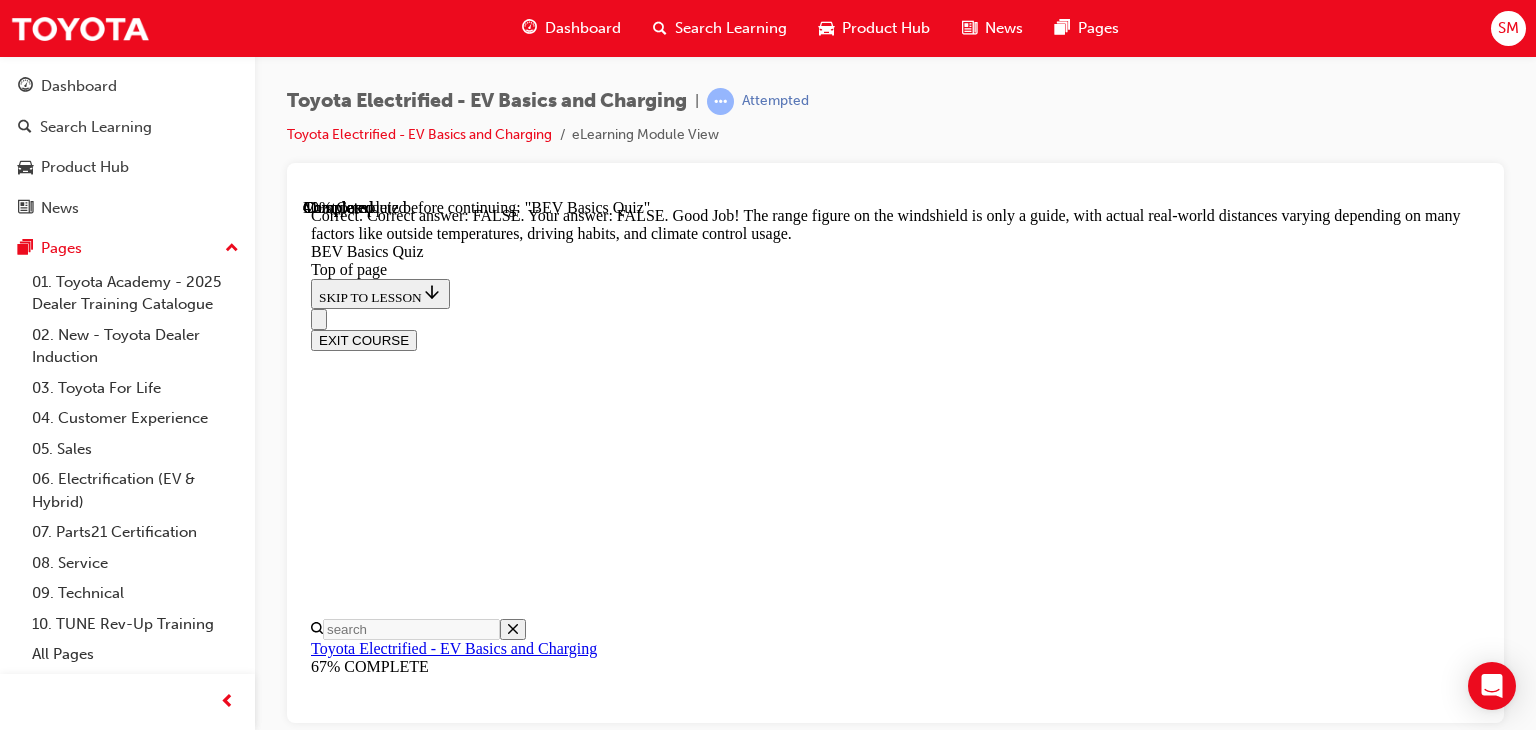 click on "NEXT" at bounding box center [337, 18179] 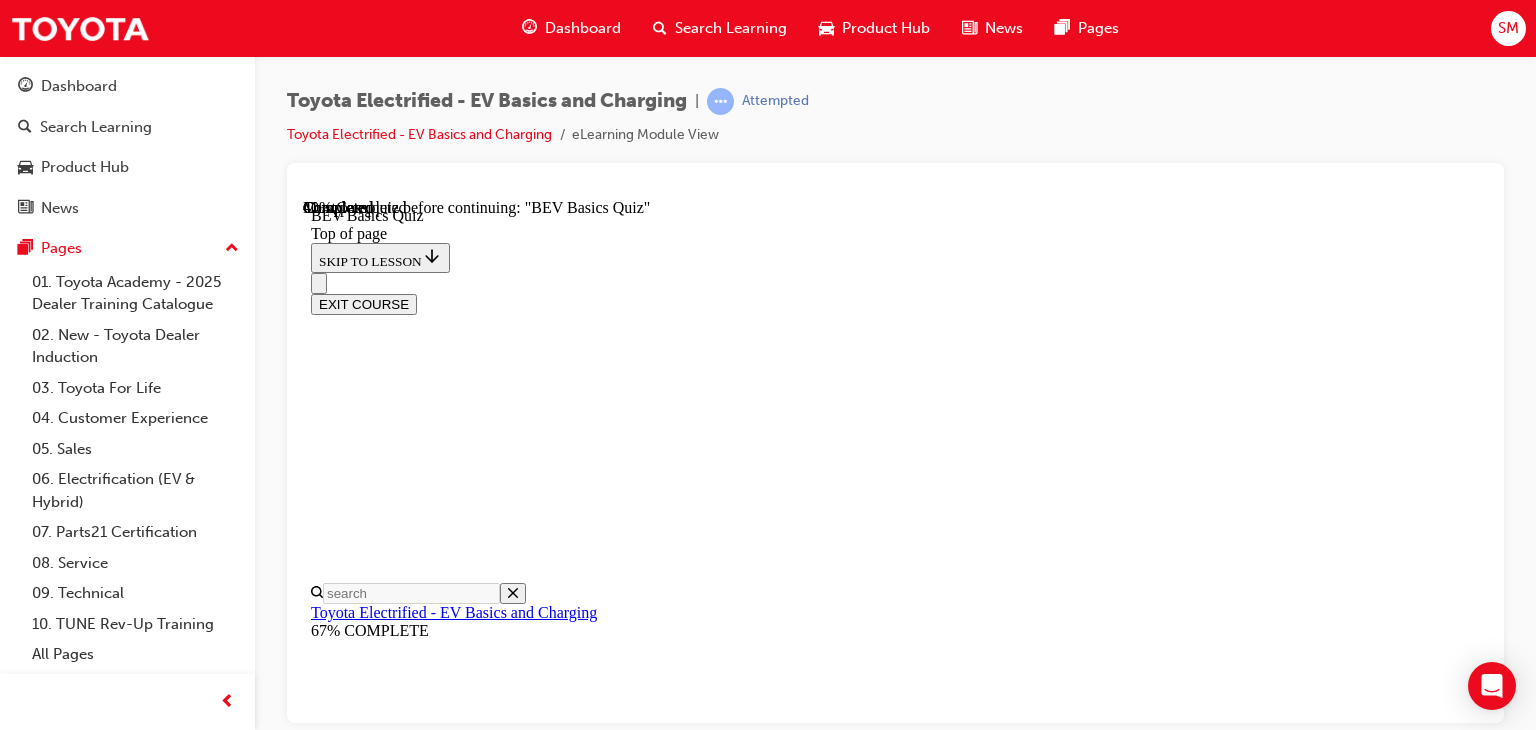 scroll, scrollTop: 341, scrollLeft: 0, axis: vertical 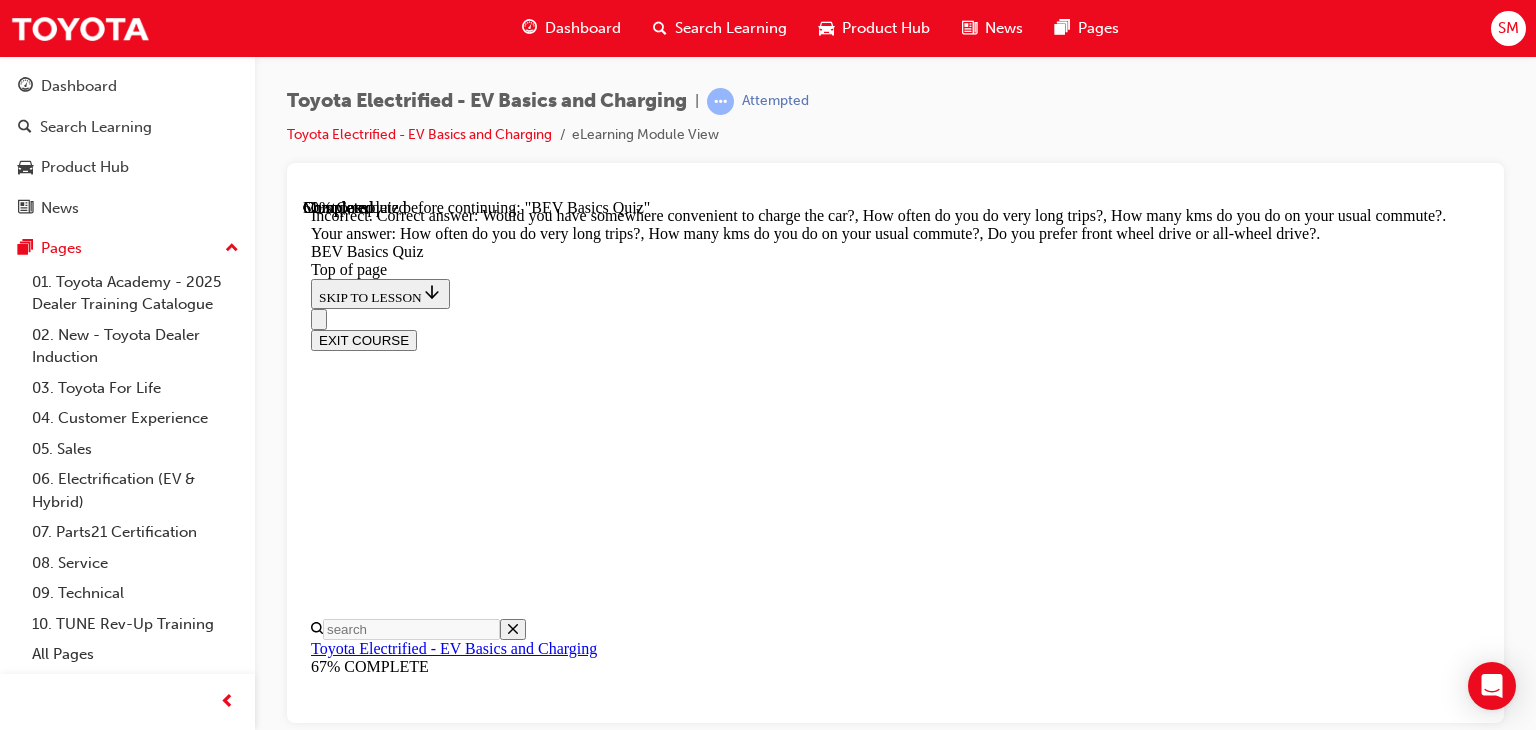 click on "NEXT" at bounding box center (337, 17475) 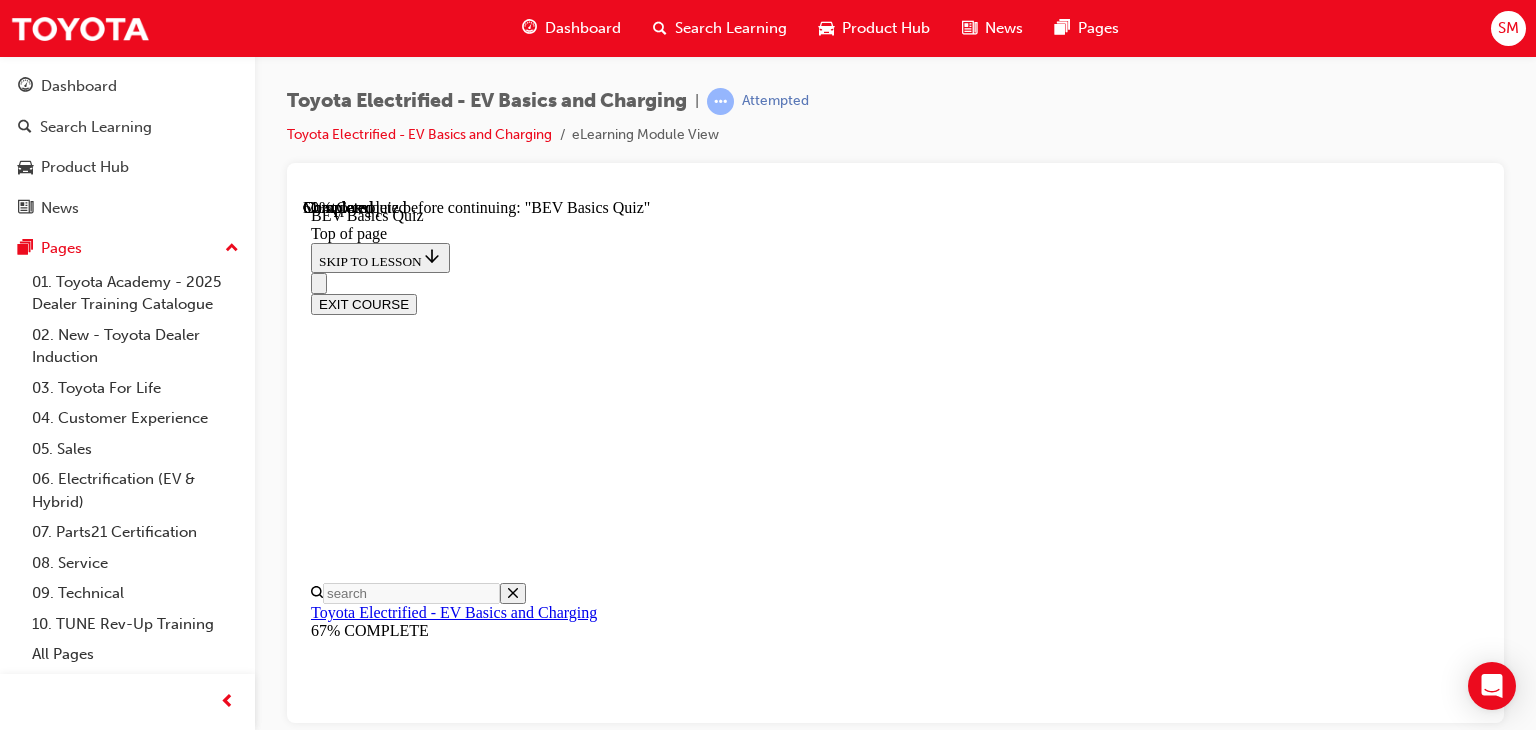 scroll, scrollTop: 391, scrollLeft: 0, axis: vertical 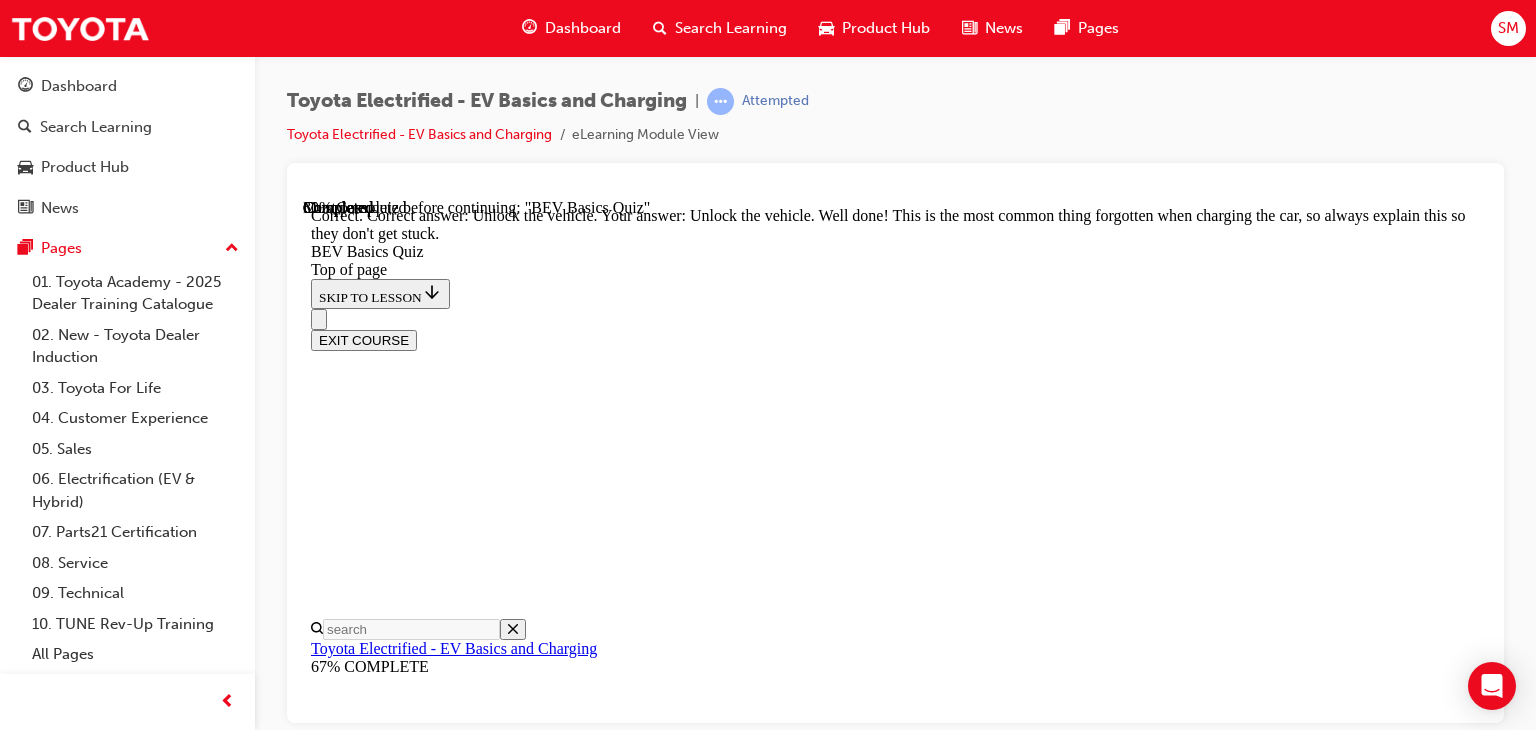 click on "NEXT" at bounding box center (337, 19591) 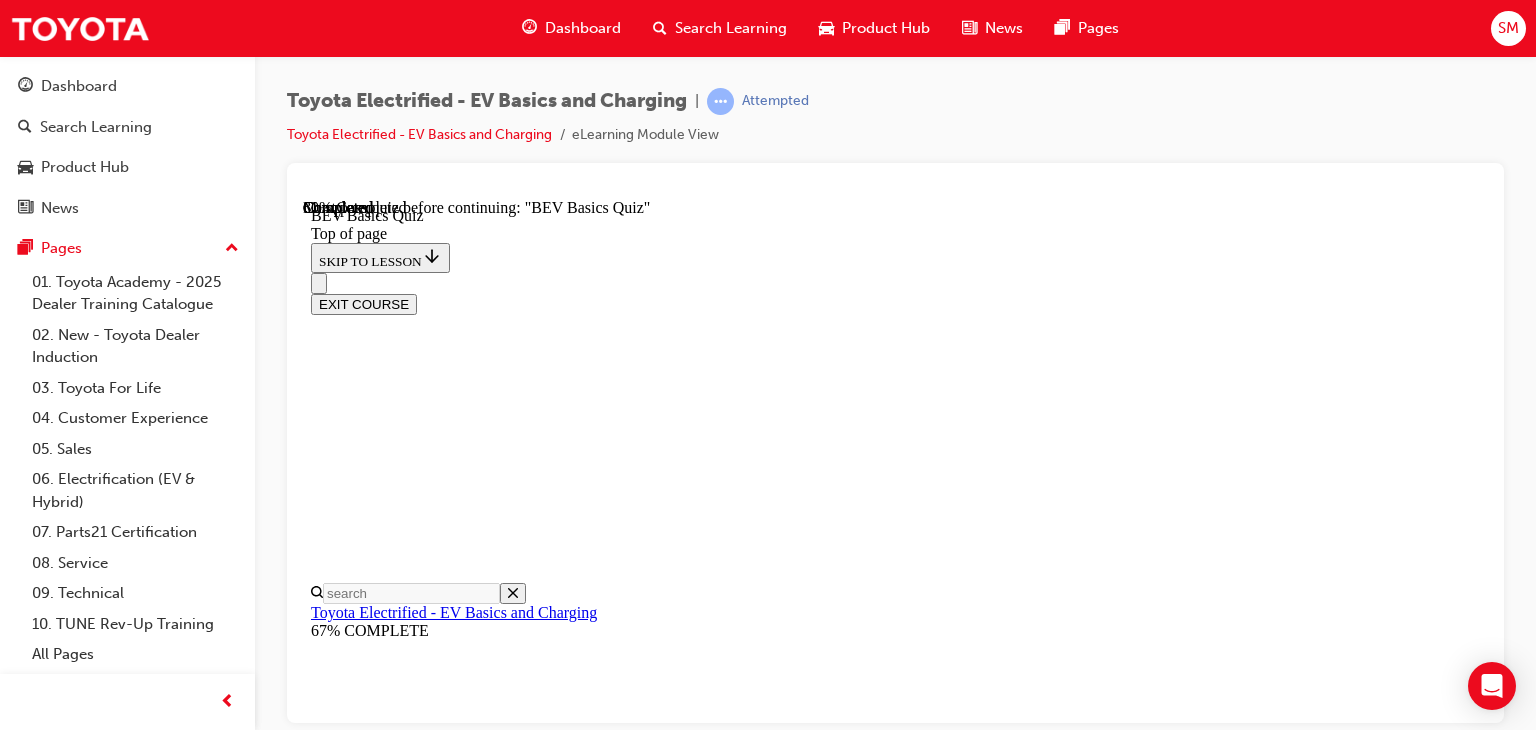 scroll, scrollTop: 163, scrollLeft: 0, axis: vertical 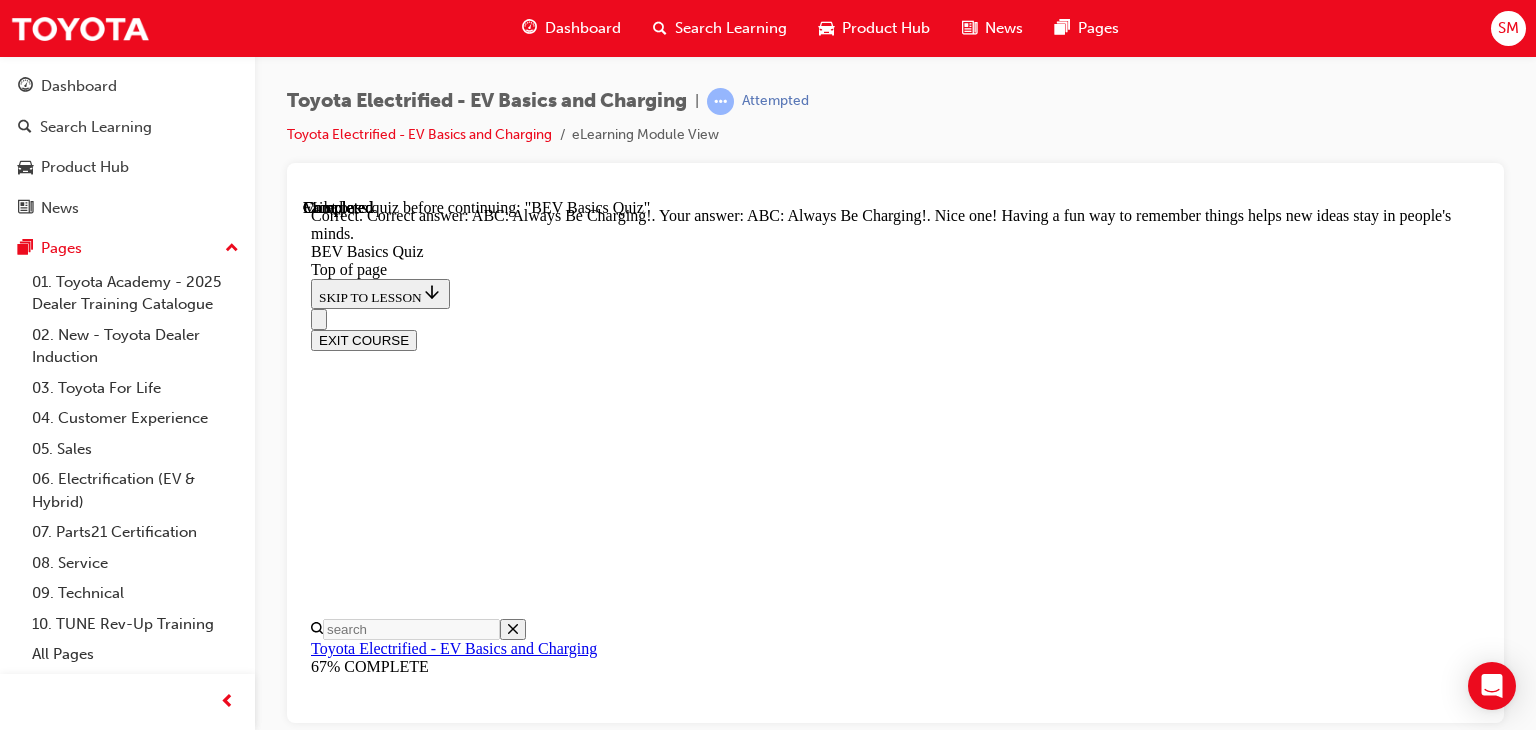 click on "NEXT" at bounding box center (337, 22406) 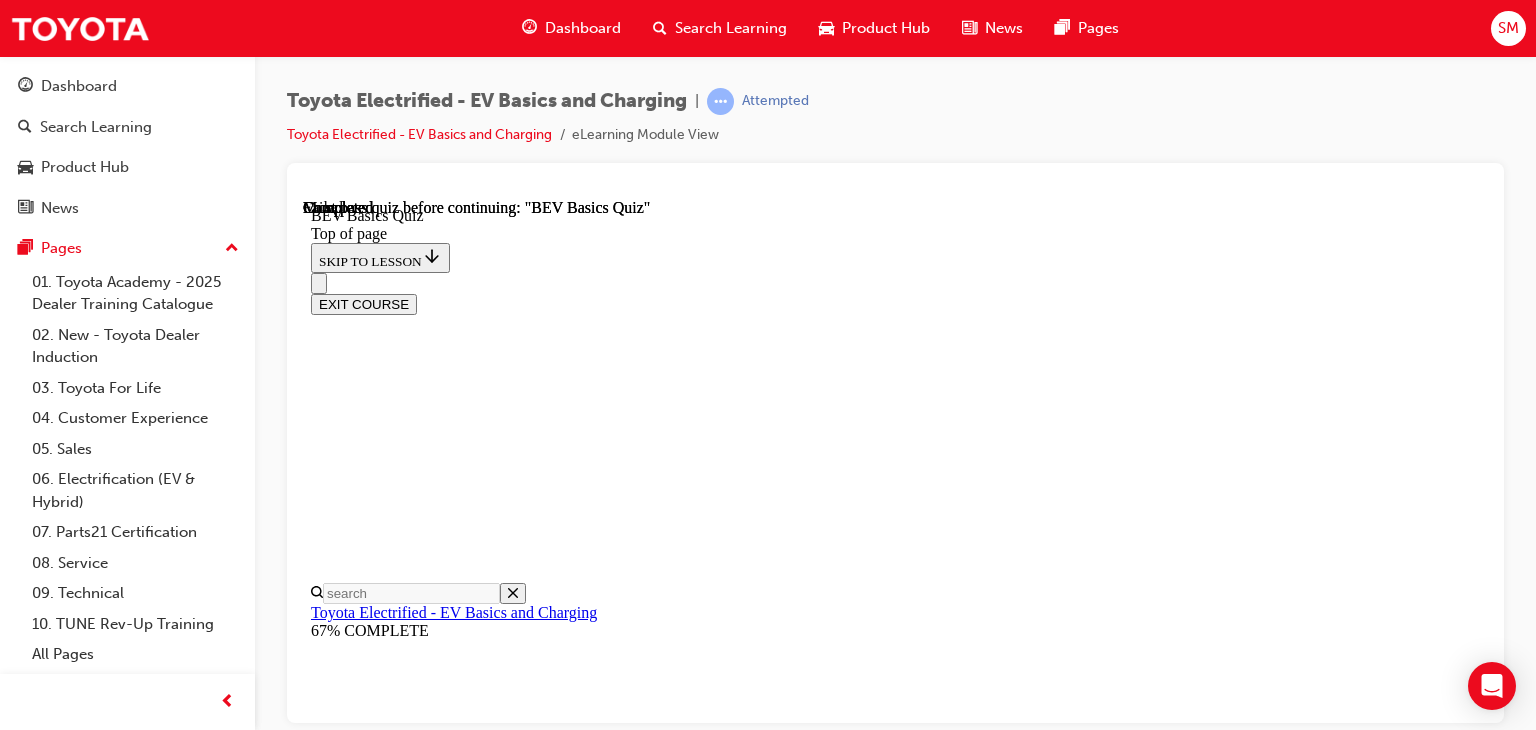 scroll, scrollTop: 557, scrollLeft: 0, axis: vertical 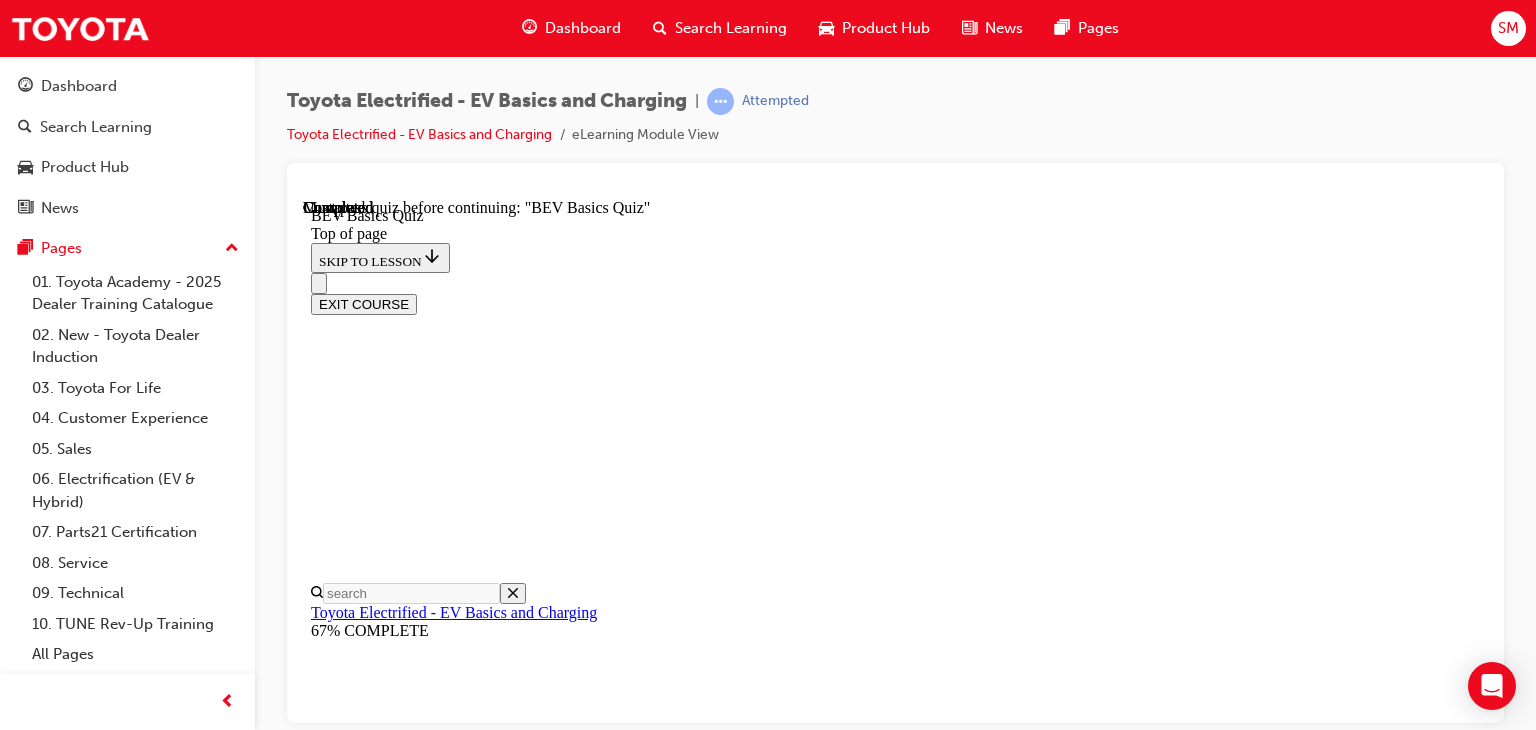 click on "TAKE AGAIN" at bounding box center [359, 9248] 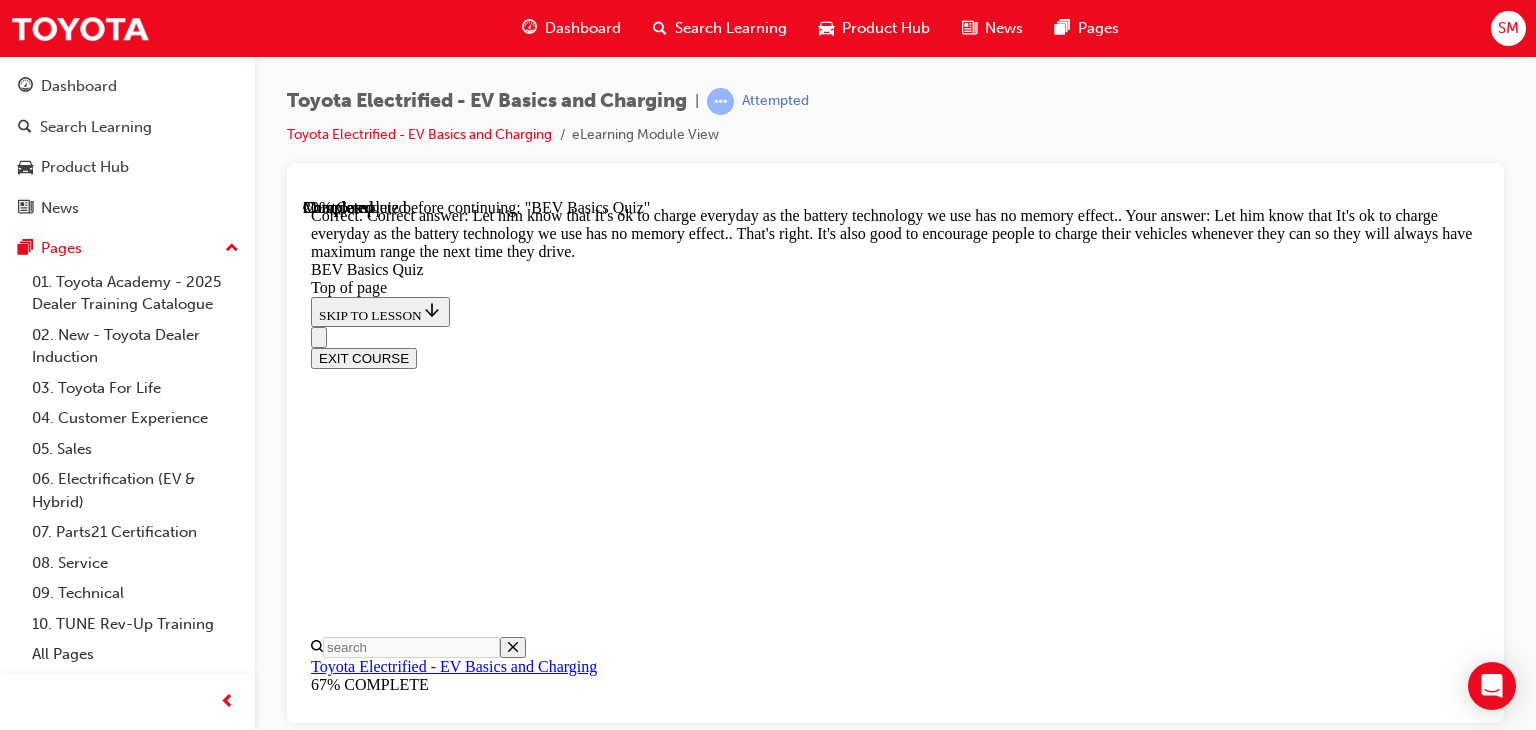 scroll, scrollTop: 640, scrollLeft: 0, axis: vertical 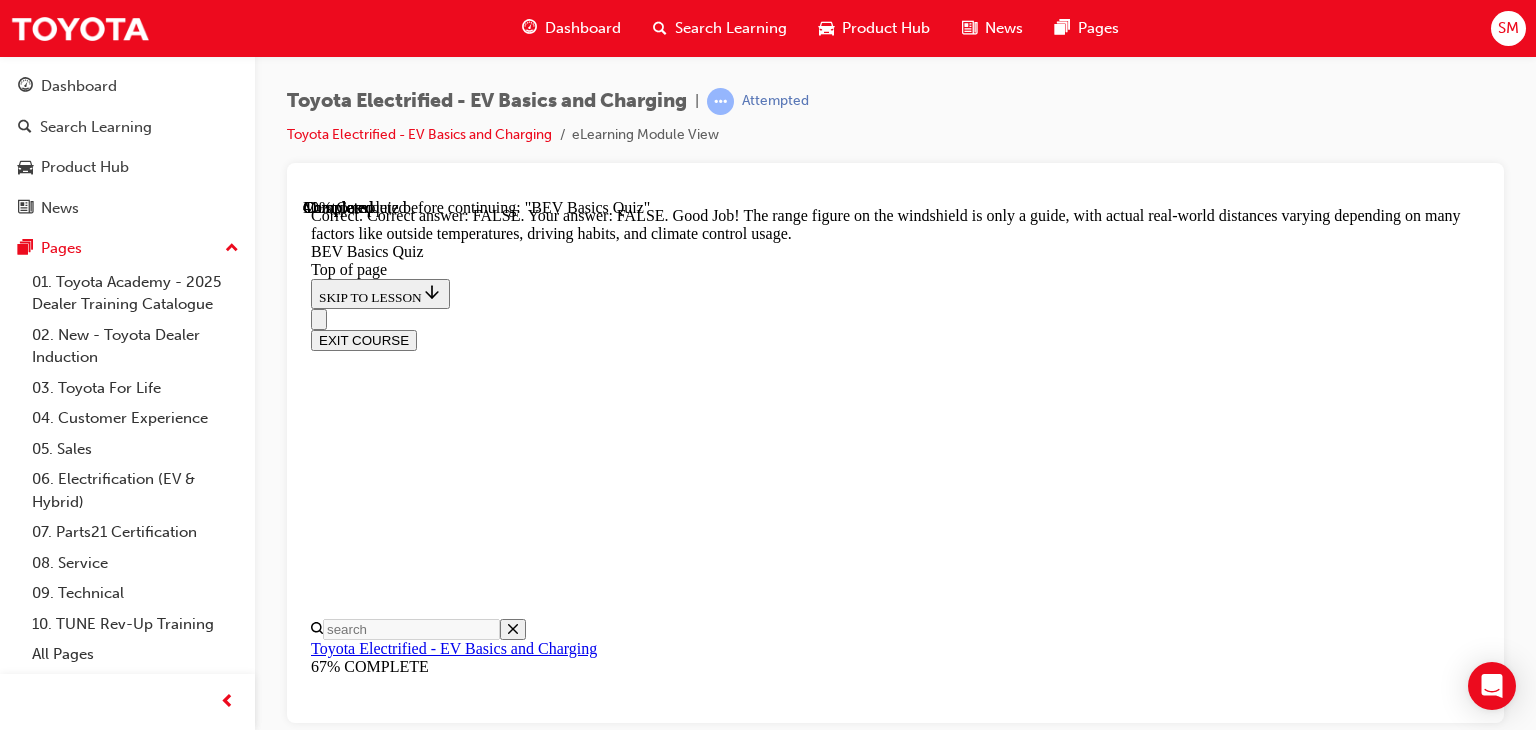 click on "NEXT" at bounding box center (337, 18179) 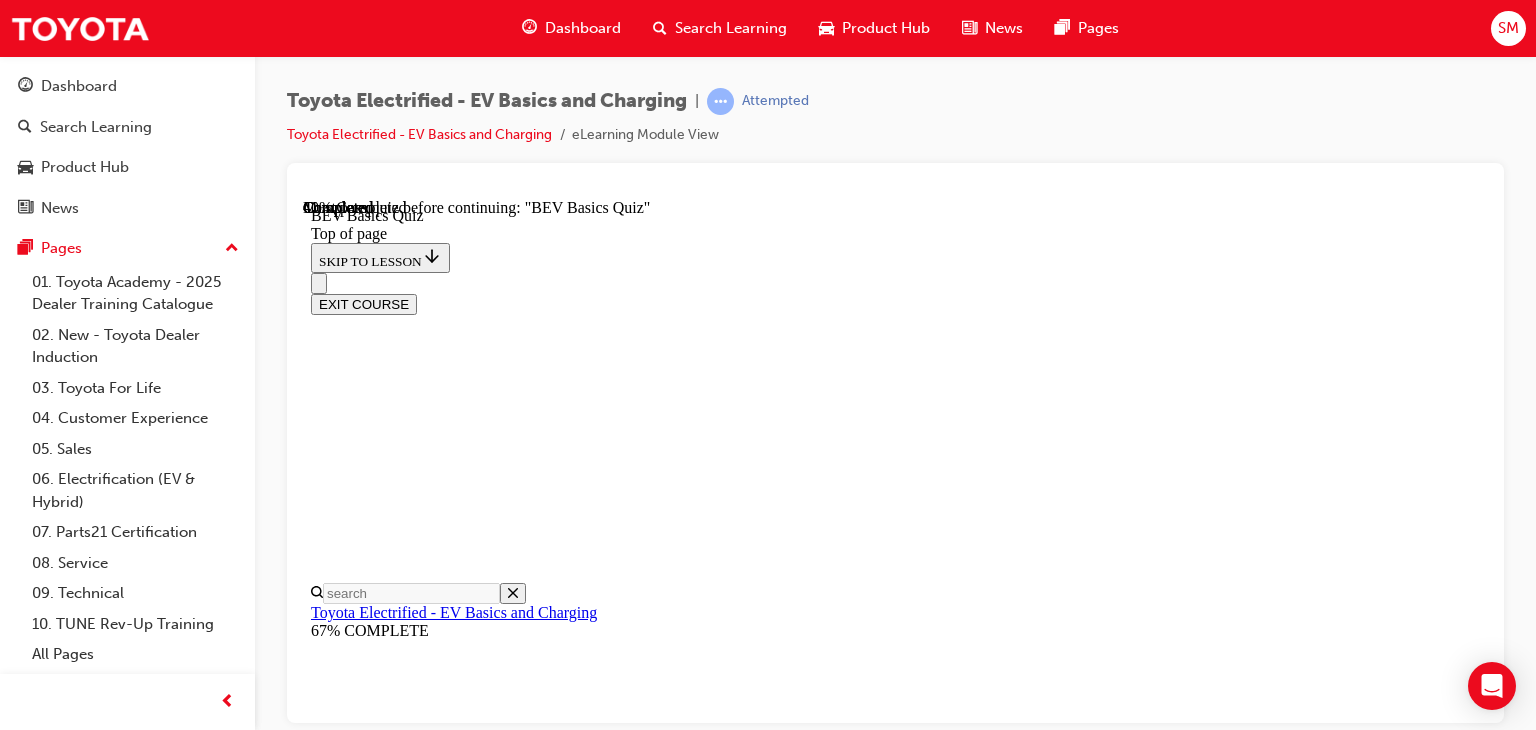 scroll, scrollTop: 475, scrollLeft: 0, axis: vertical 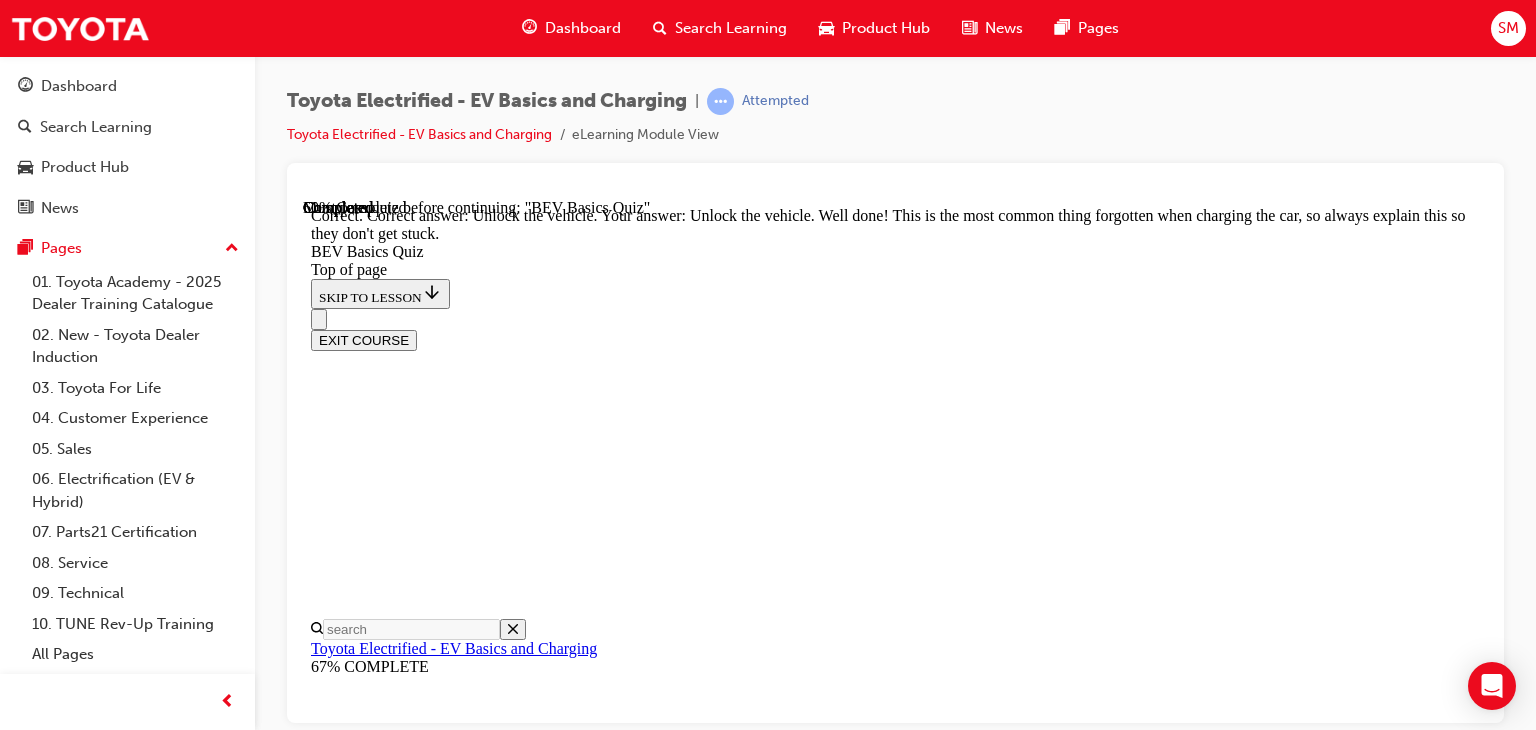 click on "NEXT" at bounding box center (337, 20313) 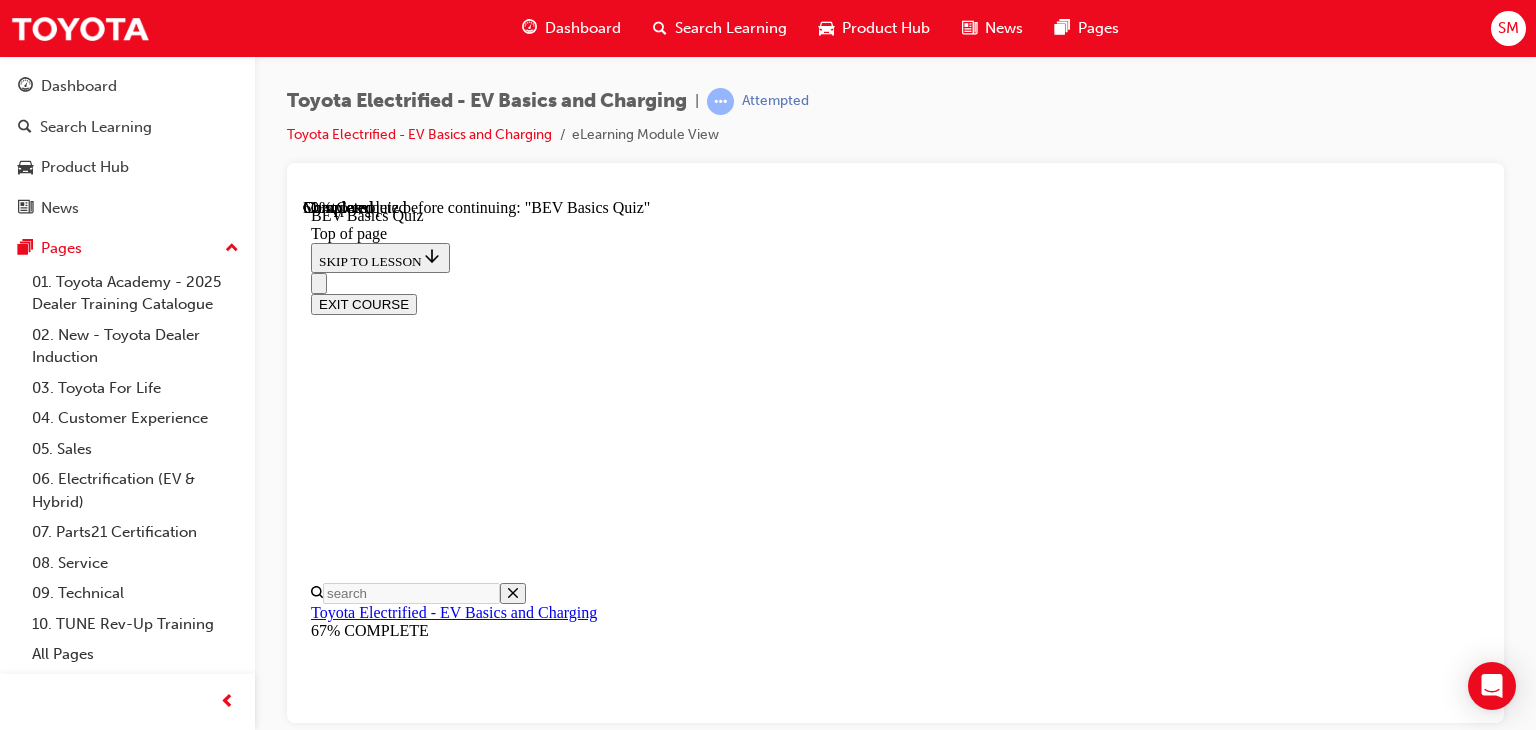 scroll, scrollTop: 198, scrollLeft: 0, axis: vertical 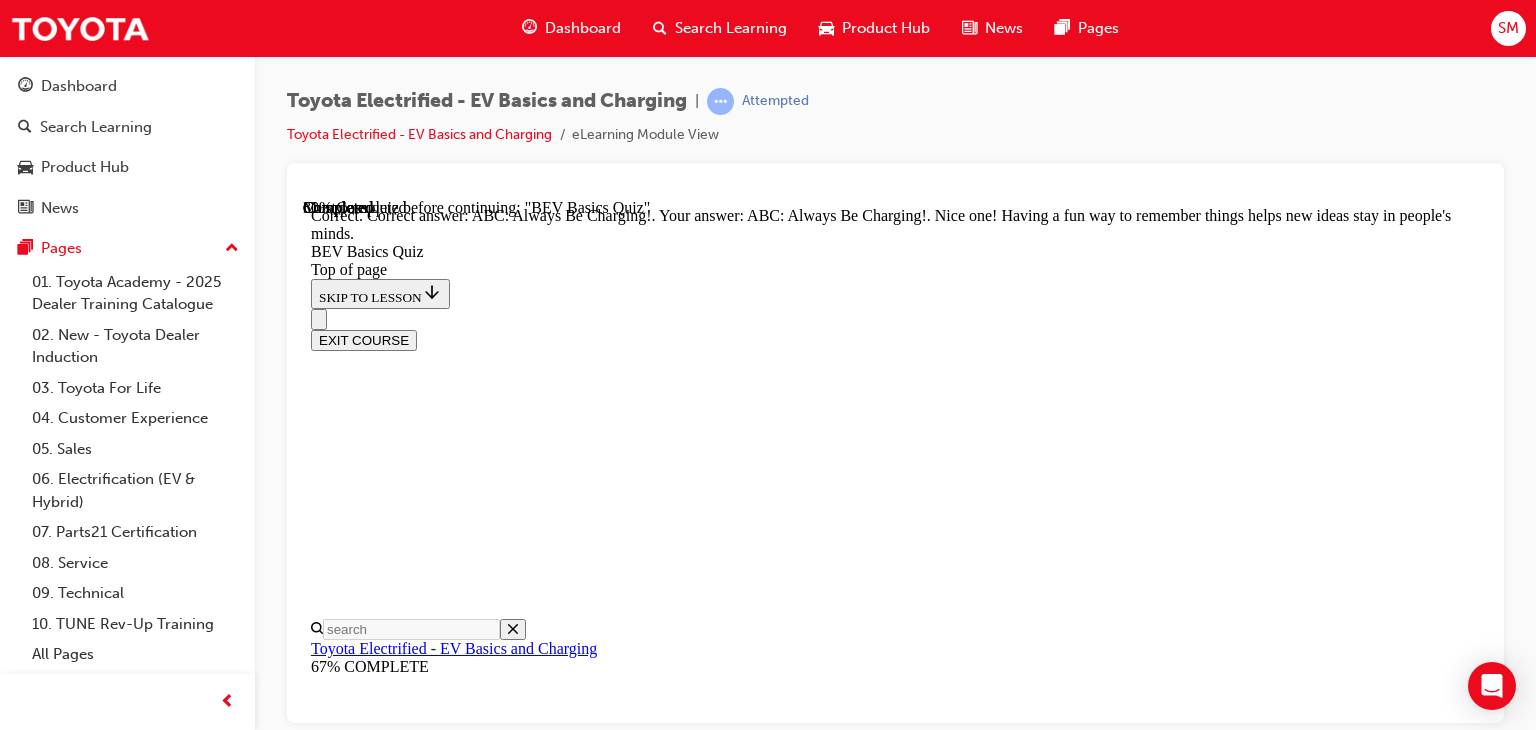 click on "NEXT" at bounding box center (337, 22406) 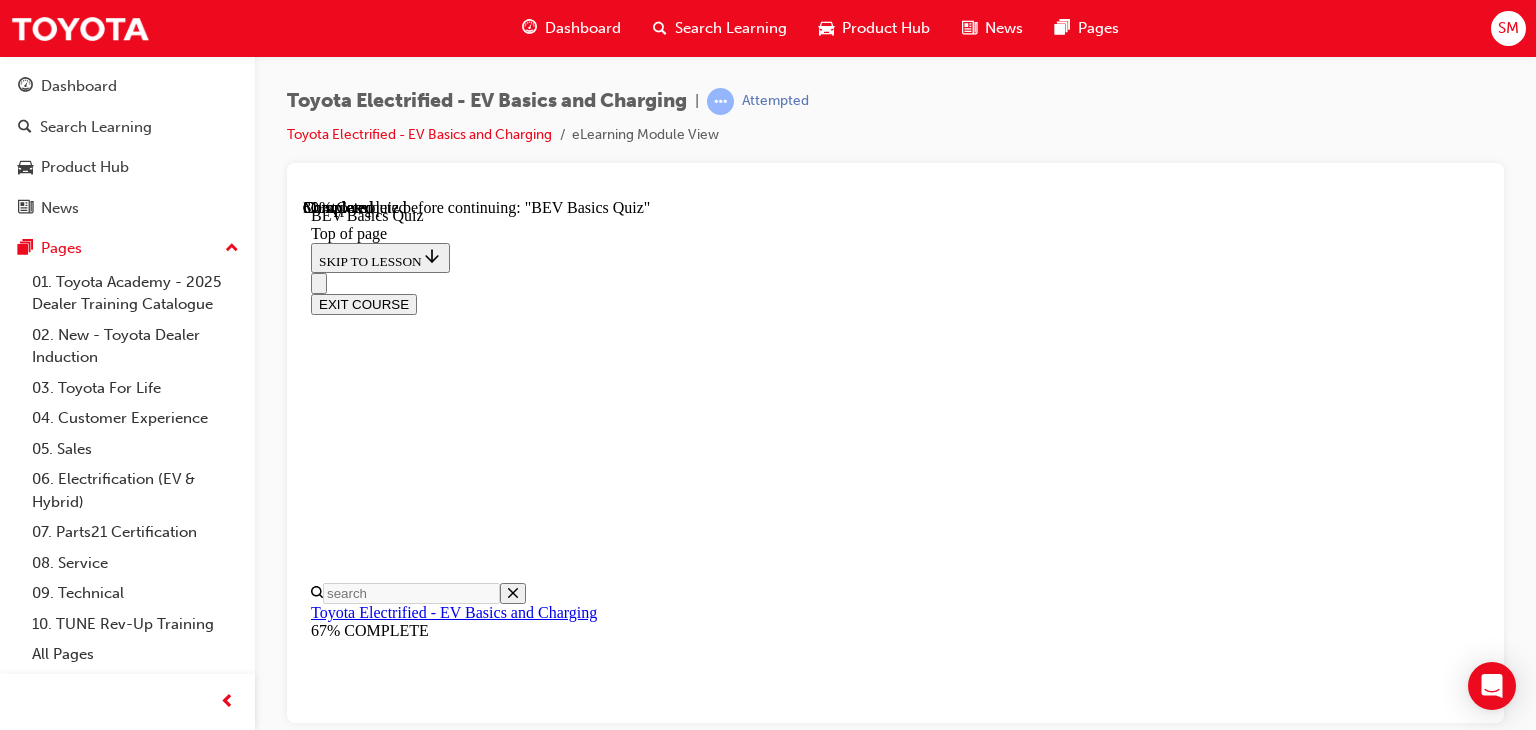 scroll, scrollTop: 260, scrollLeft: 0, axis: vertical 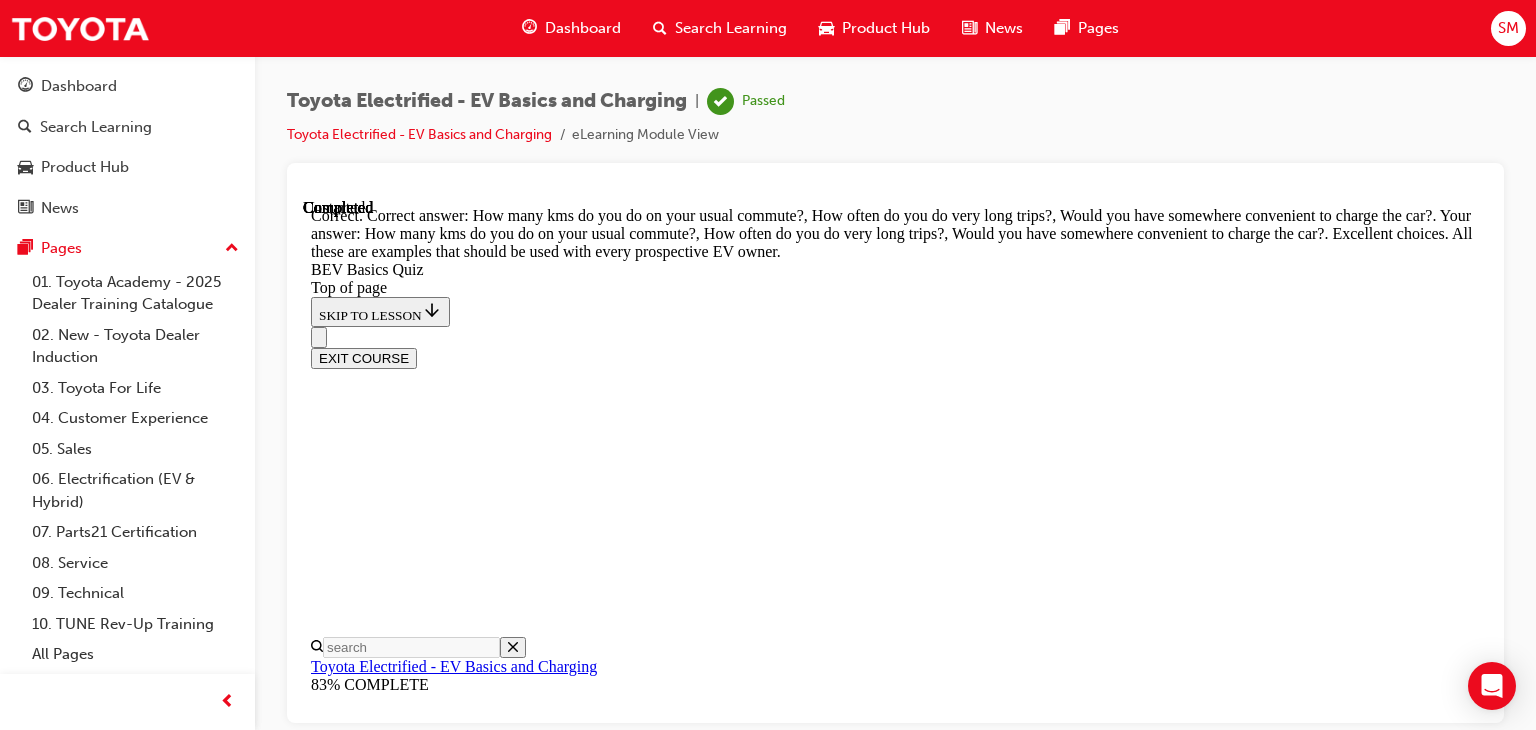 click on "NEXT" at bounding box center [337, 19602] 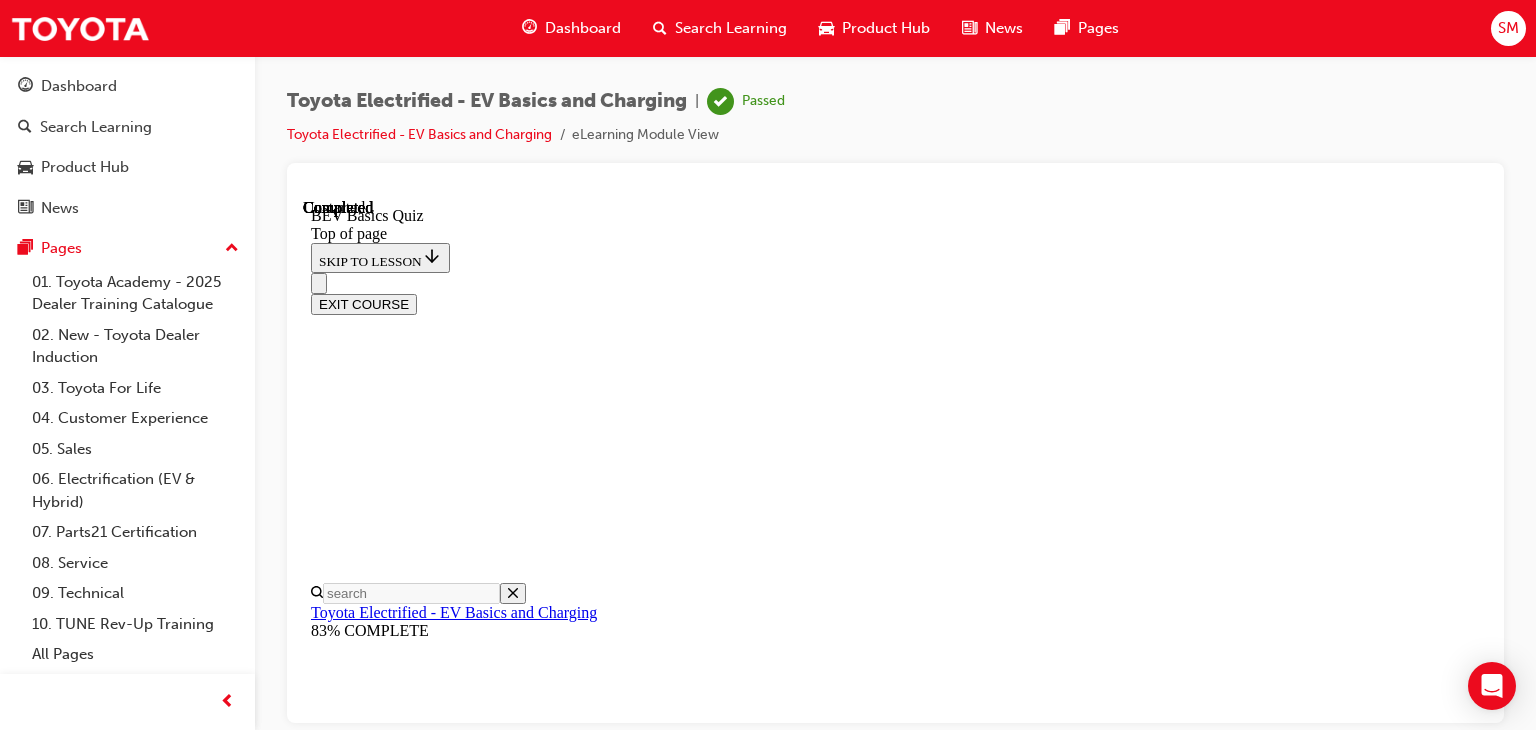 scroll, scrollTop: 557, scrollLeft: 0, axis: vertical 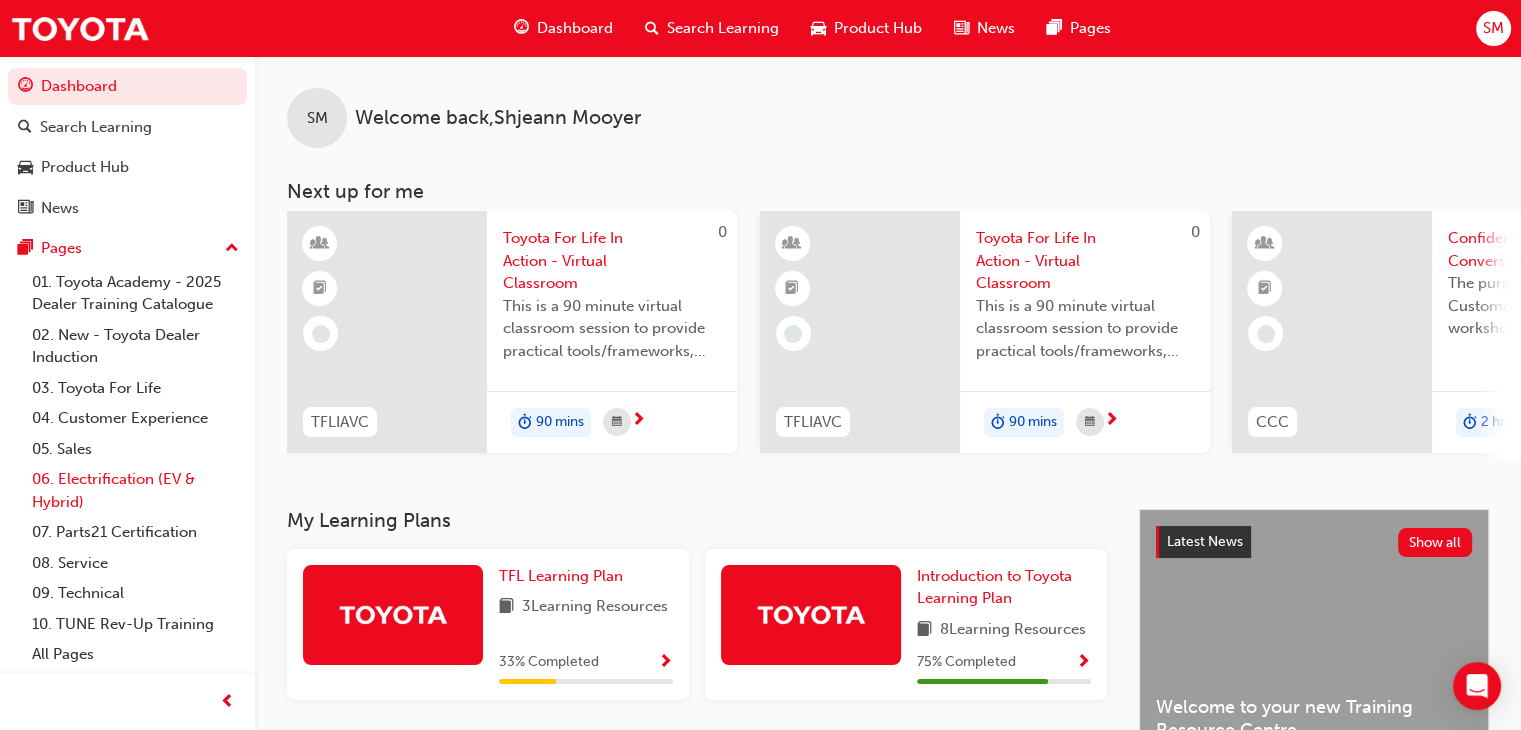 click on "06. Electrification (EV & Hybrid)" at bounding box center (135, 490) 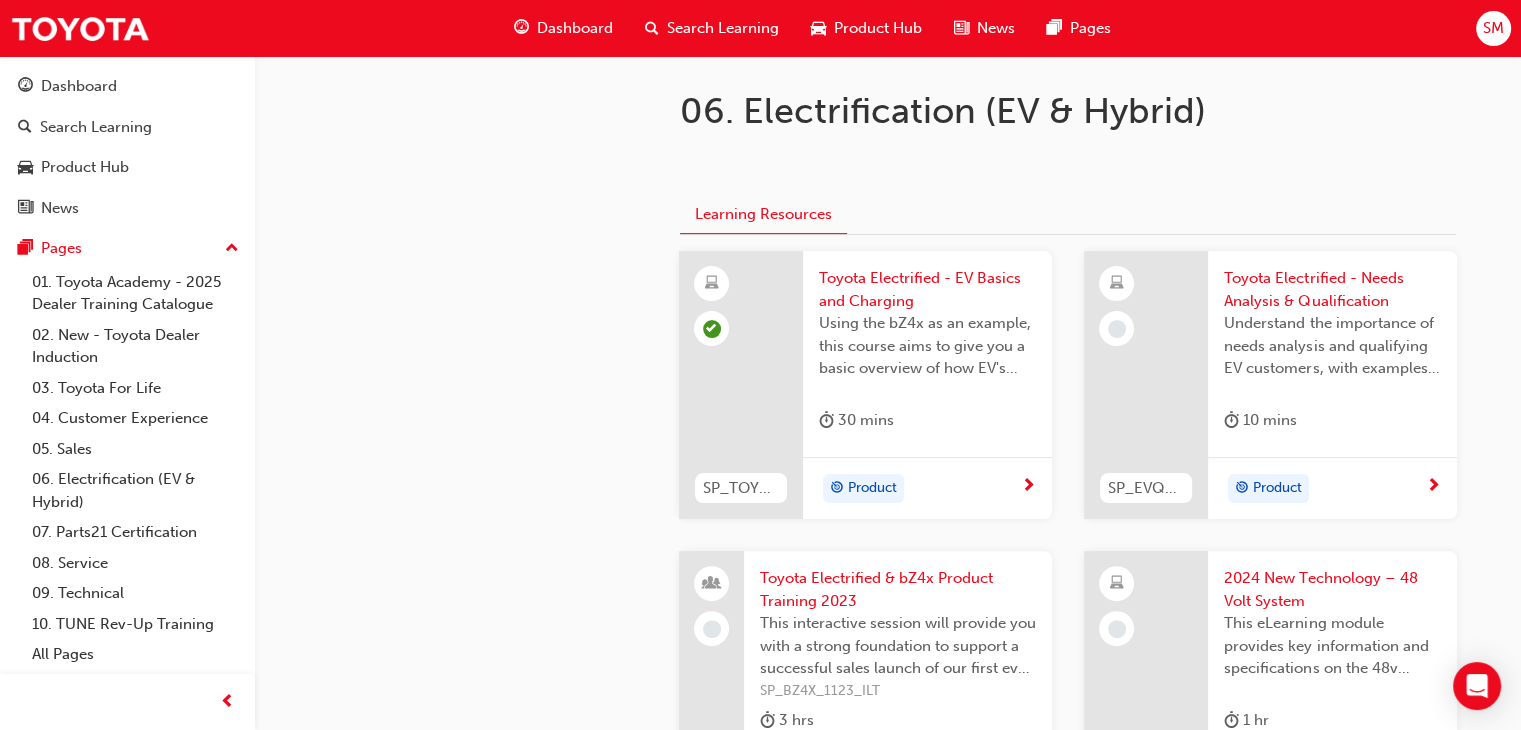 scroll, scrollTop: 408, scrollLeft: 0, axis: vertical 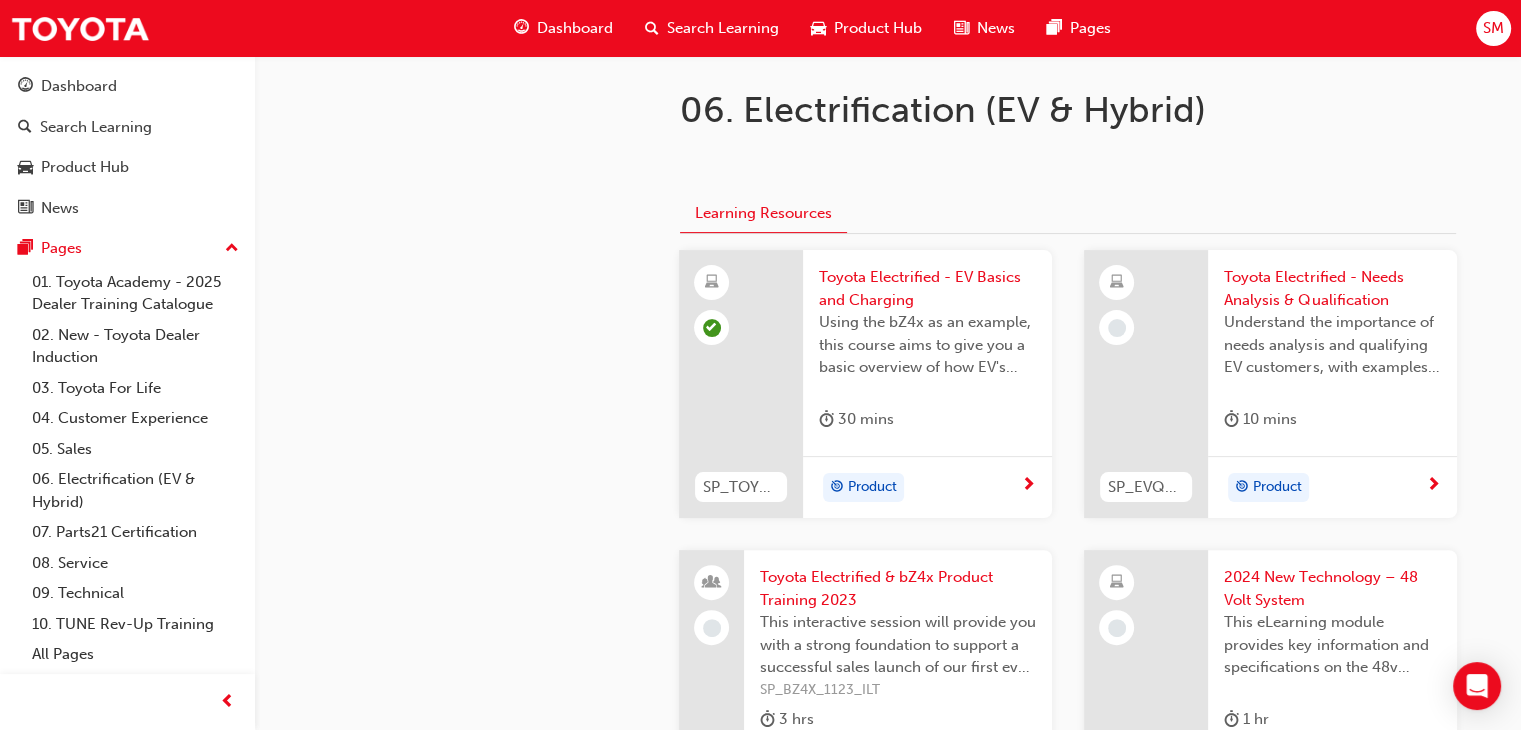click on "Product" at bounding box center [1325, 488] 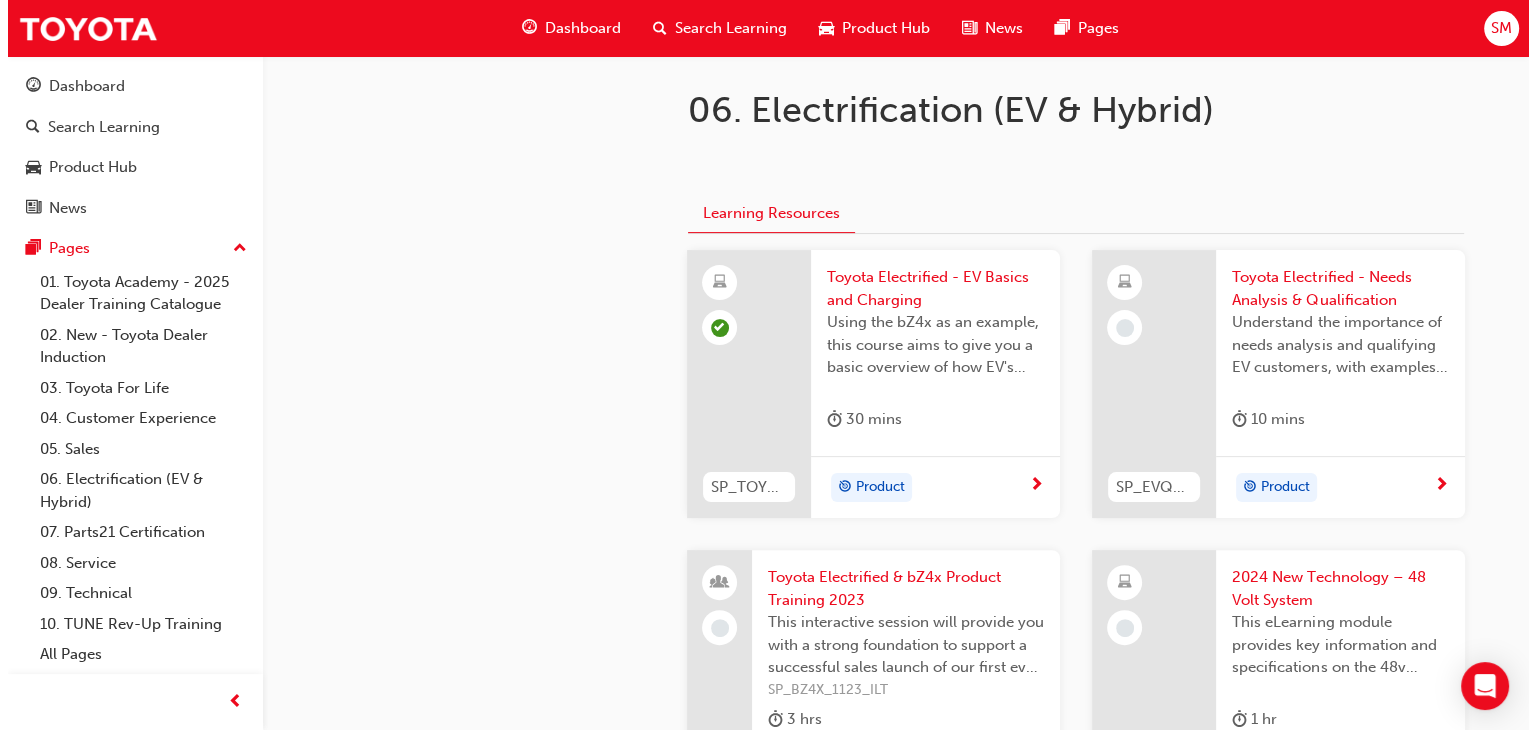 scroll, scrollTop: 0, scrollLeft: 0, axis: both 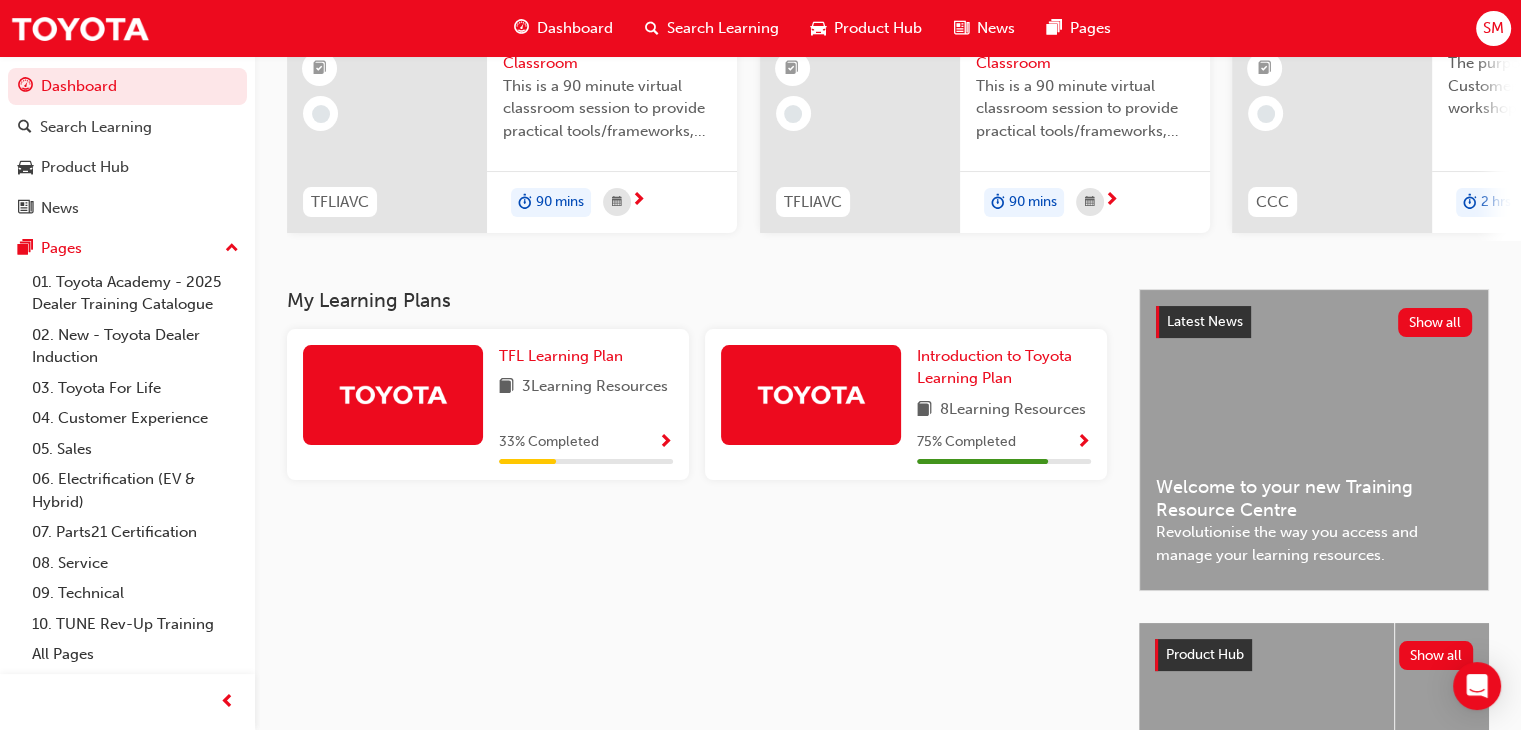 click on "My Learning Plans  TFL Learning Plan 3  Learning Resources 33 % Completed Introduction to Toyota Learning Plan 8  Learning Resources 75 % Completed" at bounding box center (713, 599) 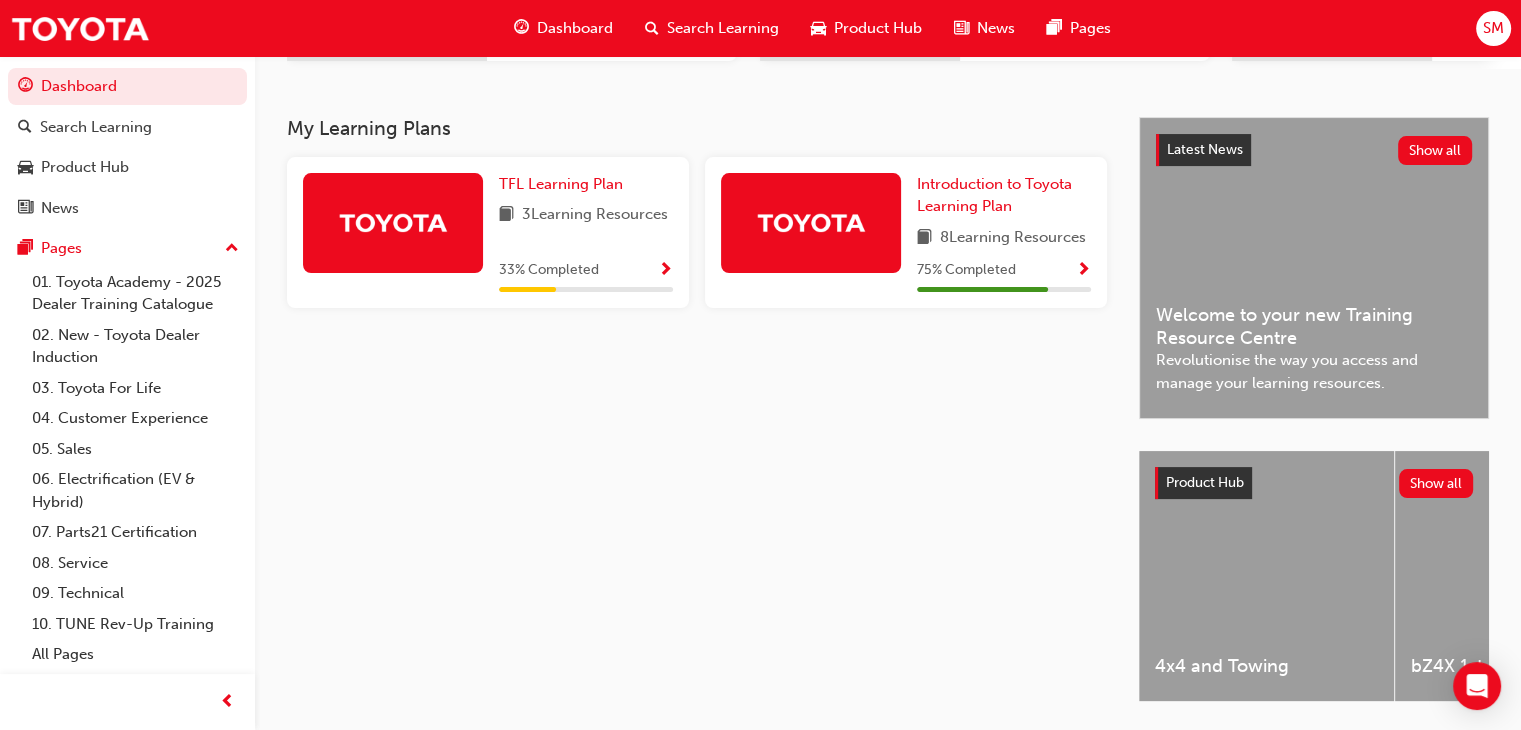 scroll, scrollTop: 355, scrollLeft: 0, axis: vertical 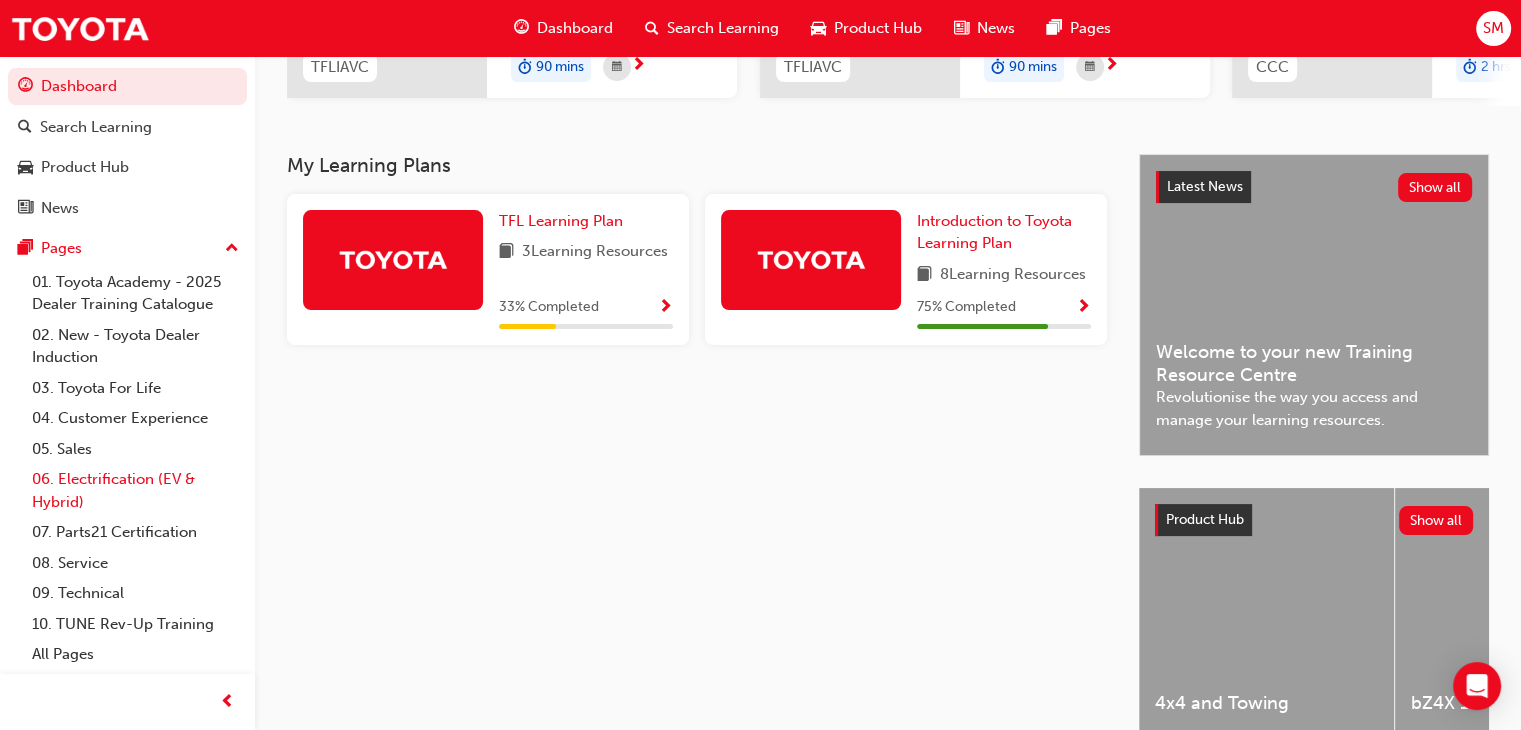 click on "06. Electrification (EV & Hybrid)" at bounding box center (135, 490) 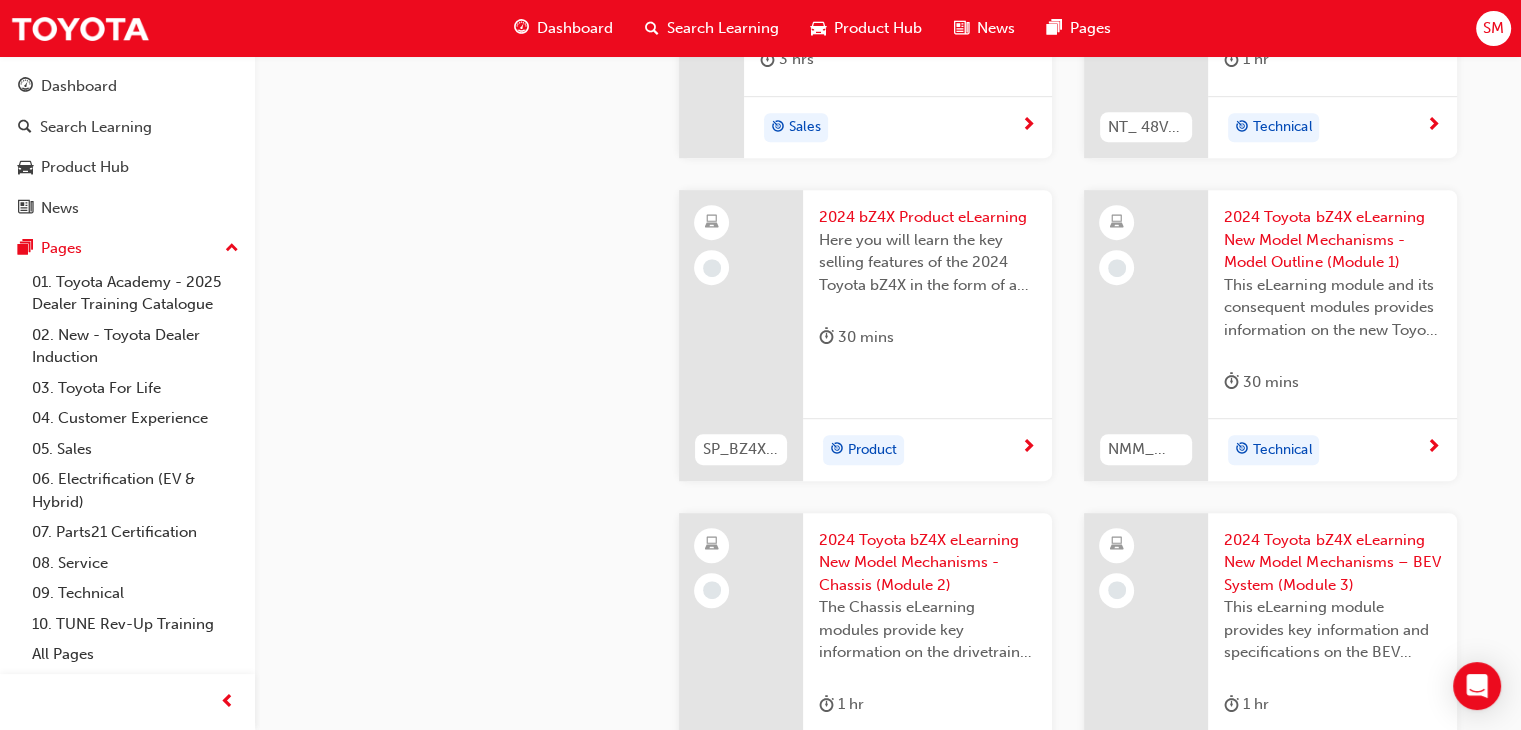 scroll, scrollTop: 1067, scrollLeft: 0, axis: vertical 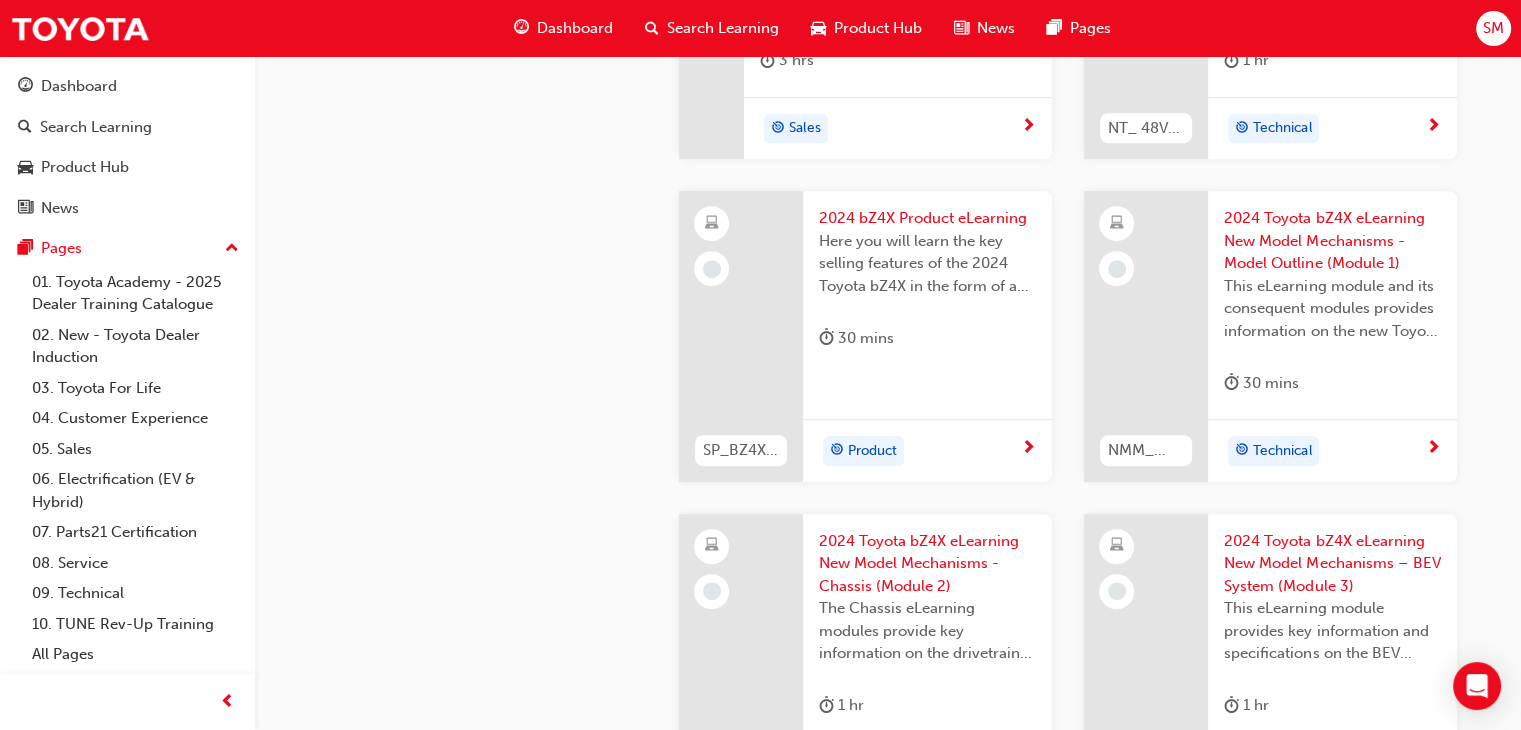 click on "Product" at bounding box center [920, 451] 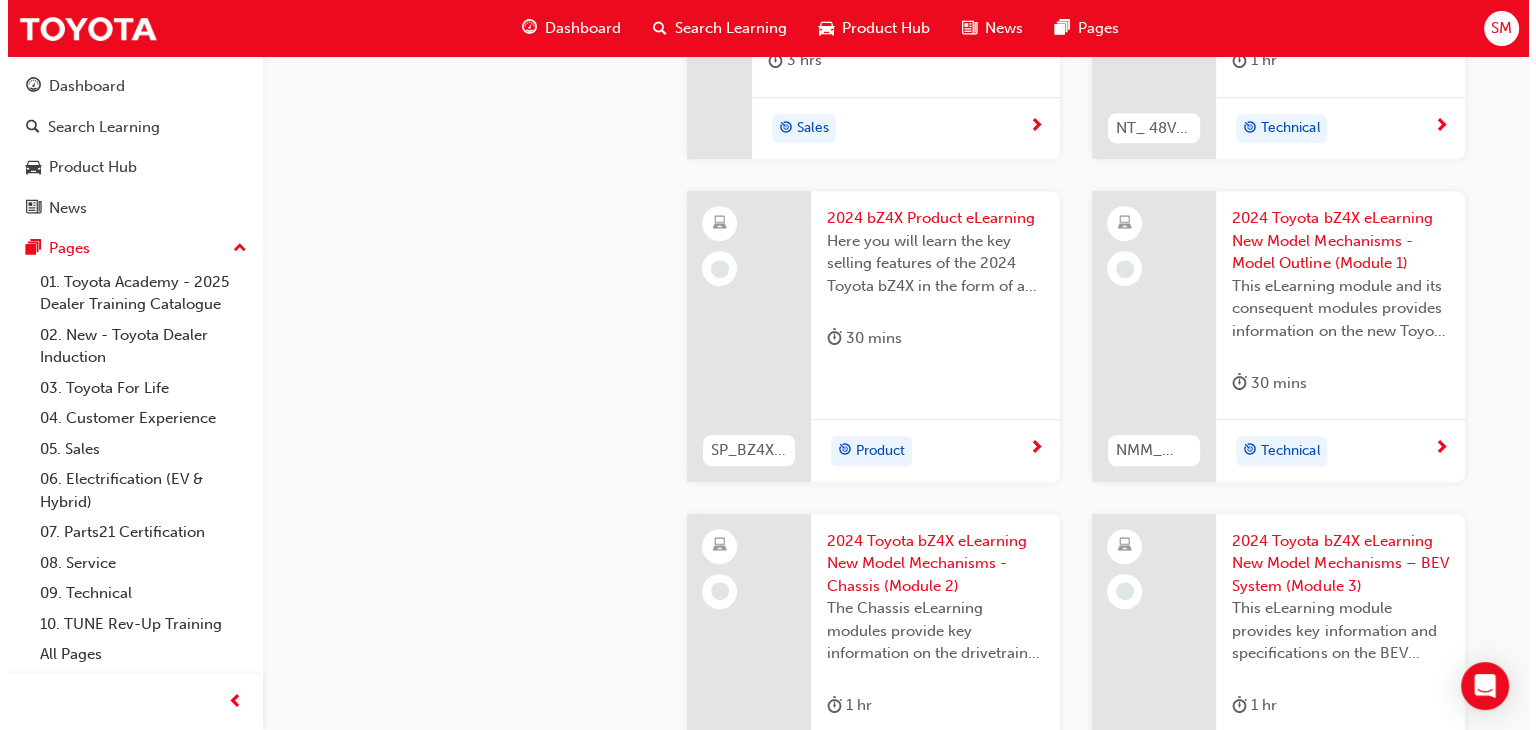 scroll, scrollTop: 0, scrollLeft: 0, axis: both 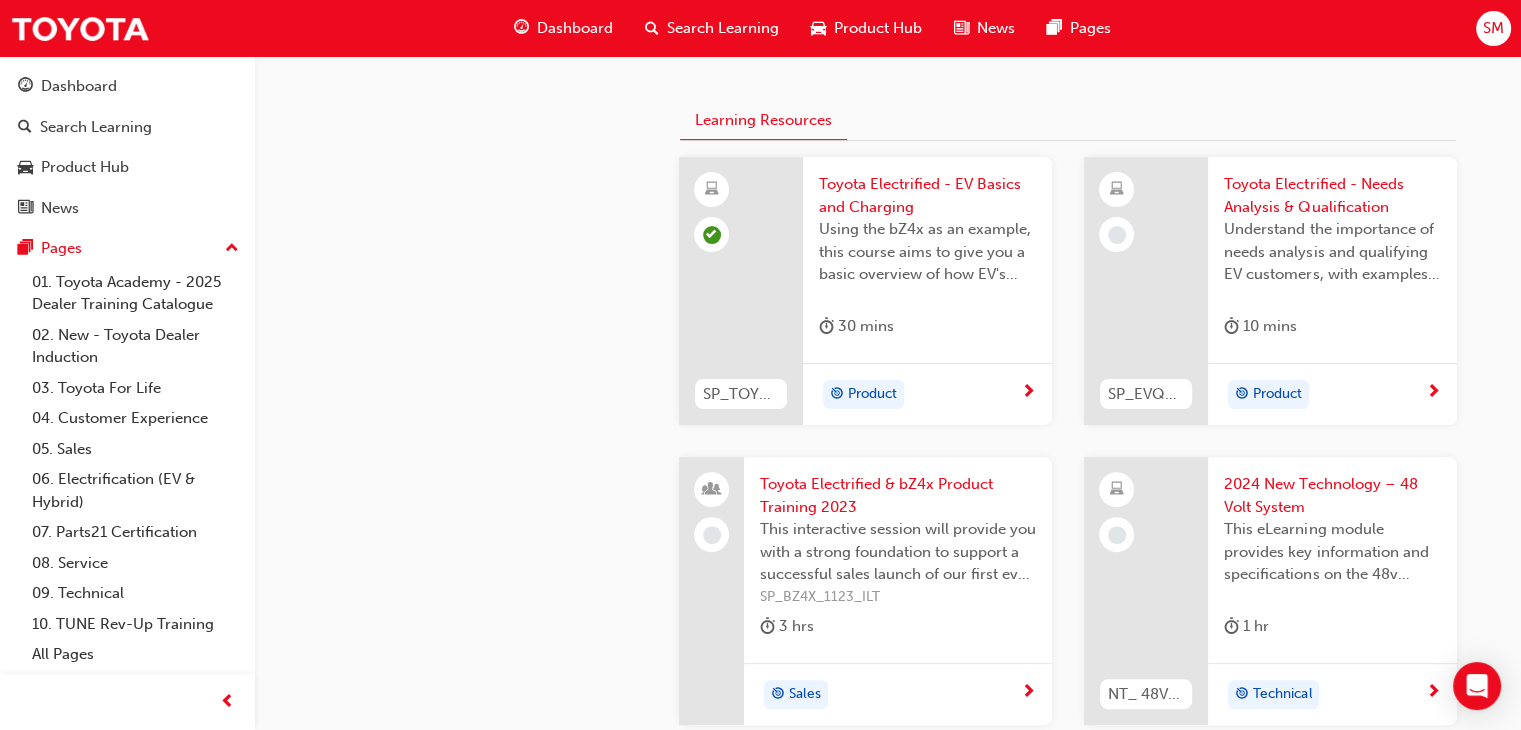 click on "SP_TOYBEVBASICS_EL Toyota Electrified - EV Basics and Charging Using the bZ4x as an example, this course aims to give you a basic overview of how EV's work, how to charge them, FAQs around BEVs and some simple questions you can use to find out if an EV is right for your customers   30 mins Product SP_EVQUALIFICATION_1223 Toyota Electrified - Needs Analysis & Qualification Understand the importance of needs analysis and qualifying EV customers, with examples of how to do this effectively.   10 mins Product Toyota Electrified & bZ4x Product Training 2023 This interactive session will provide you with a strong foundation to support a successful sales launch of our first ever EV locally early next year, as well as provide you with the opportunity to touch and feel early sample vehicles of the bZ4x for yourself well before production vehicles arrive in Australia.
SP_BZ4X_1123_ILT   3 hrs Sales NT_ 48V MILD HYBRID_032024 2024 New Technology – 48 Volt System   1 hr Technical SP_BZ4X_NM_0224_EL01   30 mins" at bounding box center [1068, 1866] 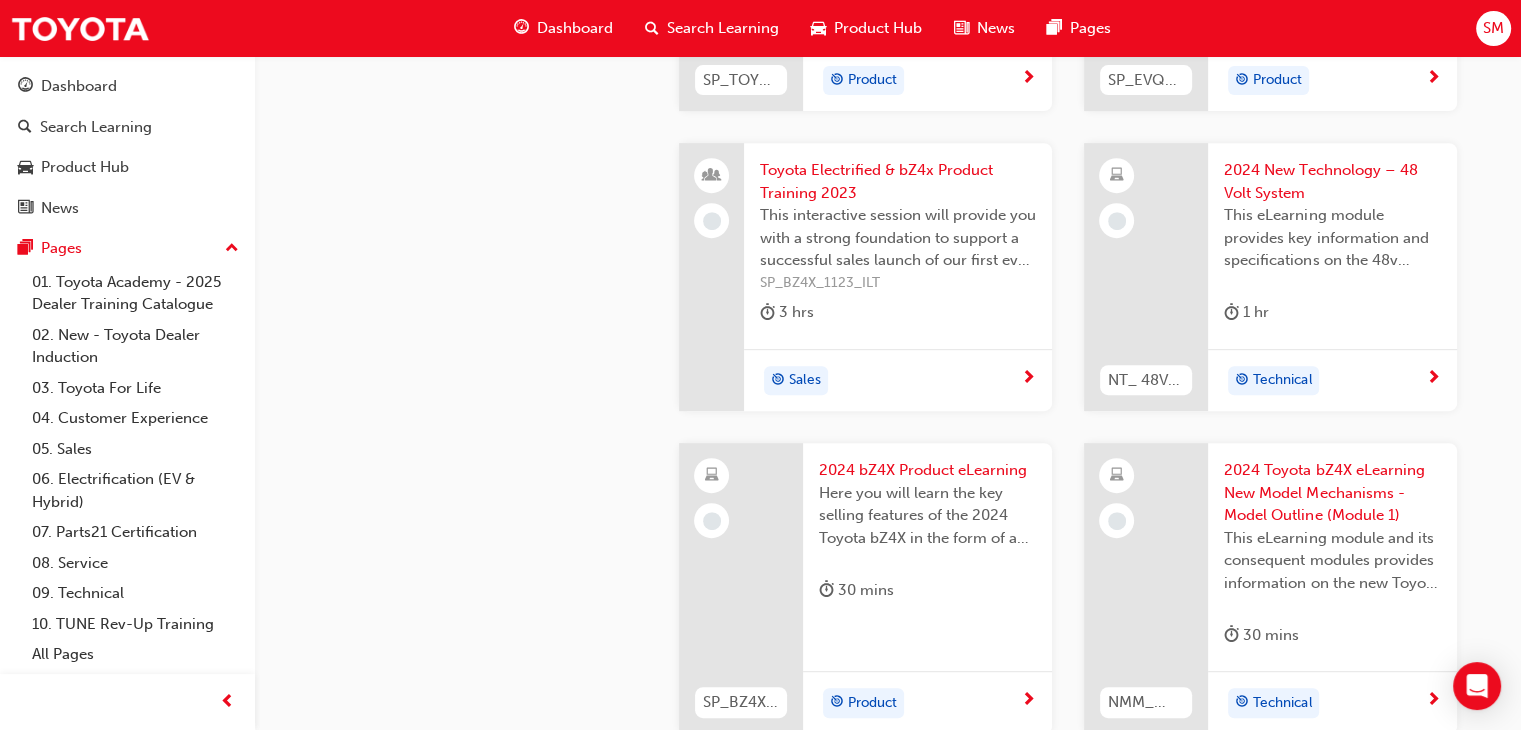 scroll, scrollTop: 827, scrollLeft: 0, axis: vertical 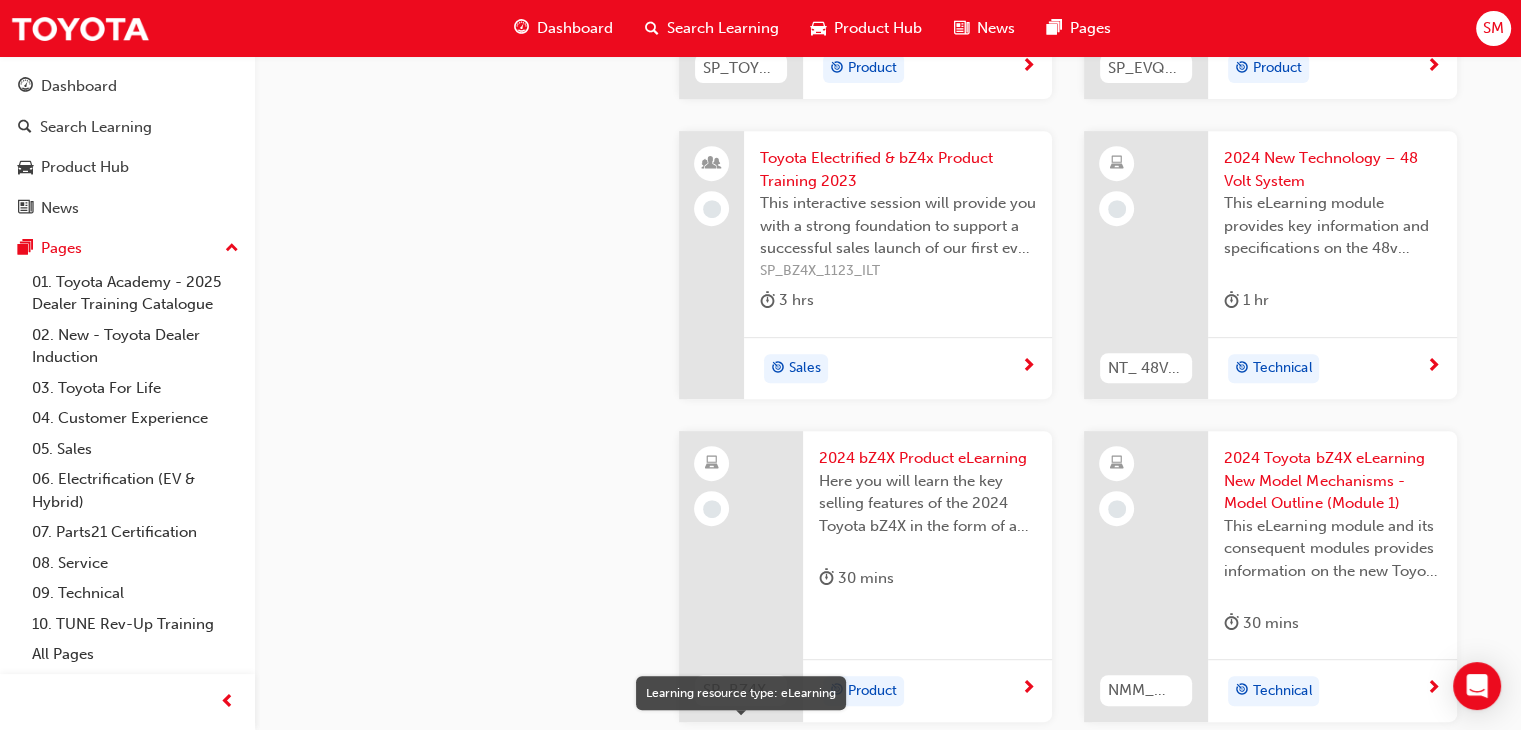 click at bounding box center (712, 464) 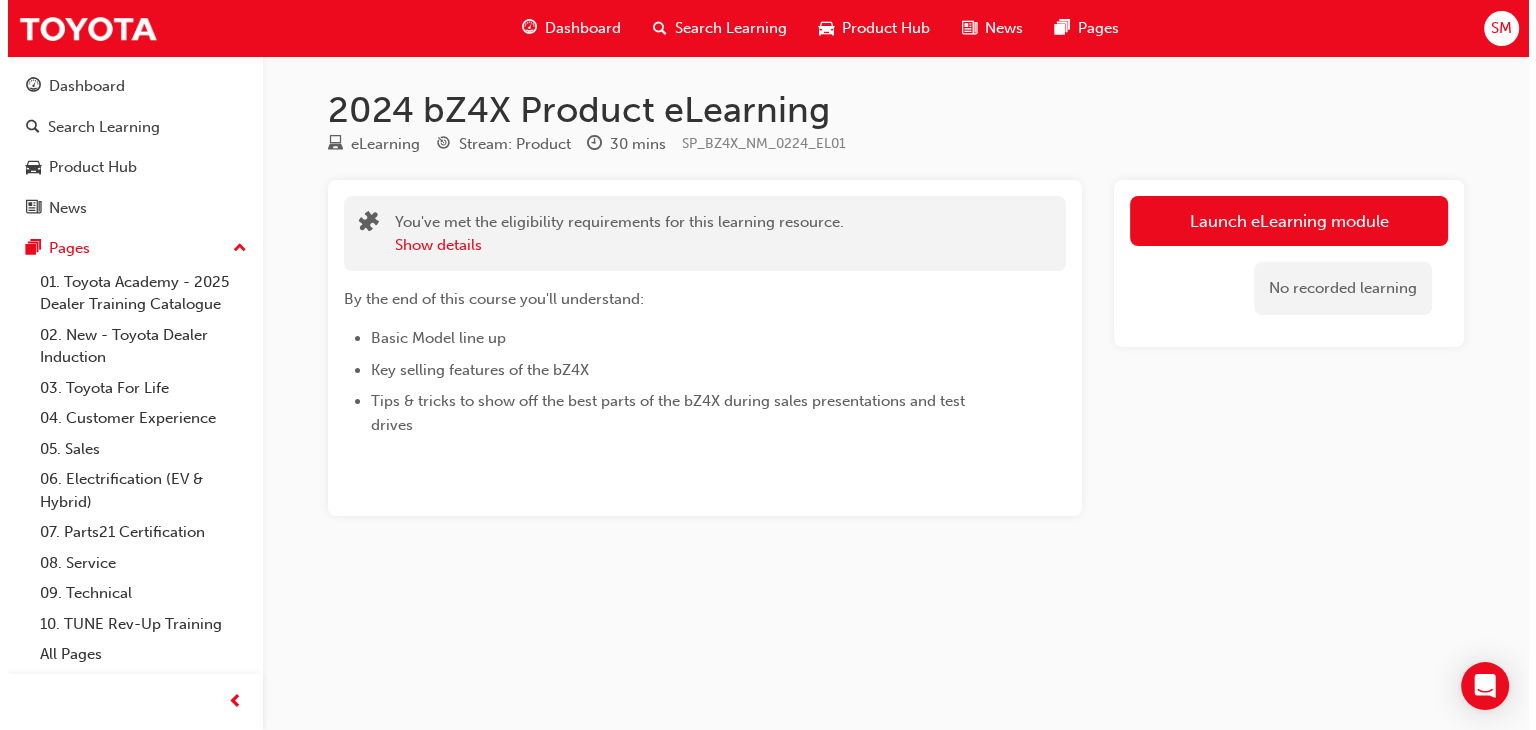 scroll, scrollTop: 0, scrollLeft: 0, axis: both 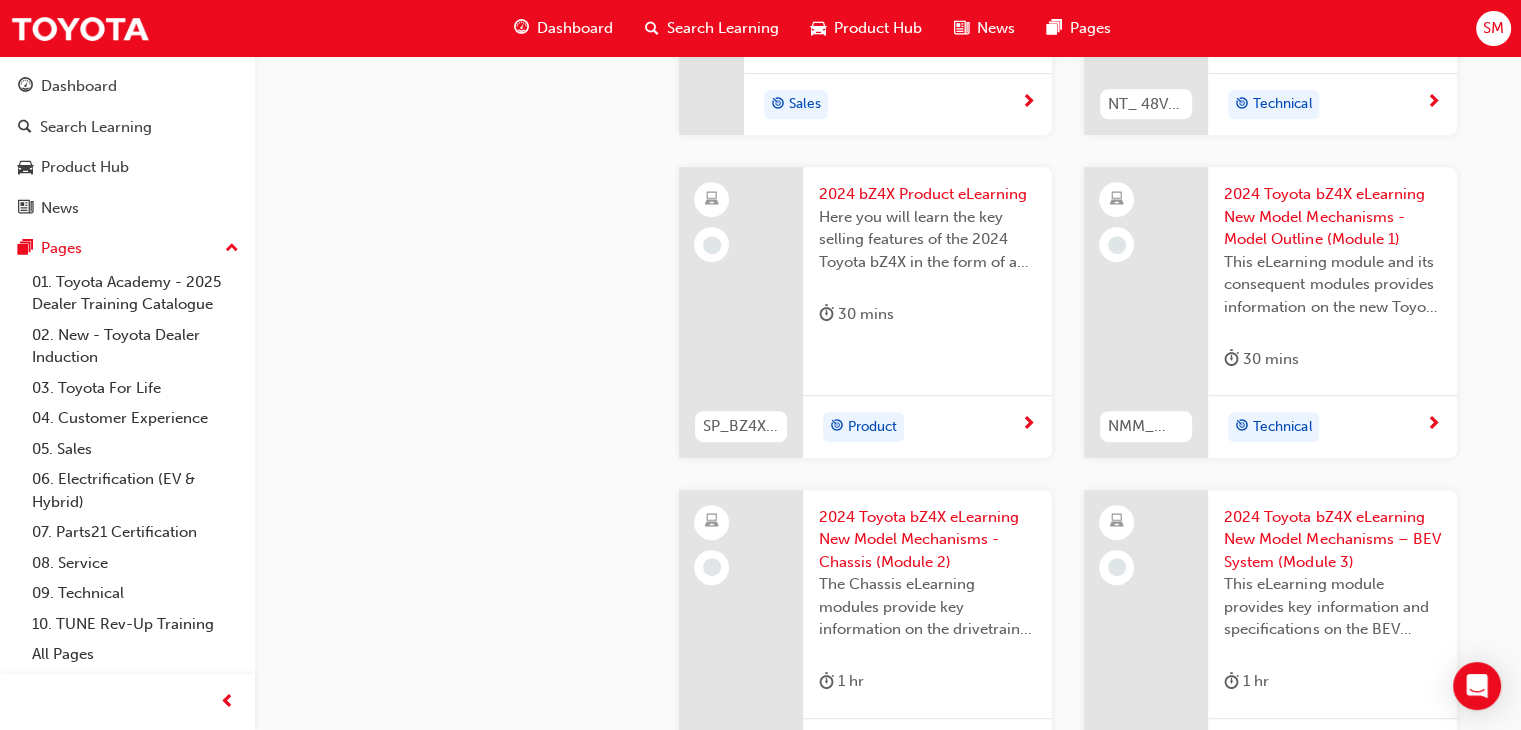 click on "Technical" at bounding box center (1325, 427) 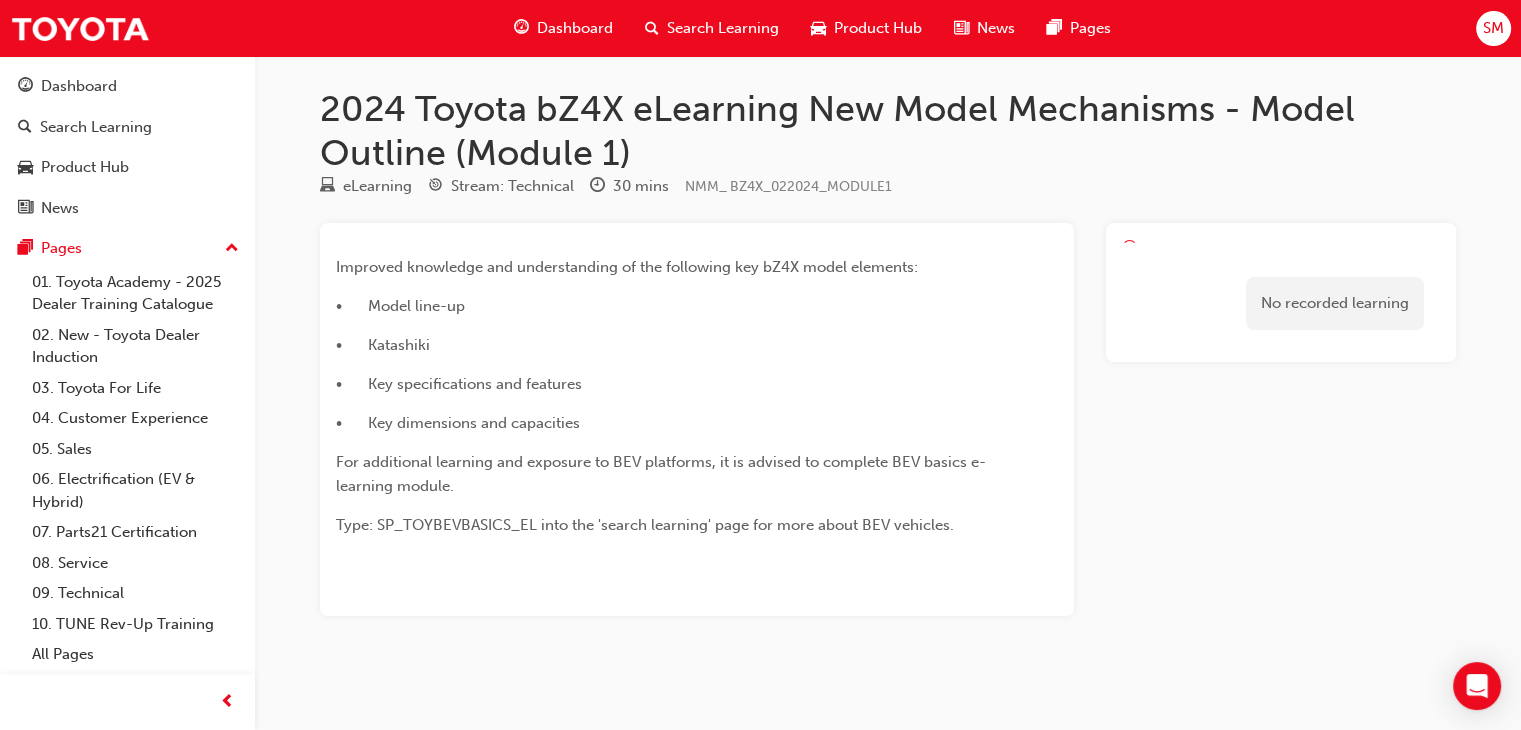 scroll, scrollTop: 1, scrollLeft: 0, axis: vertical 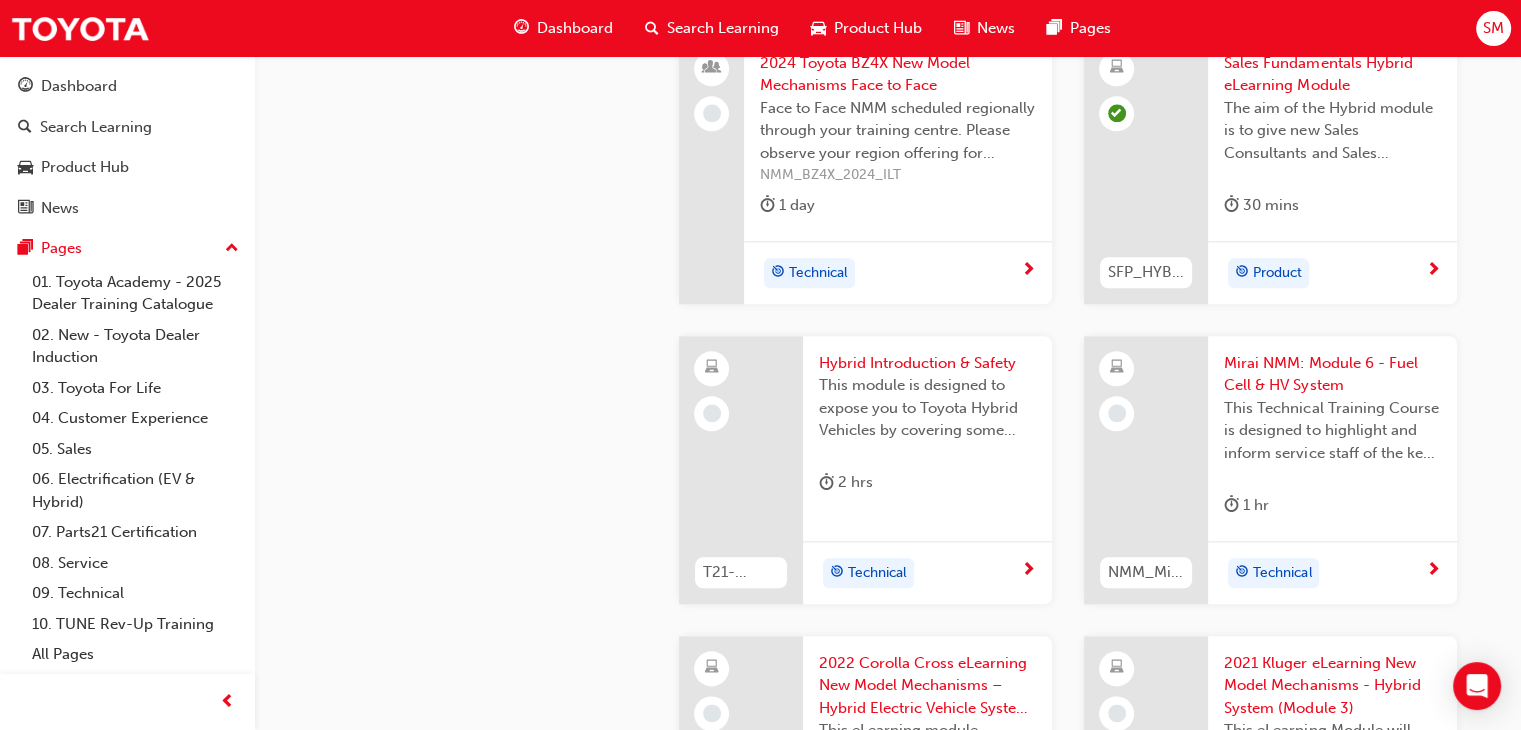 click on "Technical" at bounding box center (927, 572) 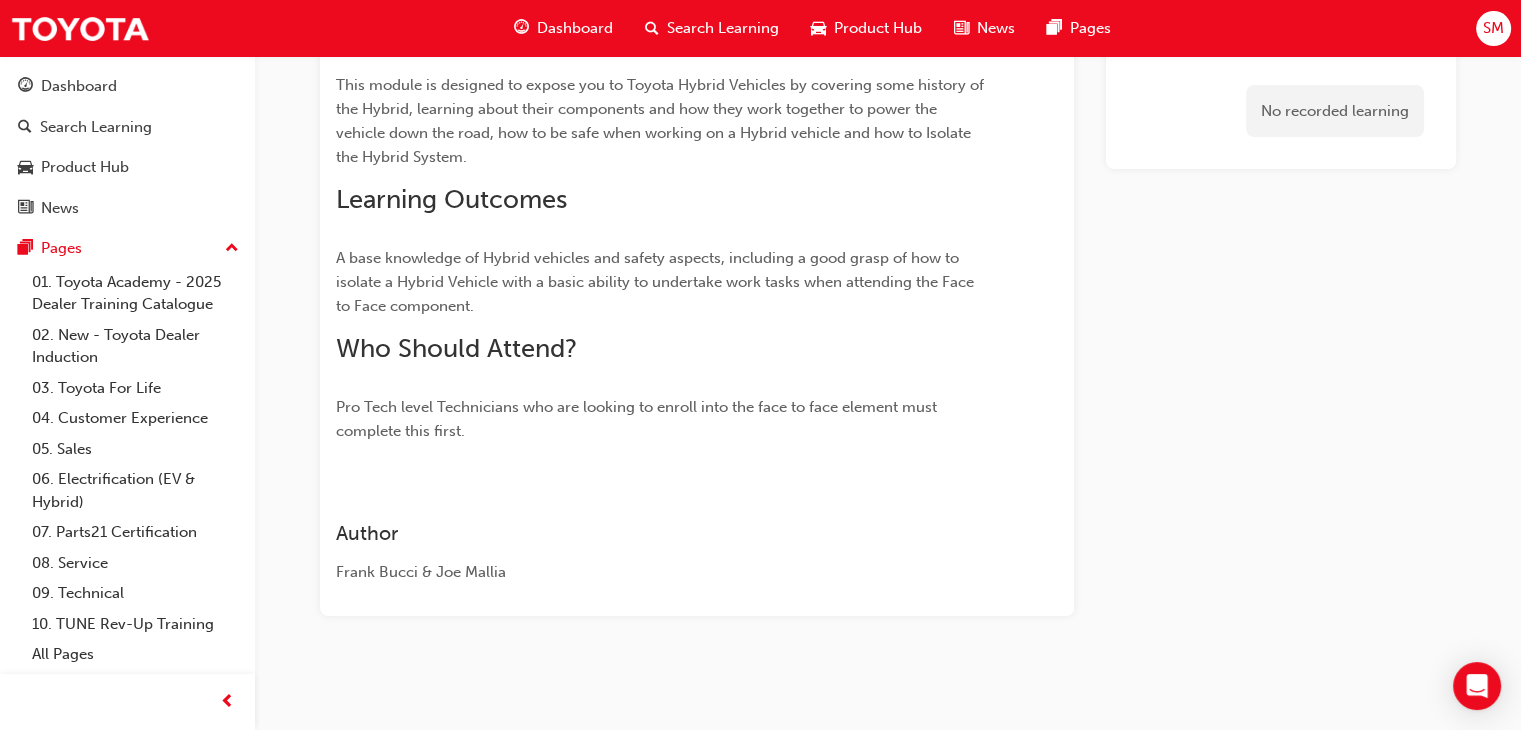 scroll, scrollTop: 1188, scrollLeft: 0, axis: vertical 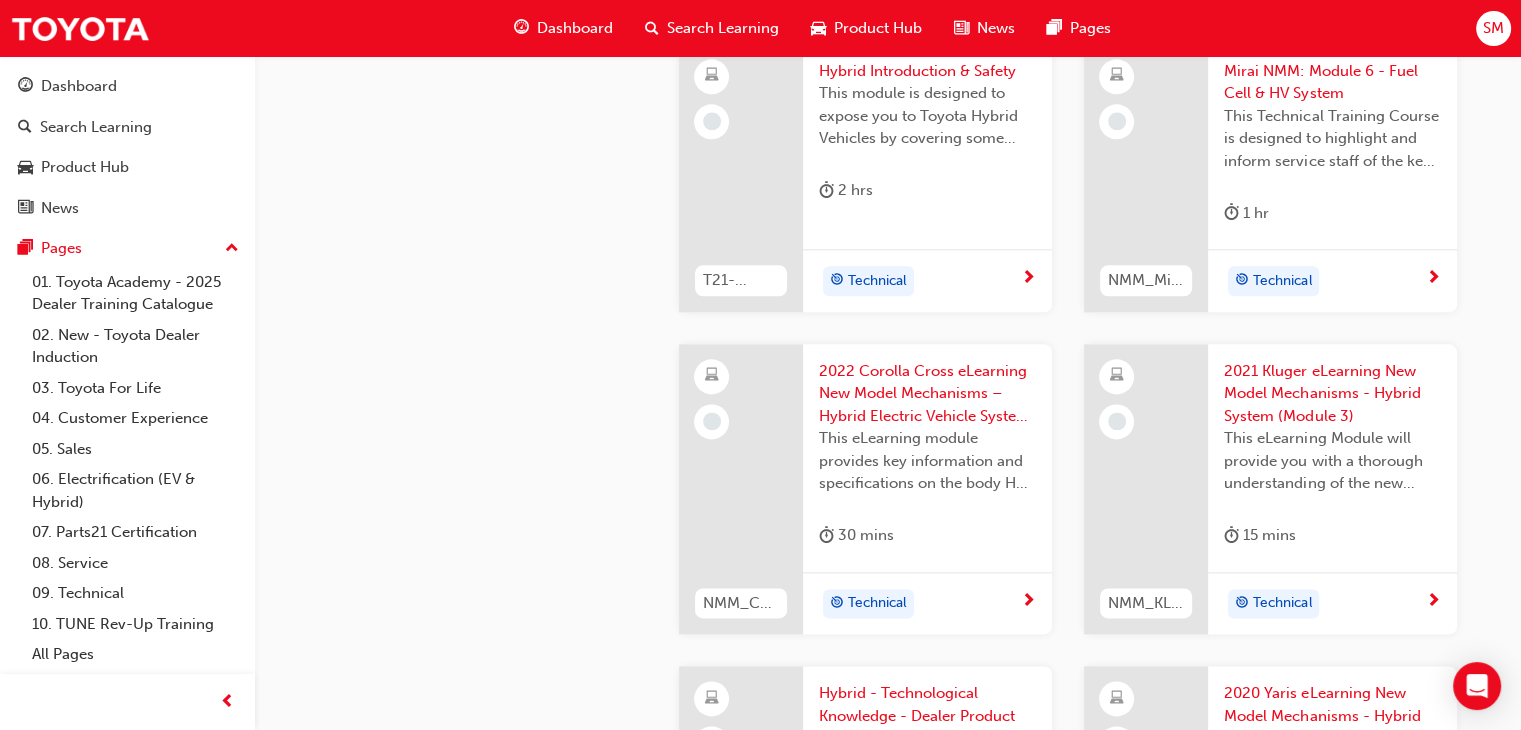 click on "Technical" at bounding box center (920, 604) 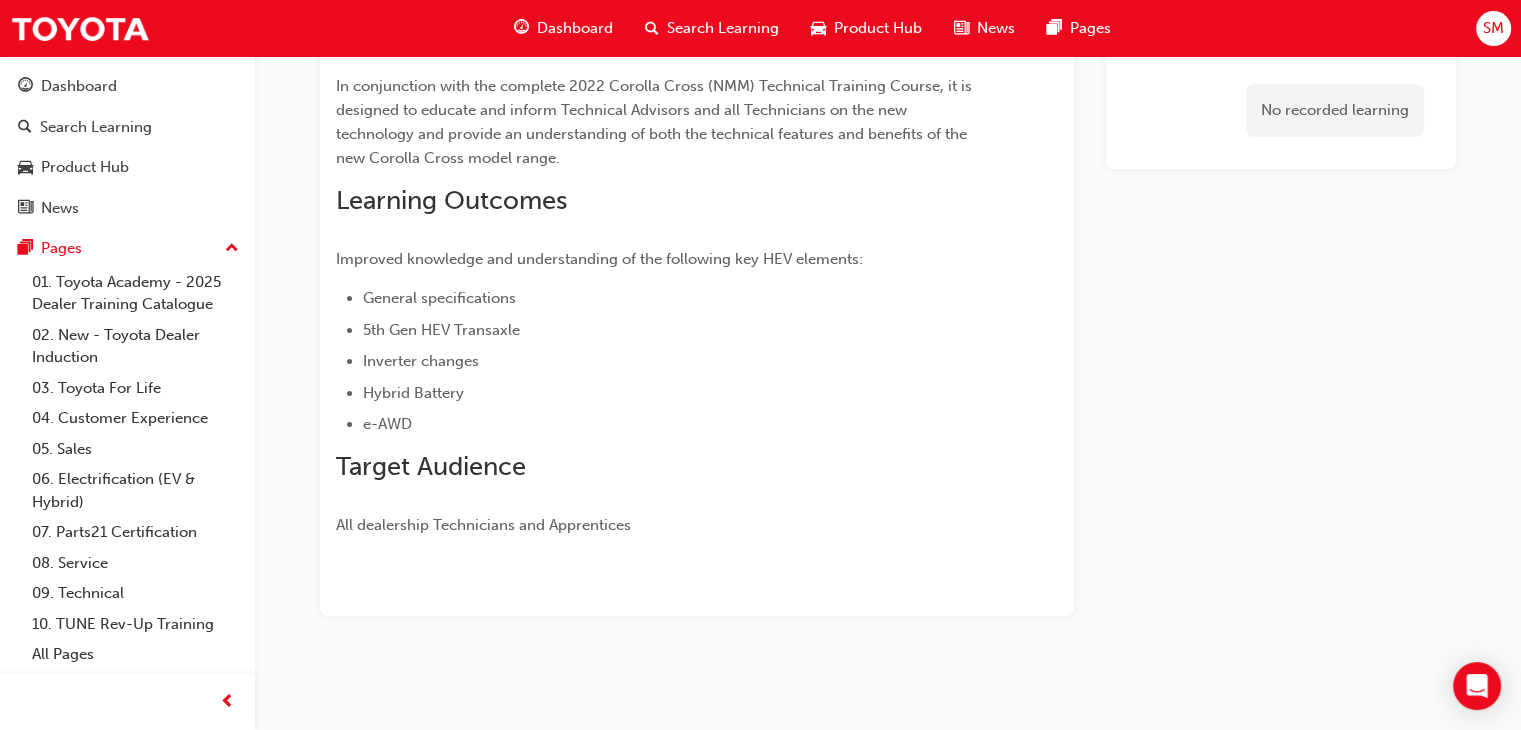 scroll, scrollTop: 713, scrollLeft: 0, axis: vertical 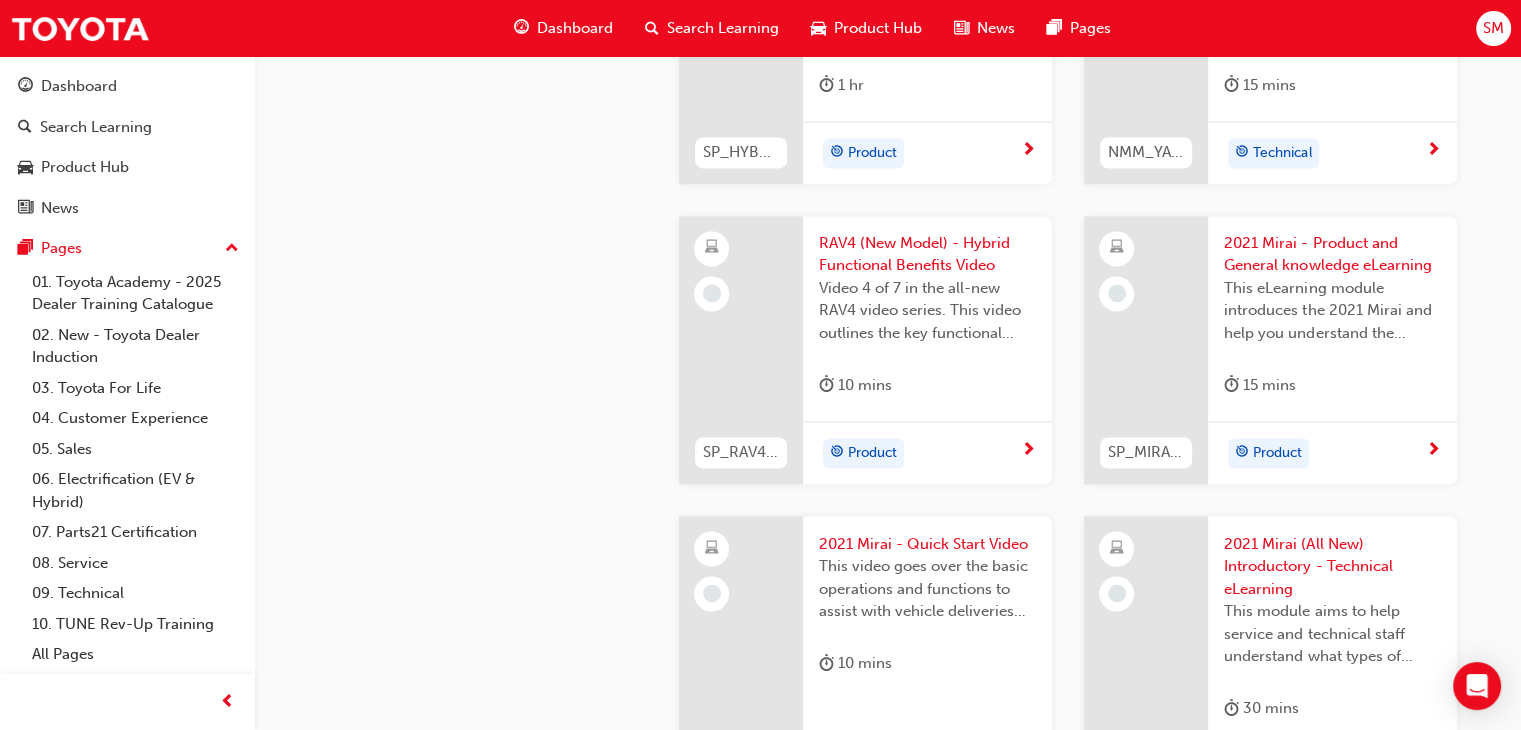 click on "Product" at bounding box center [920, 453] 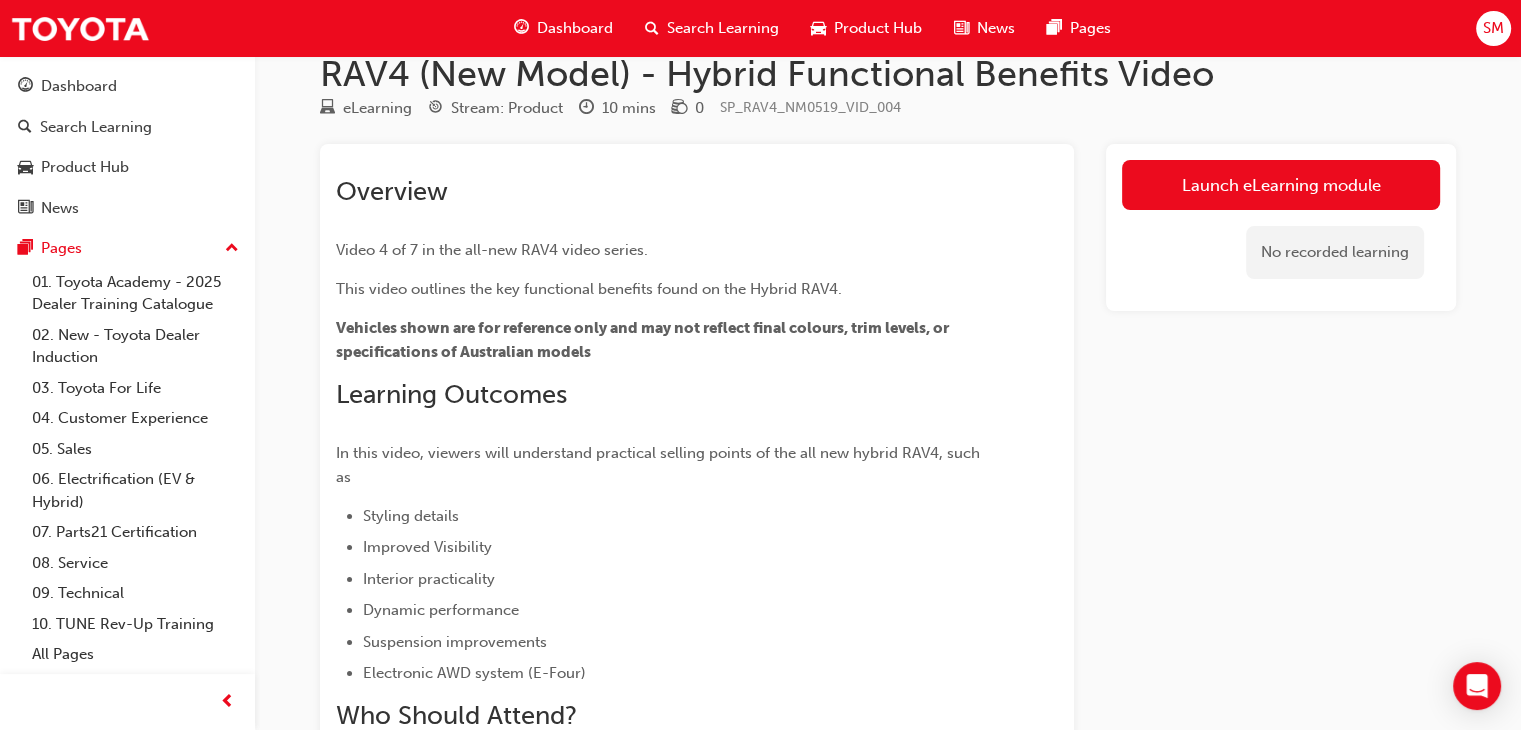 scroll, scrollTop: 36, scrollLeft: 0, axis: vertical 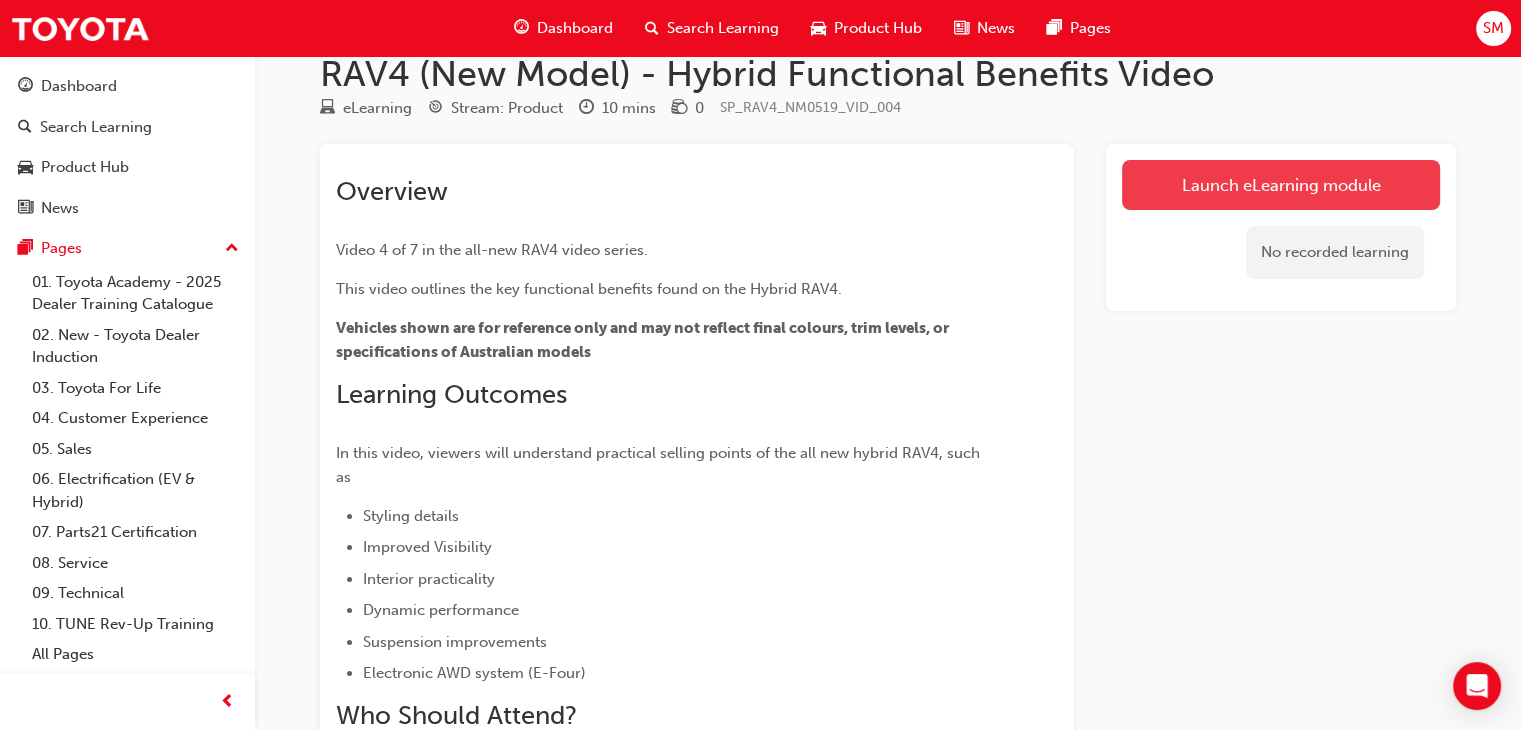 click on "Launch eLearning module" at bounding box center [1281, 185] 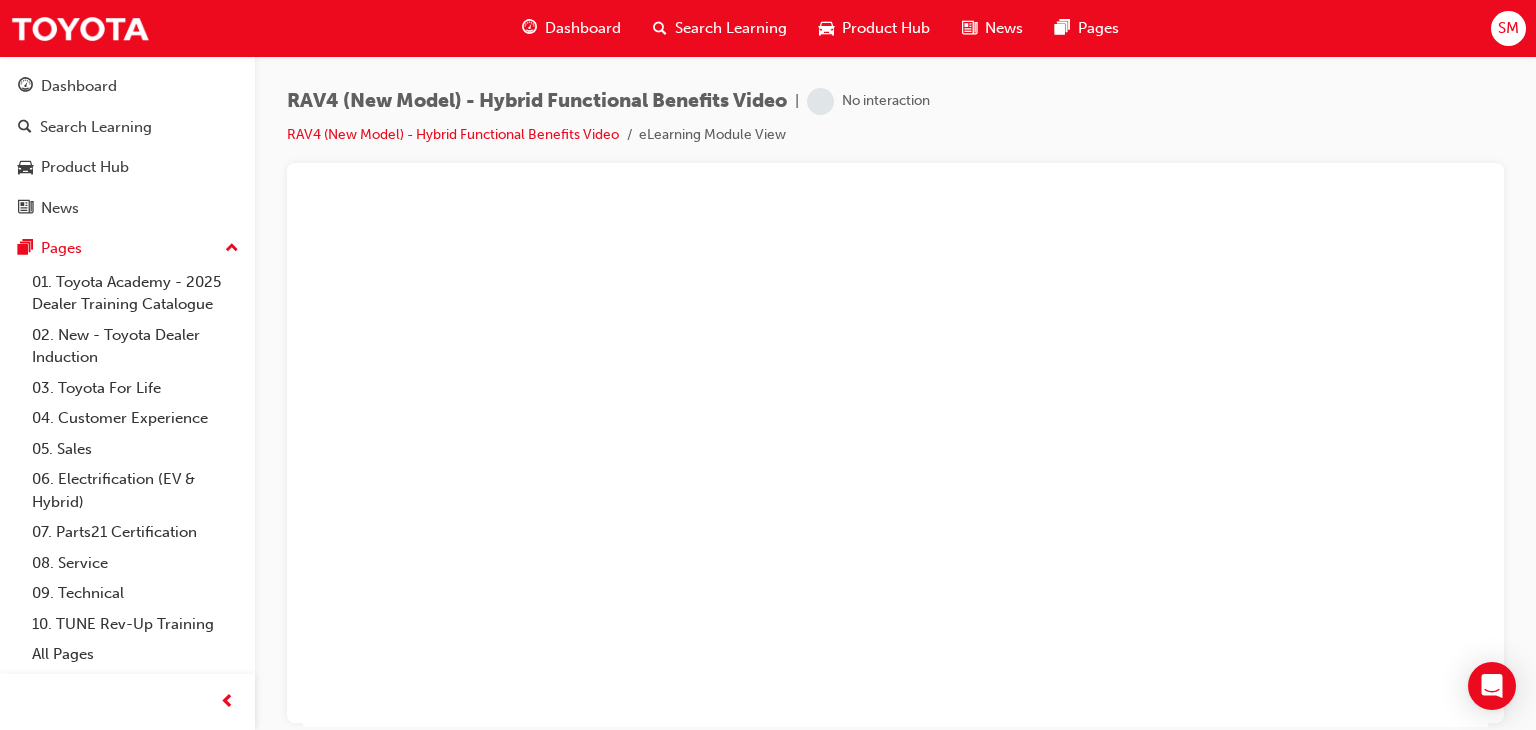 scroll, scrollTop: 0, scrollLeft: 0, axis: both 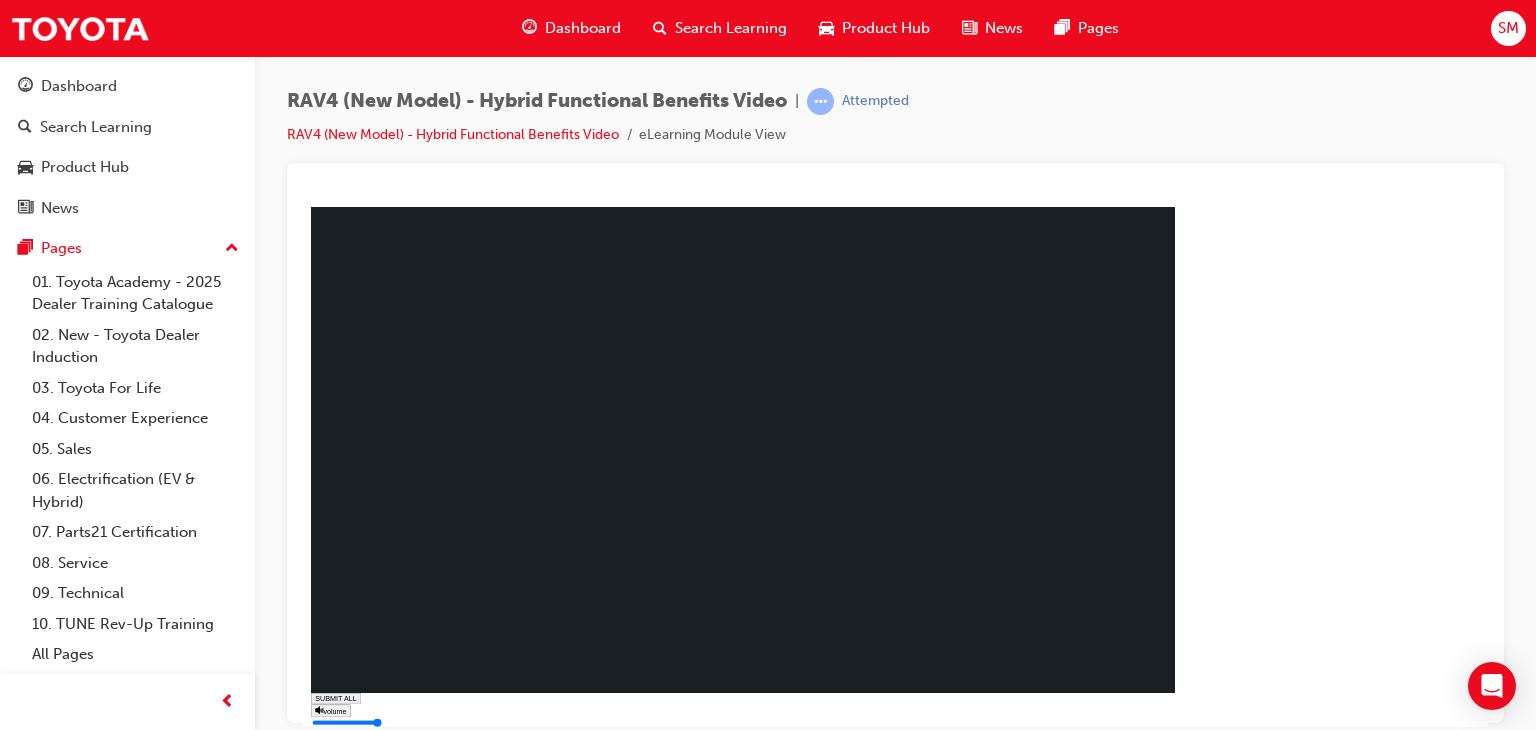 click on "NEXT" at bounding box center (357, 771) 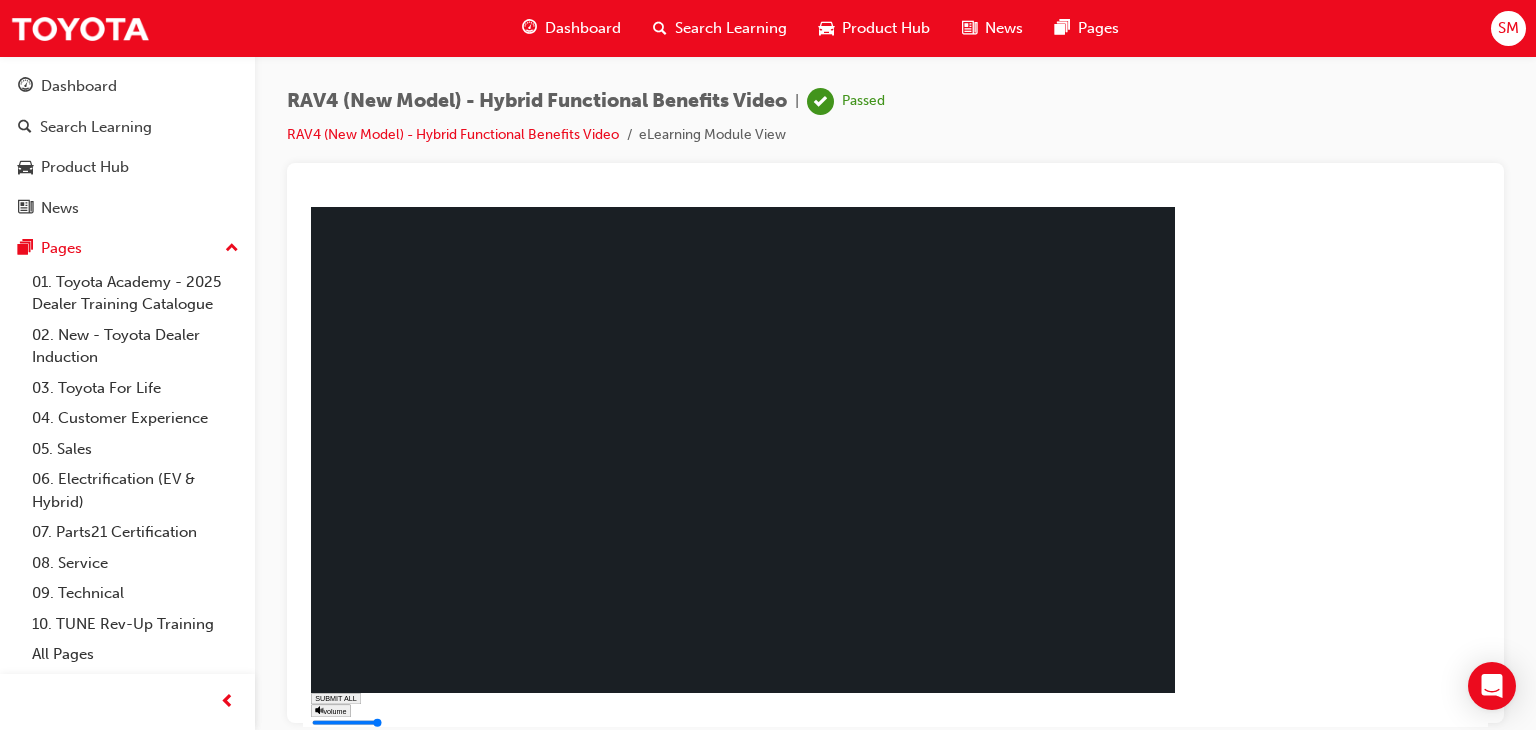 type on "1" 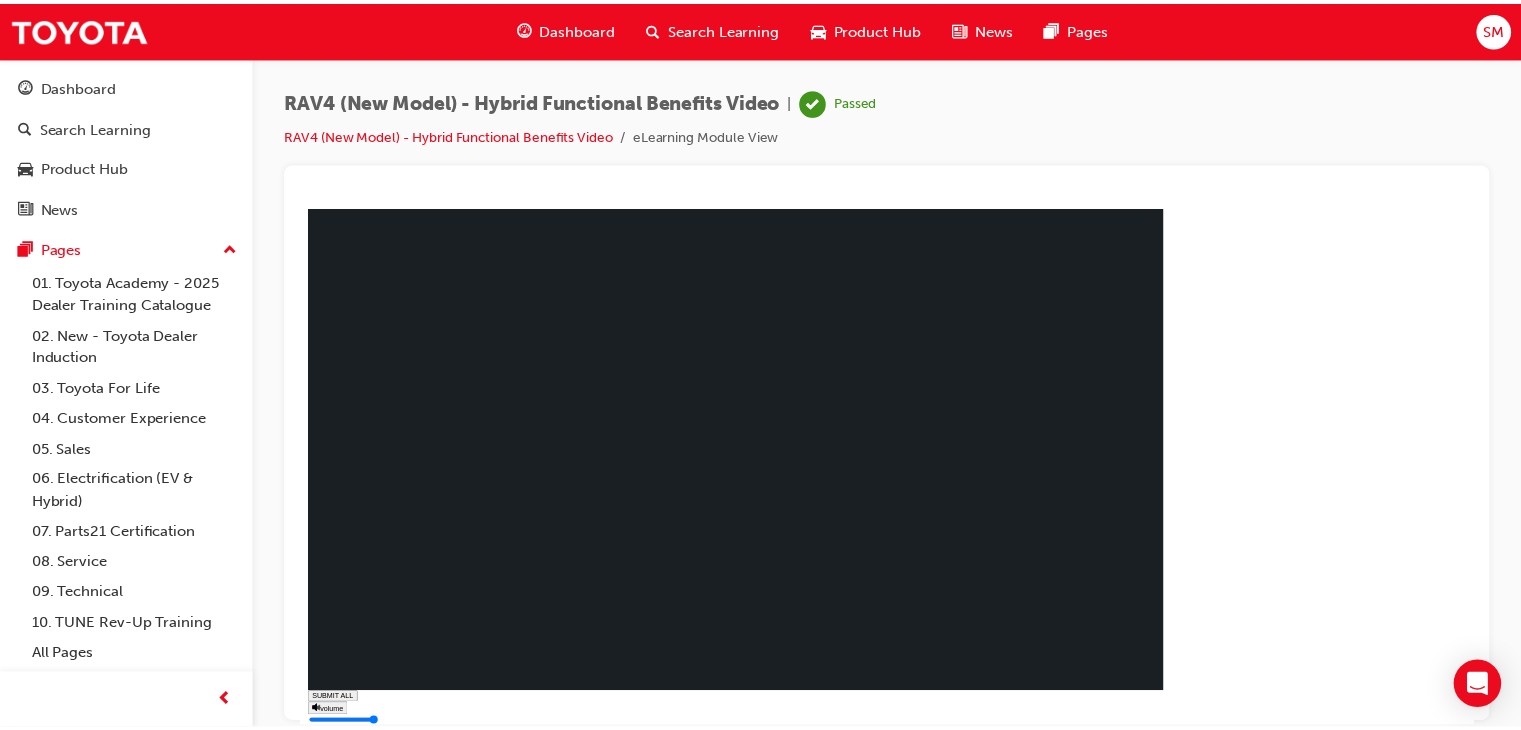 scroll, scrollTop: 36, scrollLeft: 0, axis: vertical 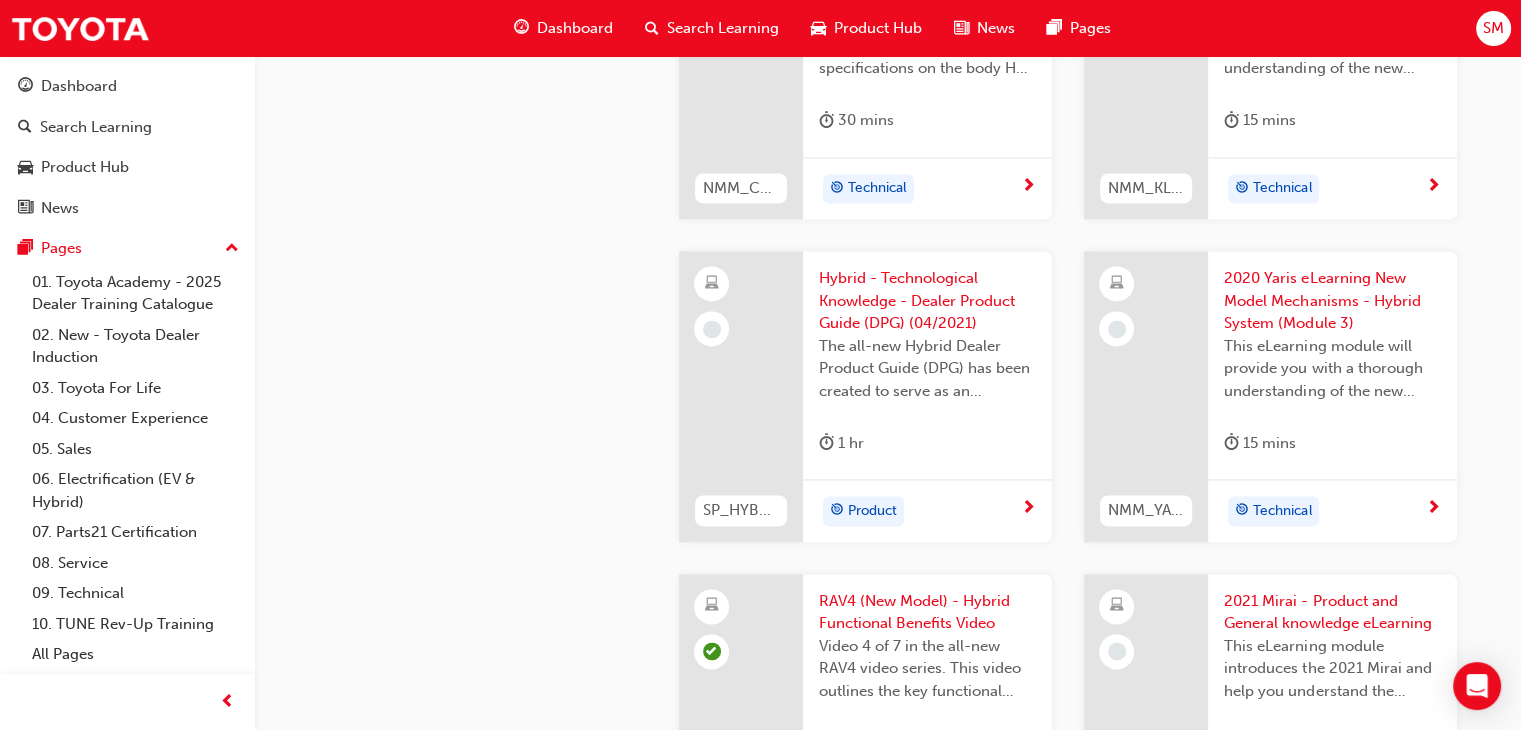 click on "Technical" at bounding box center [1325, 511] 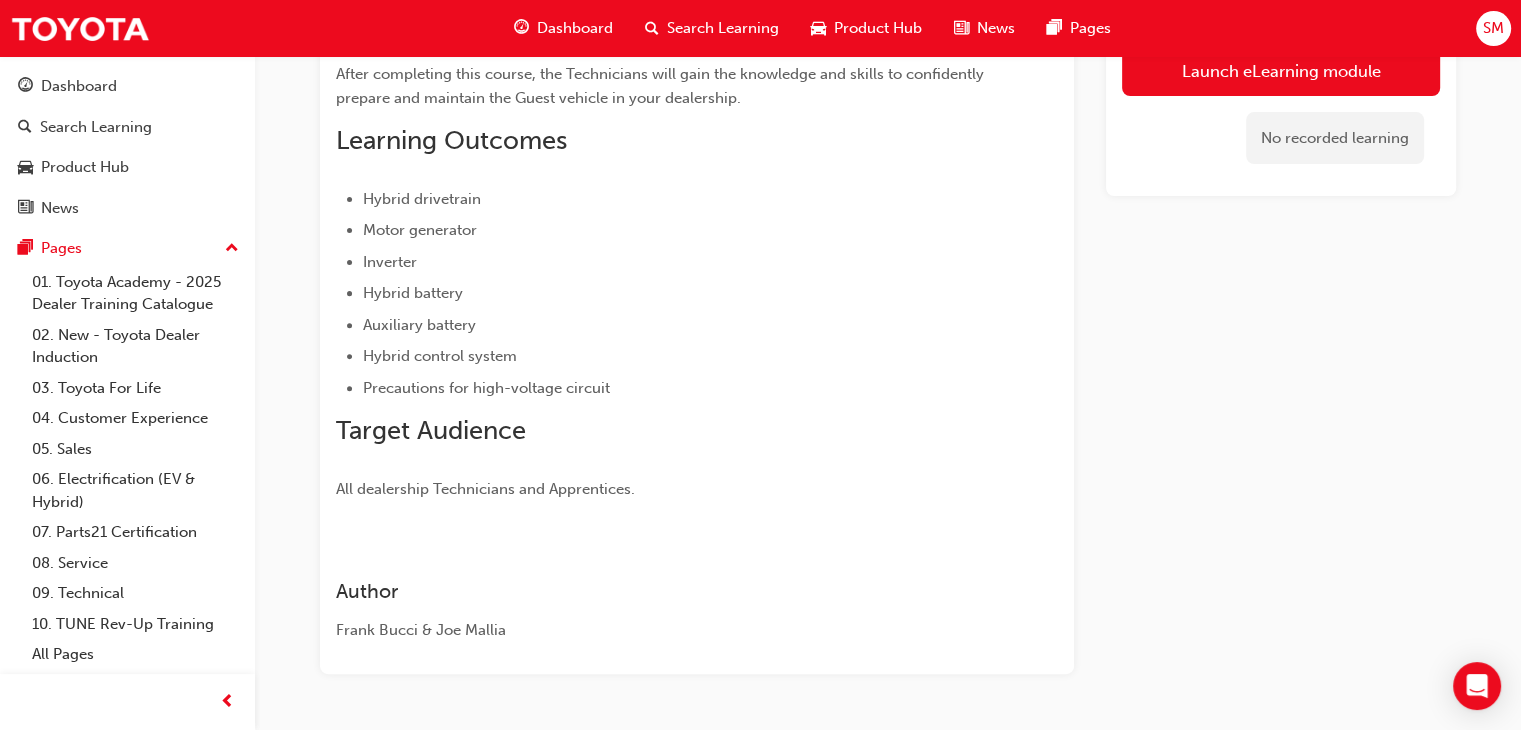 scroll, scrollTop: 757, scrollLeft: 0, axis: vertical 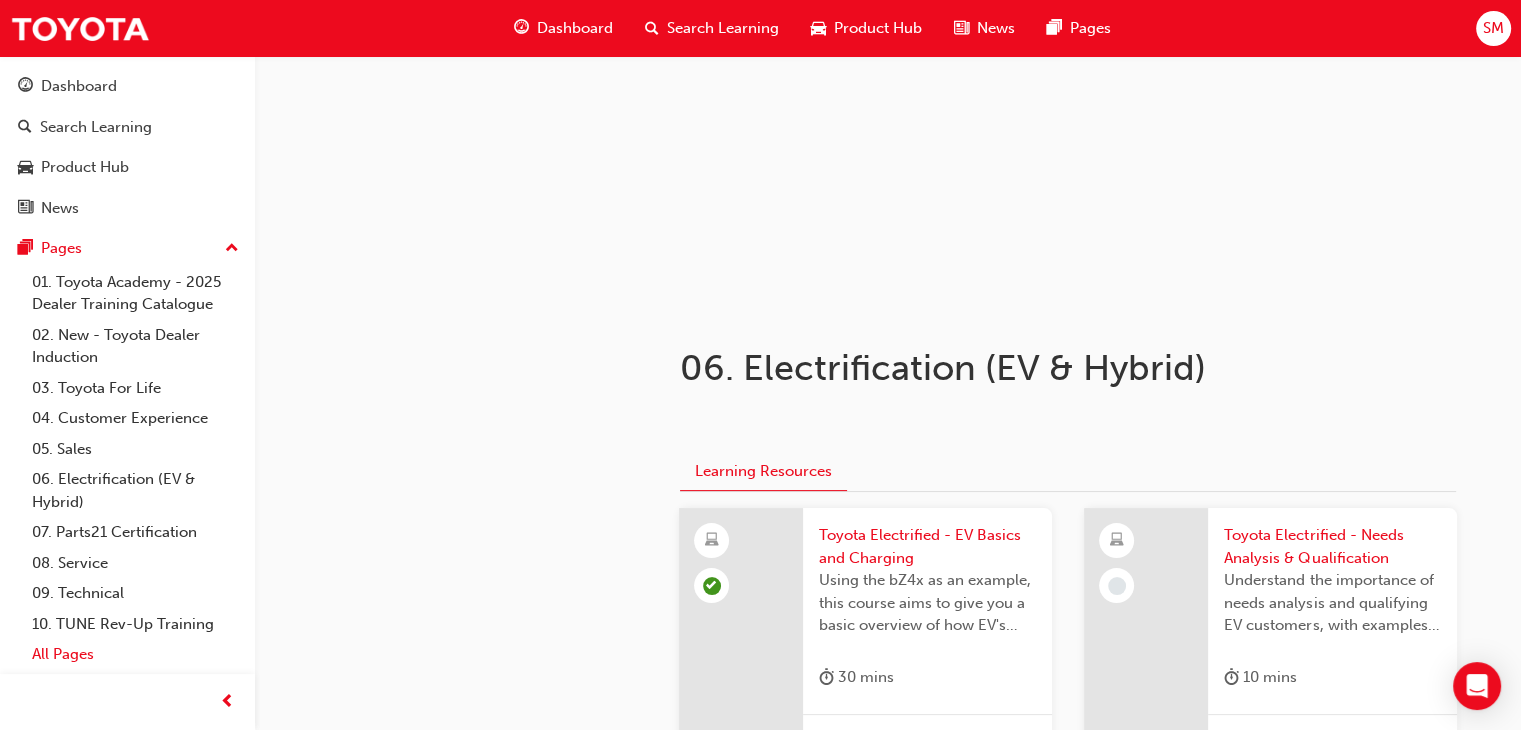click on "All Pages" at bounding box center (135, 654) 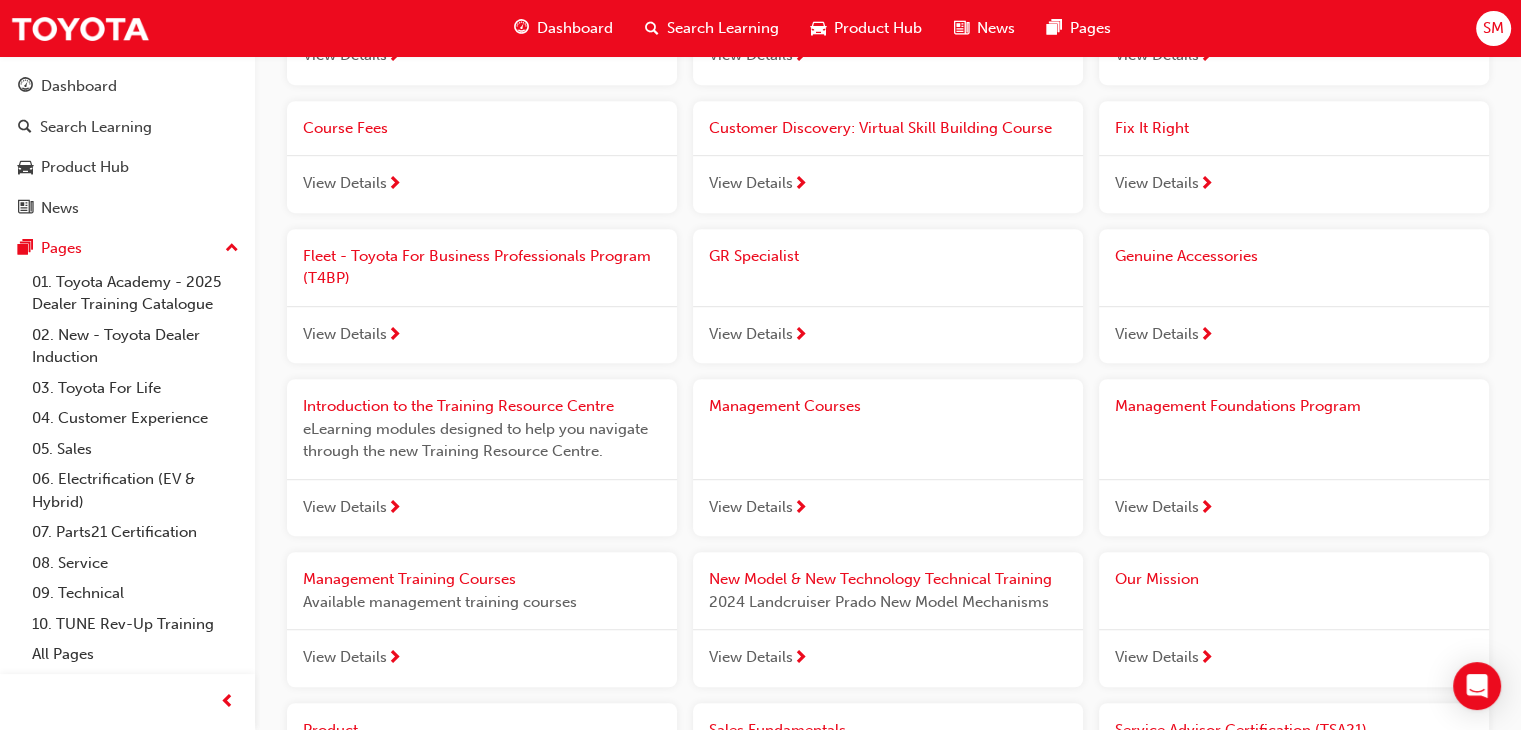 scroll, scrollTop: 1111, scrollLeft: 0, axis: vertical 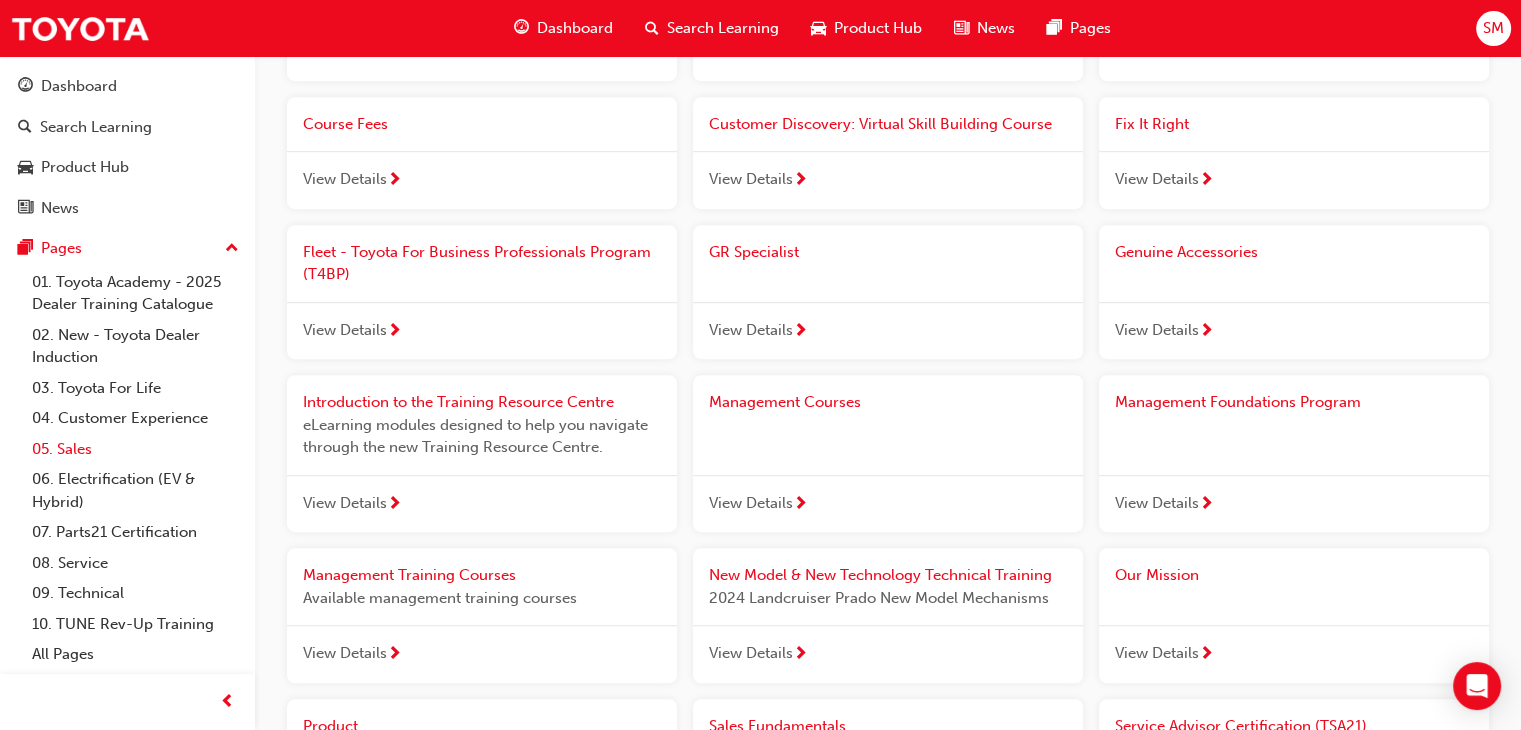 click on "05. Sales" at bounding box center [135, 449] 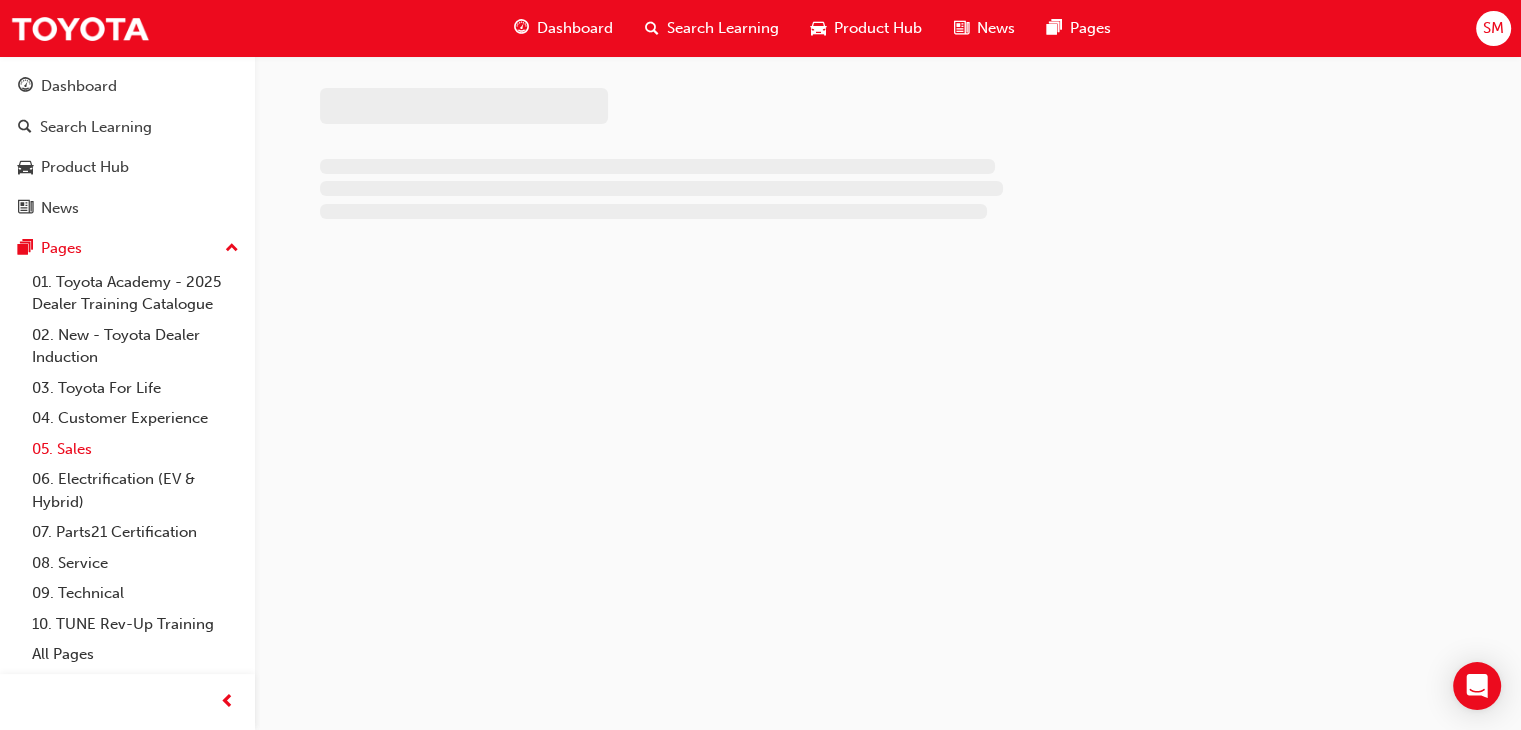 scroll, scrollTop: 0, scrollLeft: 0, axis: both 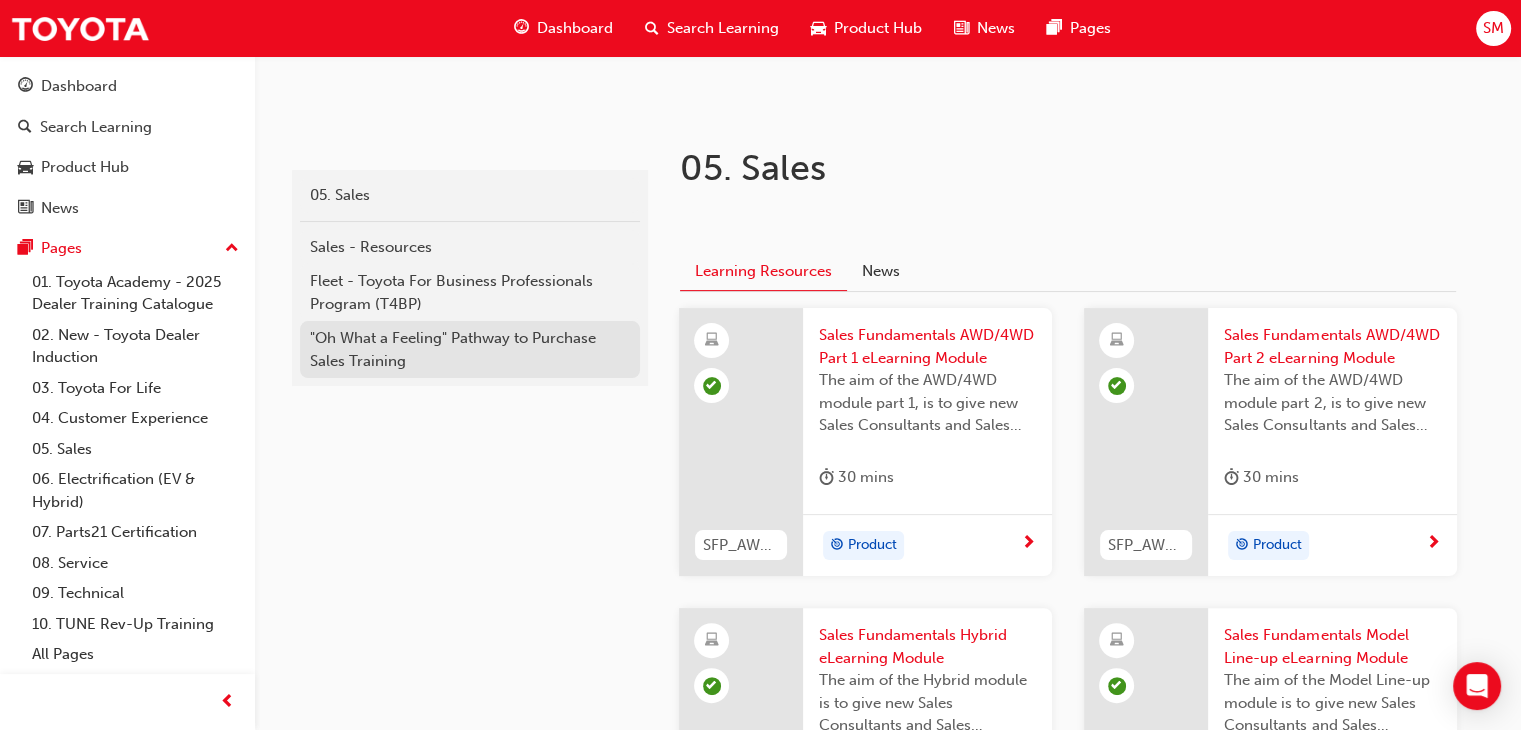 click on ""Oh What a Feeling" Pathway to Purchase Sales Training" at bounding box center (470, 349) 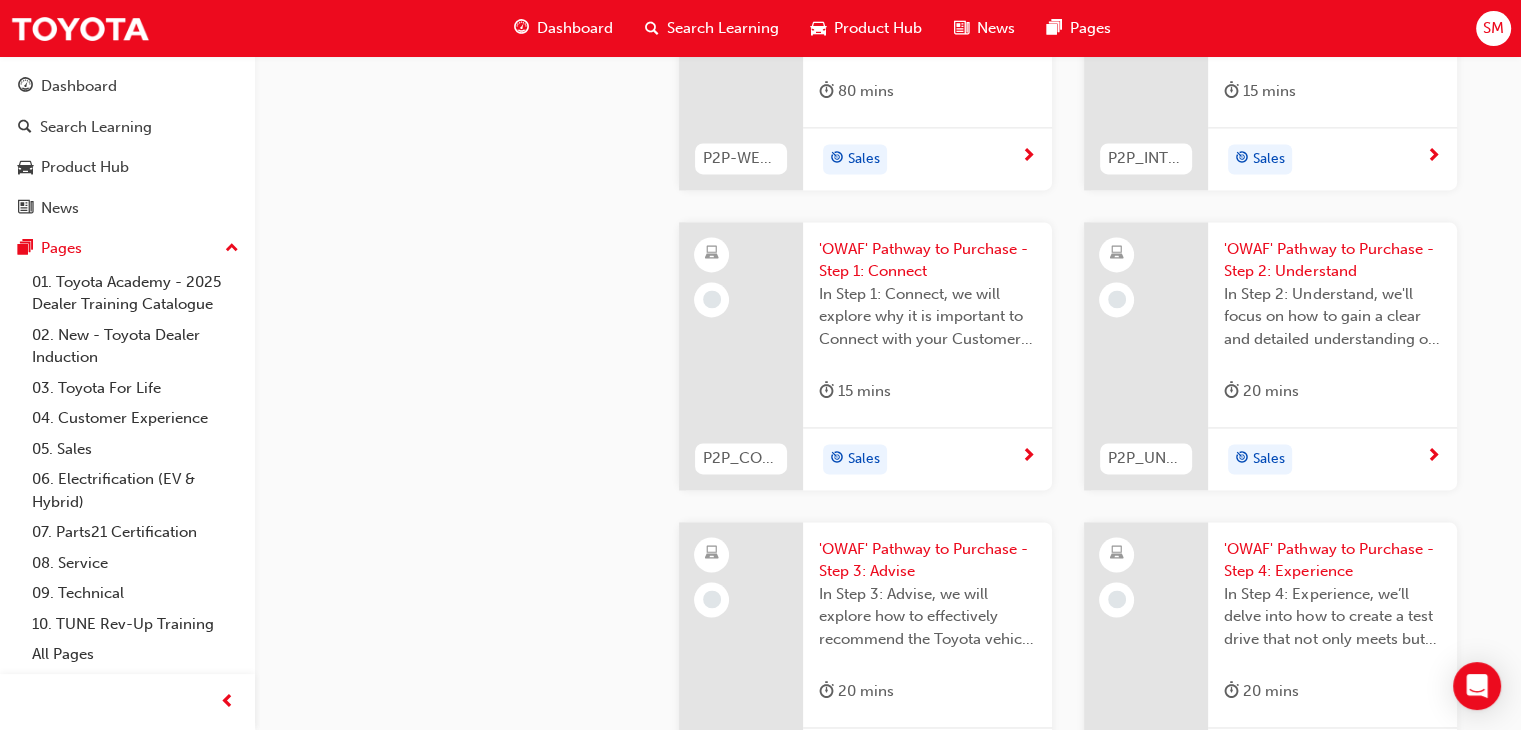 scroll, scrollTop: 2928, scrollLeft: 0, axis: vertical 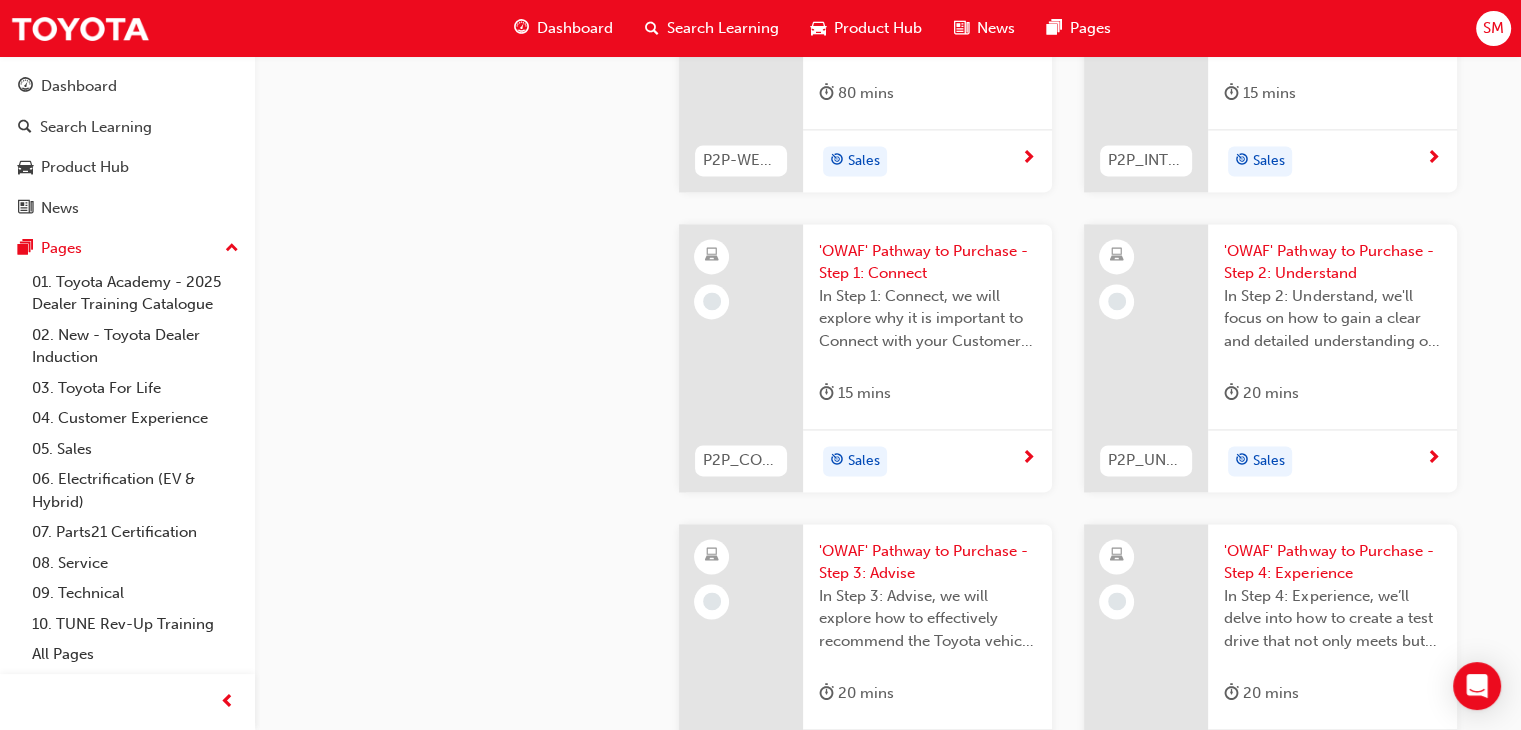 click on "Sales" at bounding box center [920, 461] 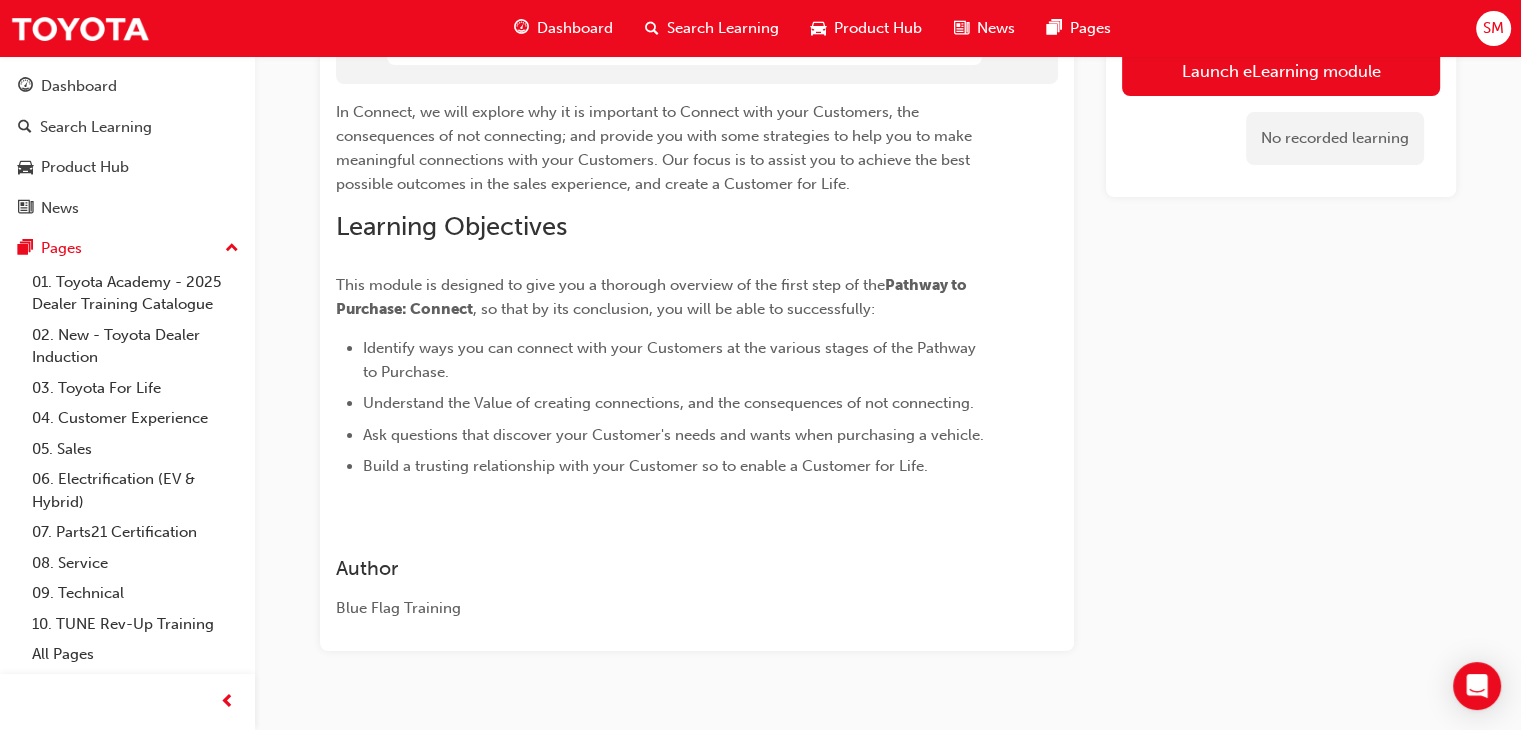 scroll, scrollTop: 292, scrollLeft: 0, axis: vertical 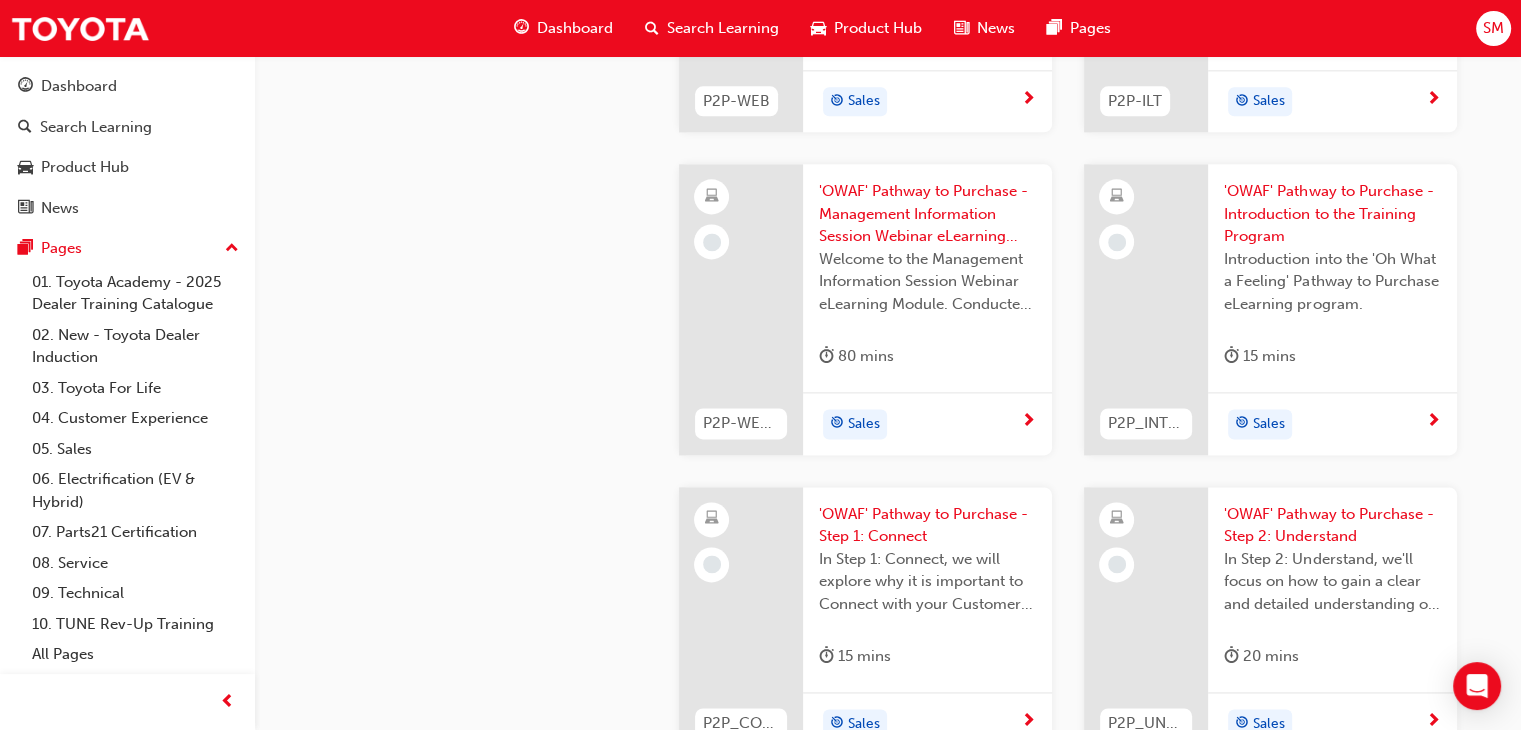 click on "Sales" at bounding box center (1332, 423) 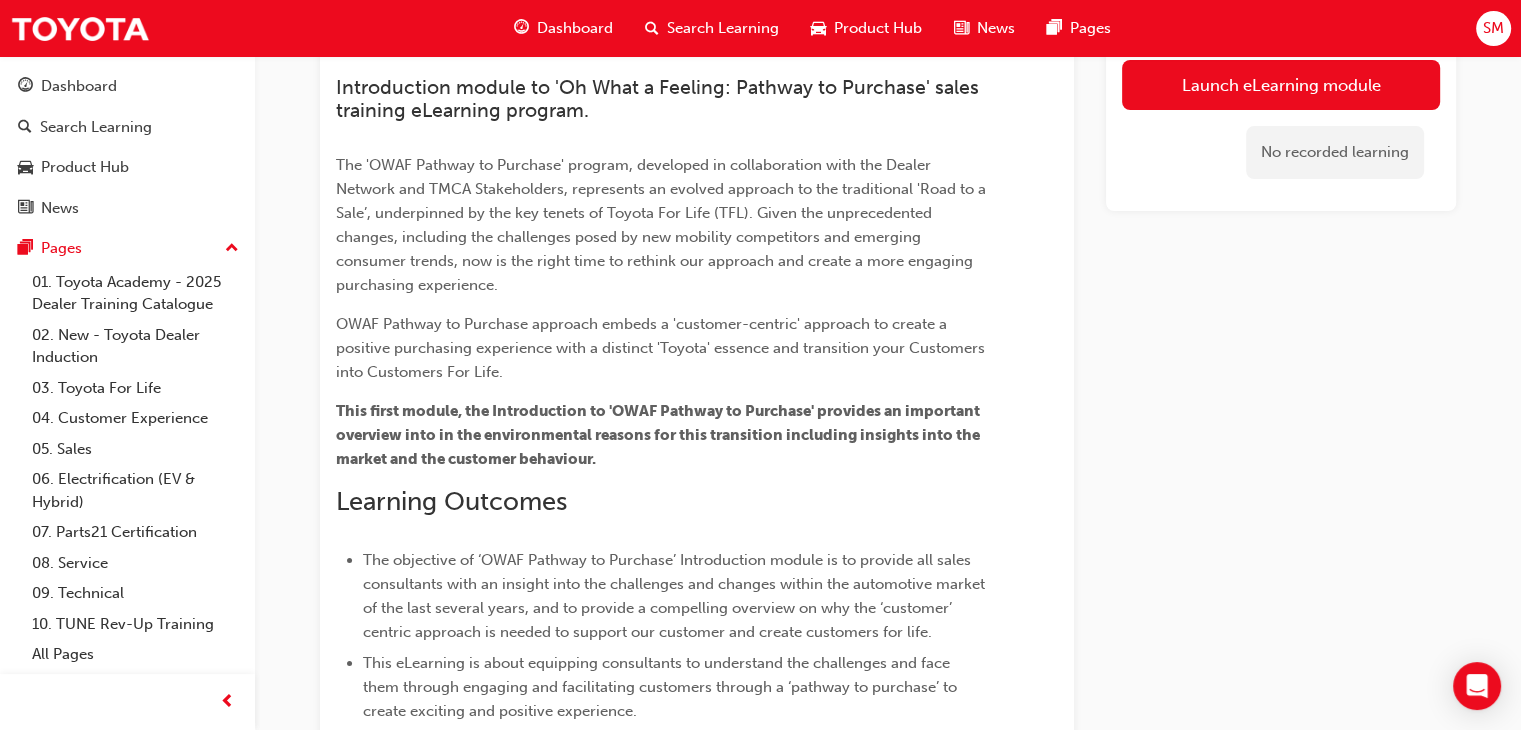 scroll, scrollTop: 0, scrollLeft: 0, axis: both 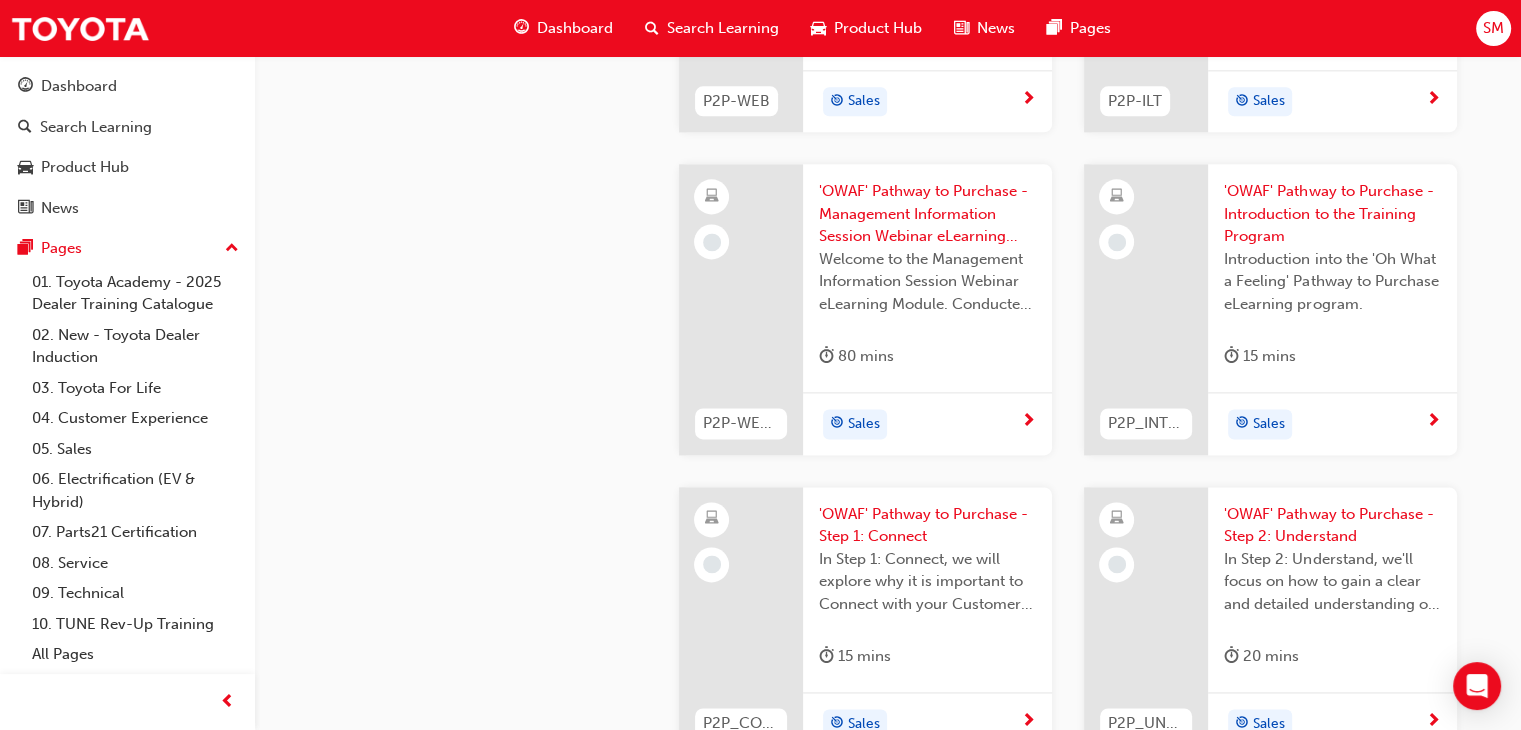 click on "p2p 05. Sales "Oh What a Feeling" Pathway to Purchase Sales Training" at bounding box center [468, -229] 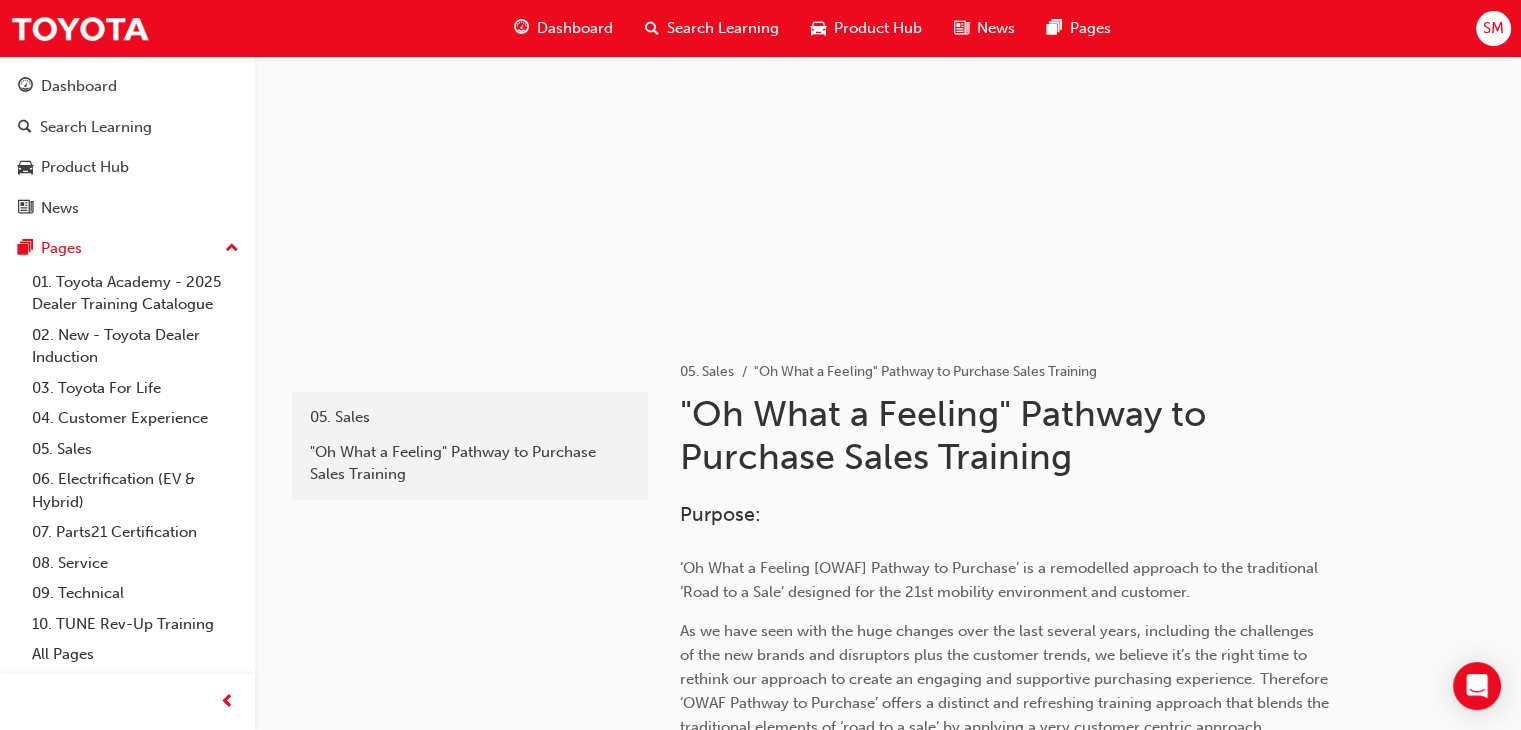 scroll, scrollTop: 0, scrollLeft: 0, axis: both 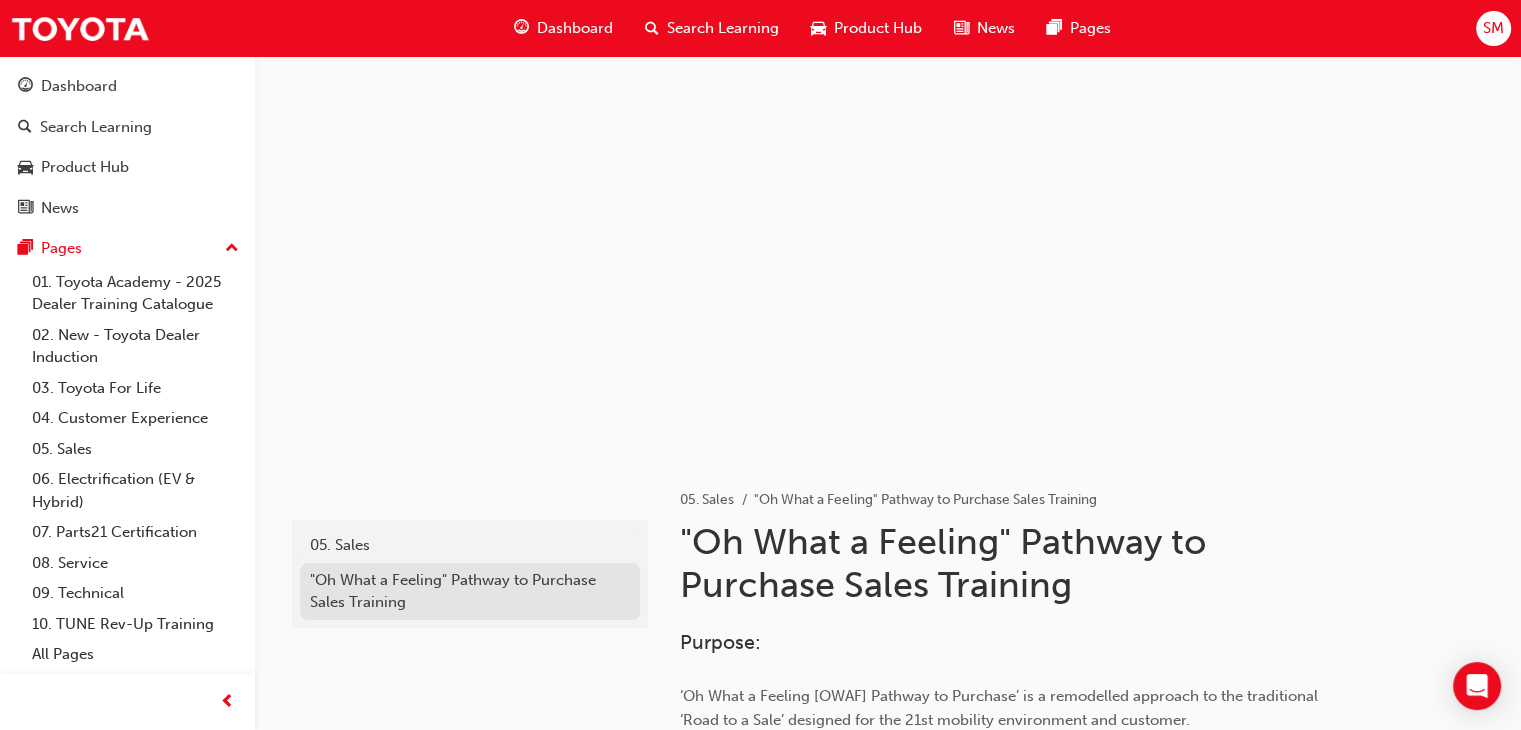 click on ""Oh What a Feeling" Pathway to Purchase Sales Training" at bounding box center [470, 591] 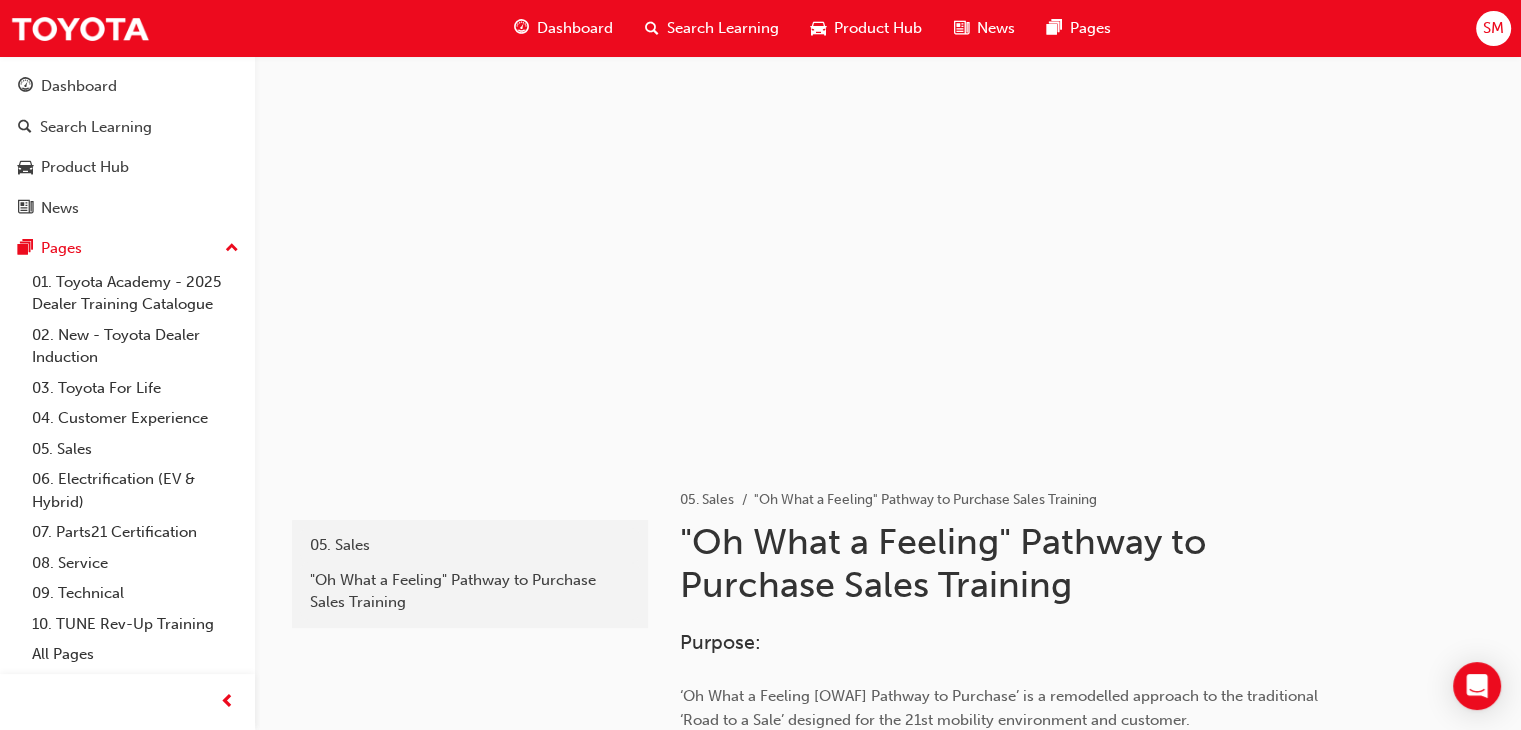 scroll, scrollTop: 350, scrollLeft: 0, axis: vertical 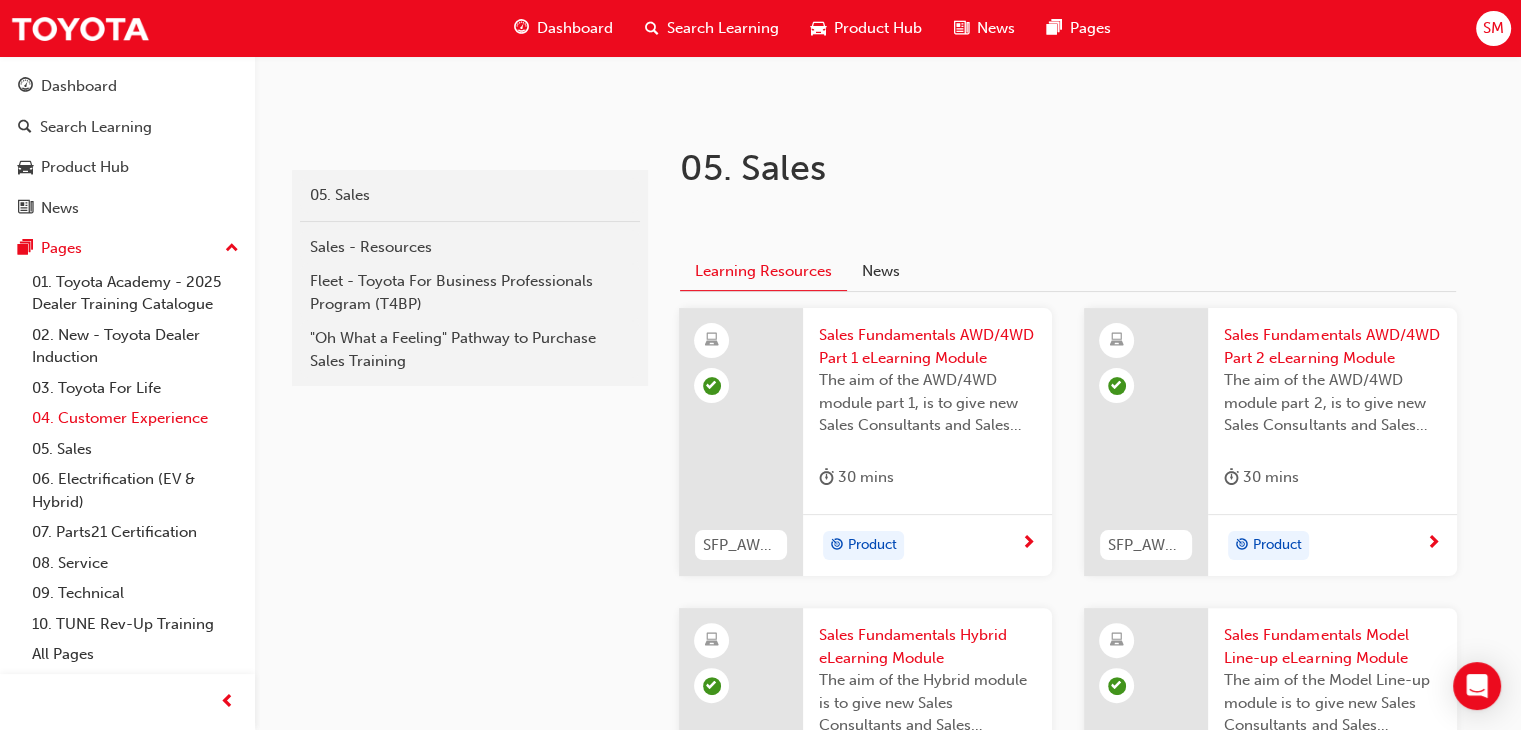 click on "04. Customer Experience" at bounding box center (135, 418) 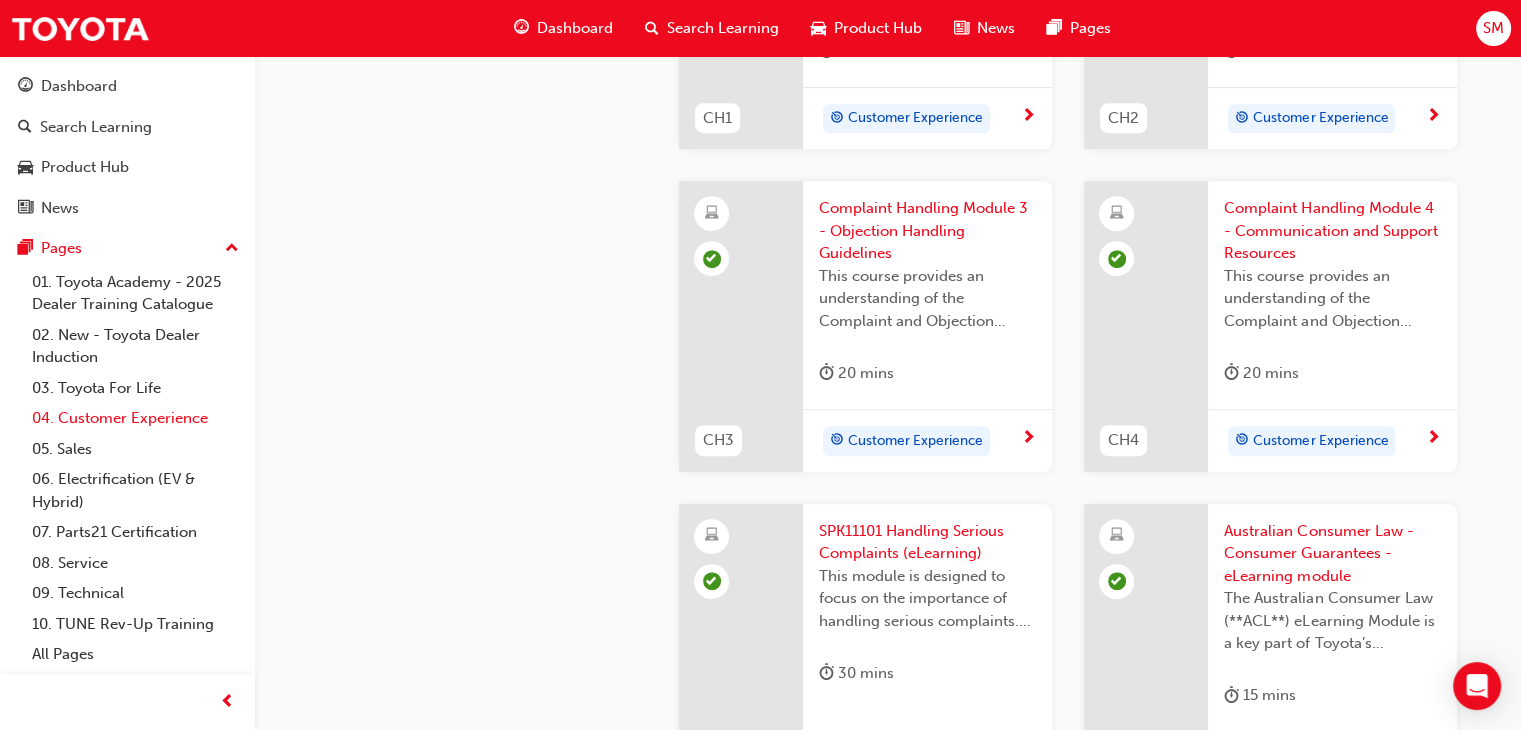scroll, scrollTop: 936, scrollLeft: 0, axis: vertical 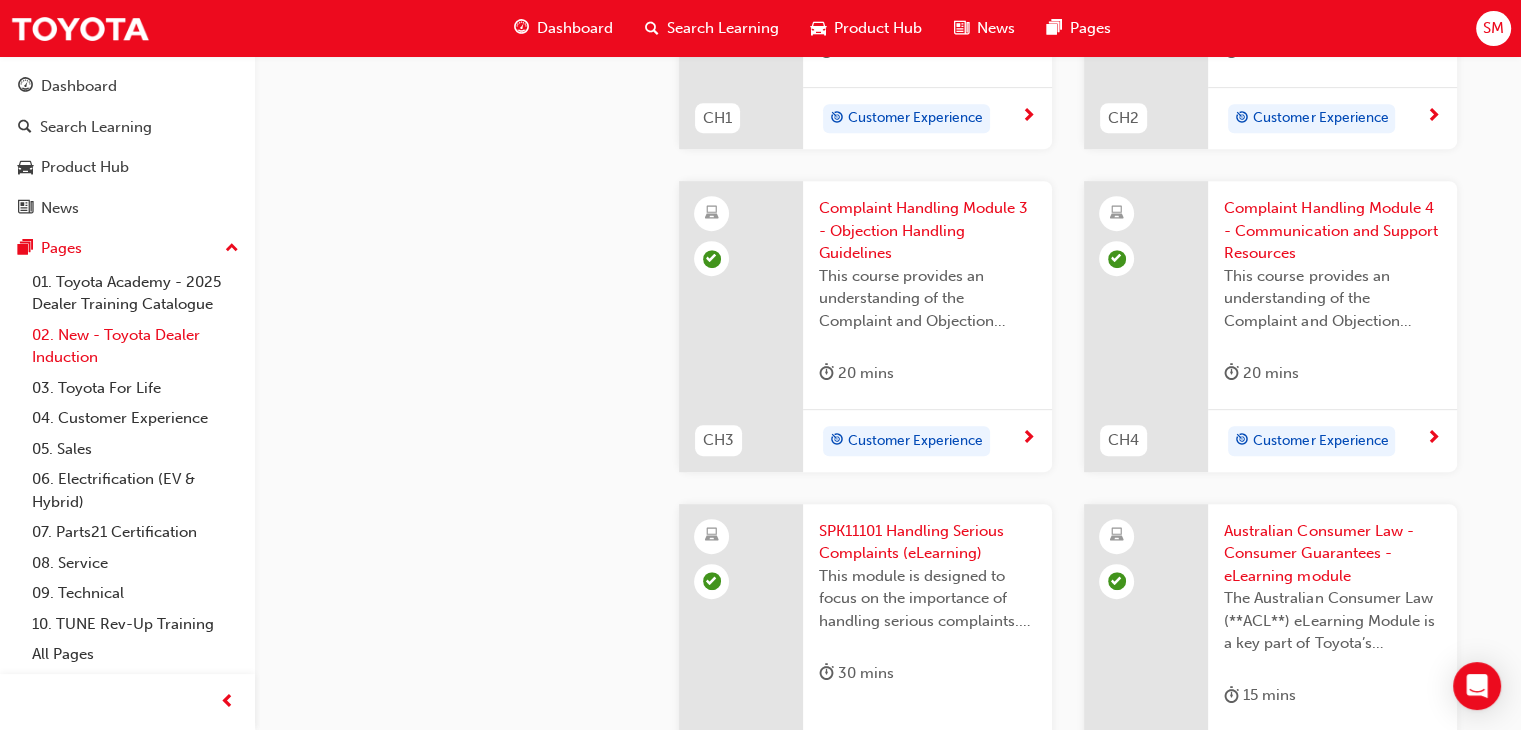 click on "02. New - Toyota Dealer Induction" at bounding box center [135, 346] 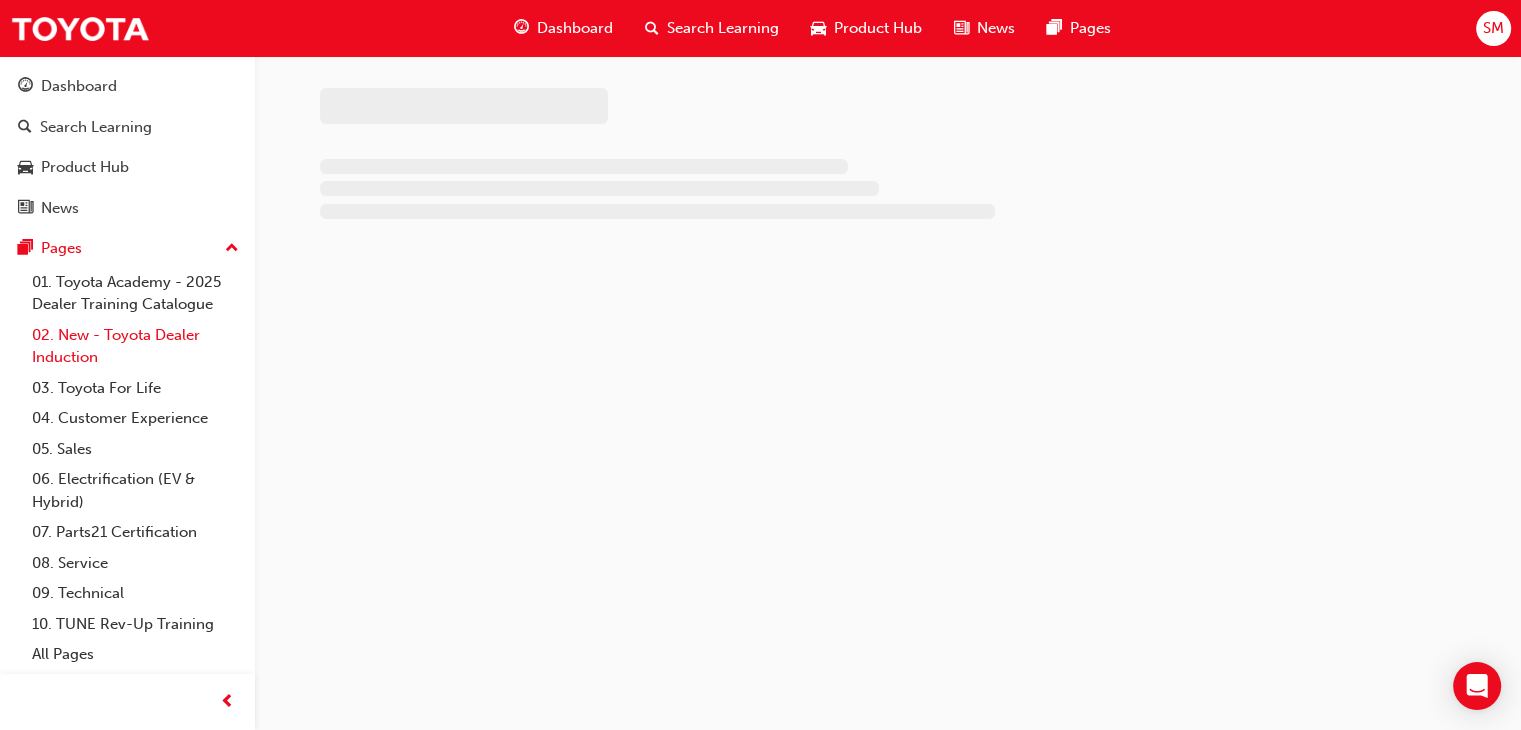 scroll, scrollTop: 0, scrollLeft: 0, axis: both 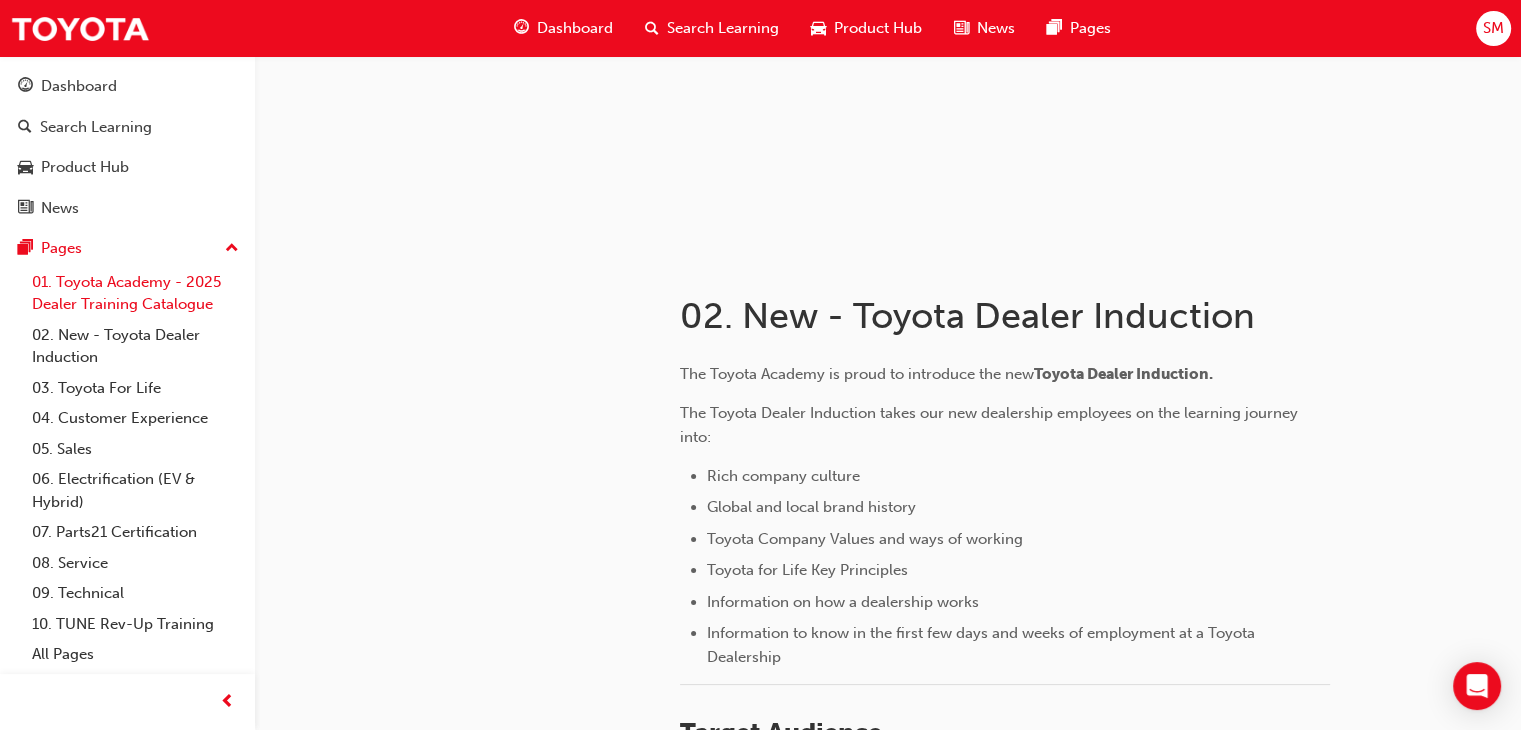 click on "01. Toyota Academy - 2025 Dealer Training Catalogue" at bounding box center (135, 293) 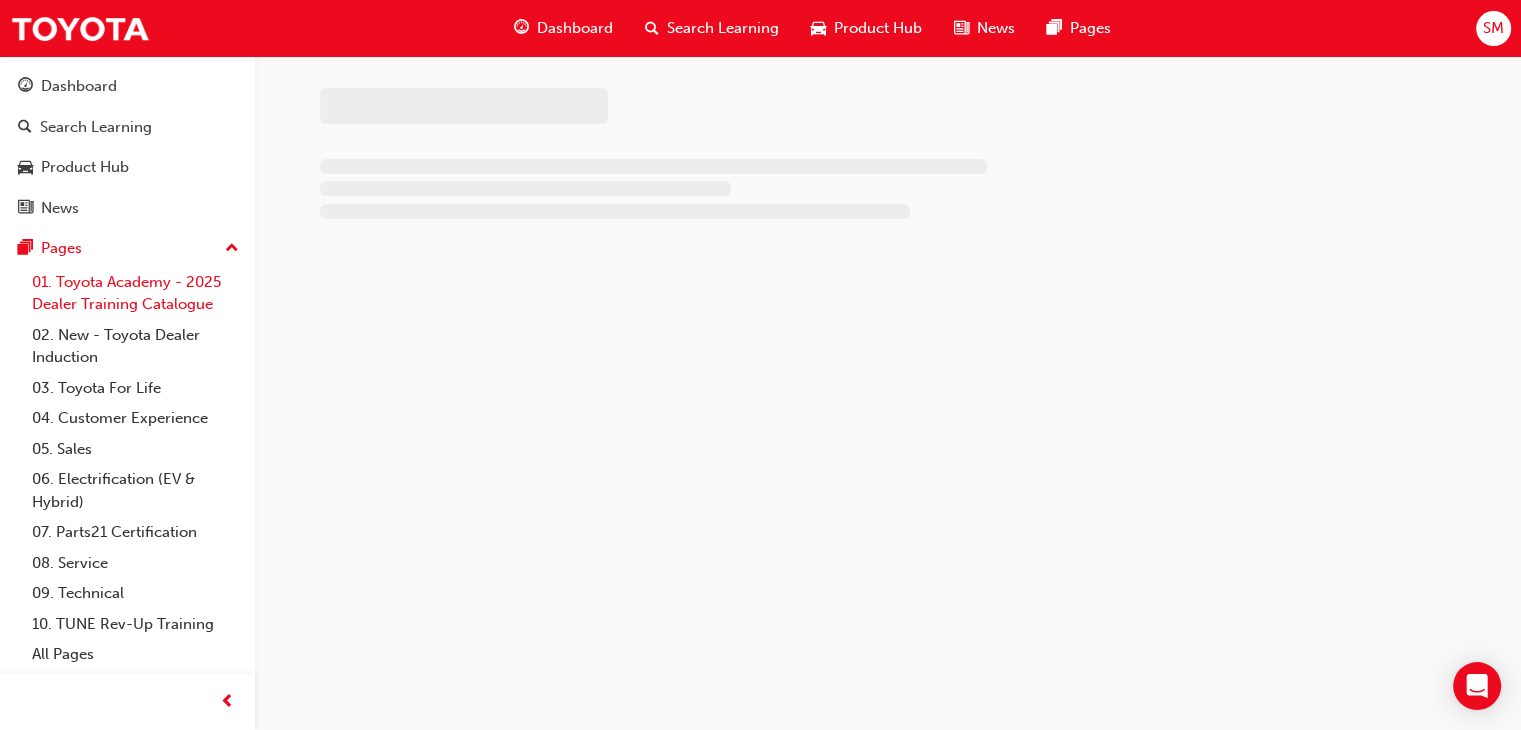 scroll, scrollTop: 0, scrollLeft: 0, axis: both 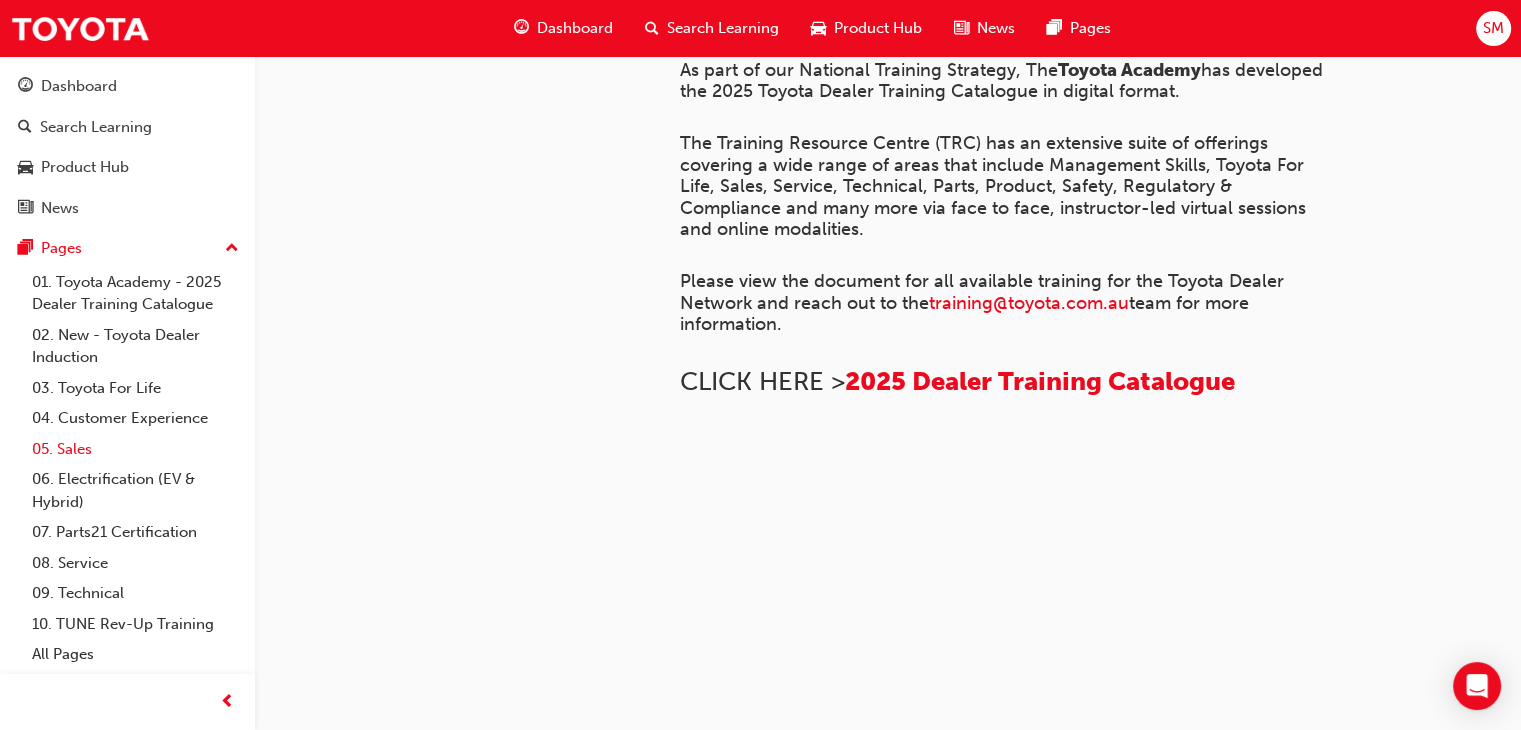 click on "05. Sales" at bounding box center [135, 449] 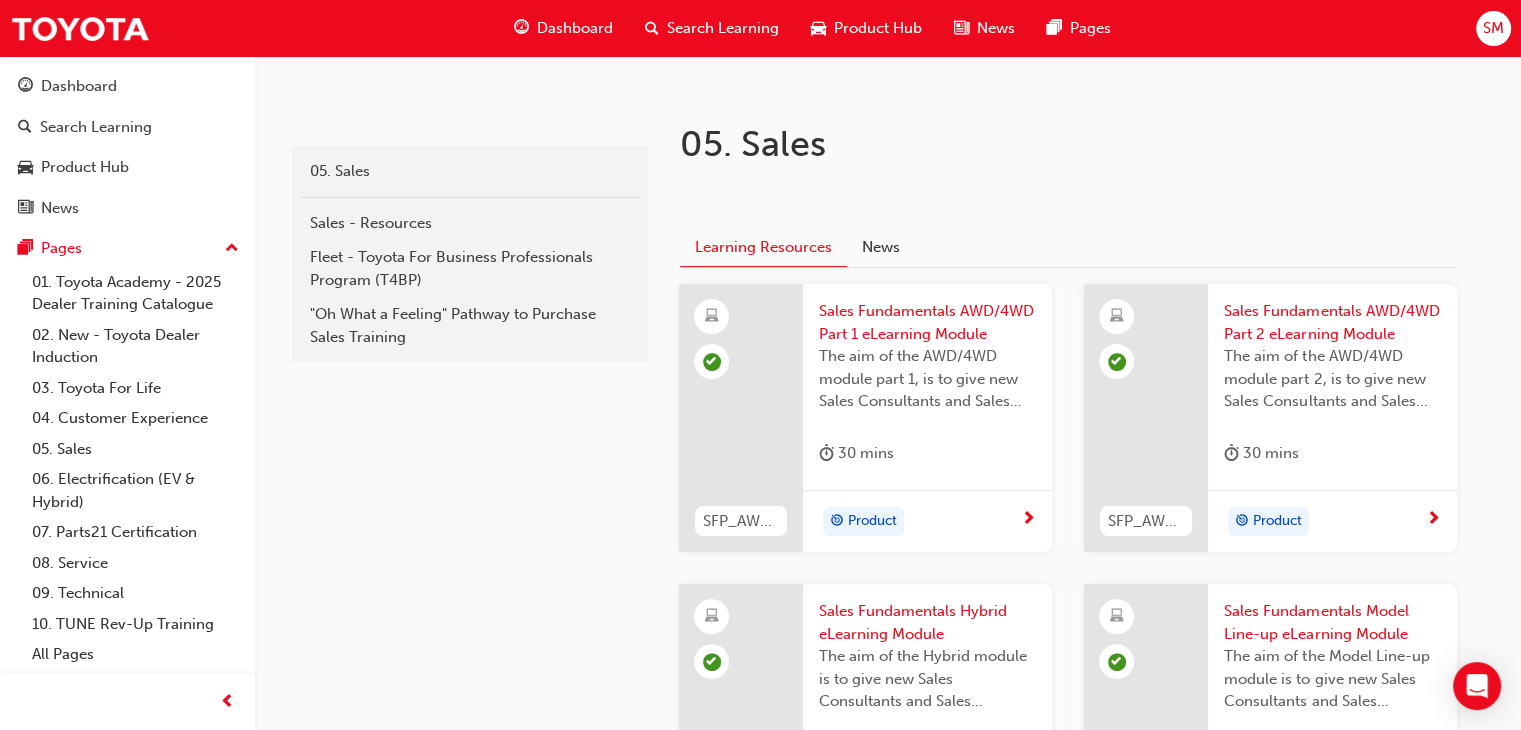 click on "sales 05. Sales Sales - Resources  Fleet - Toyota For Business Professionals Program (T4BP)   "Oh What a Feeling" Pathway to Purchase Sales Training" at bounding box center (468, 676) 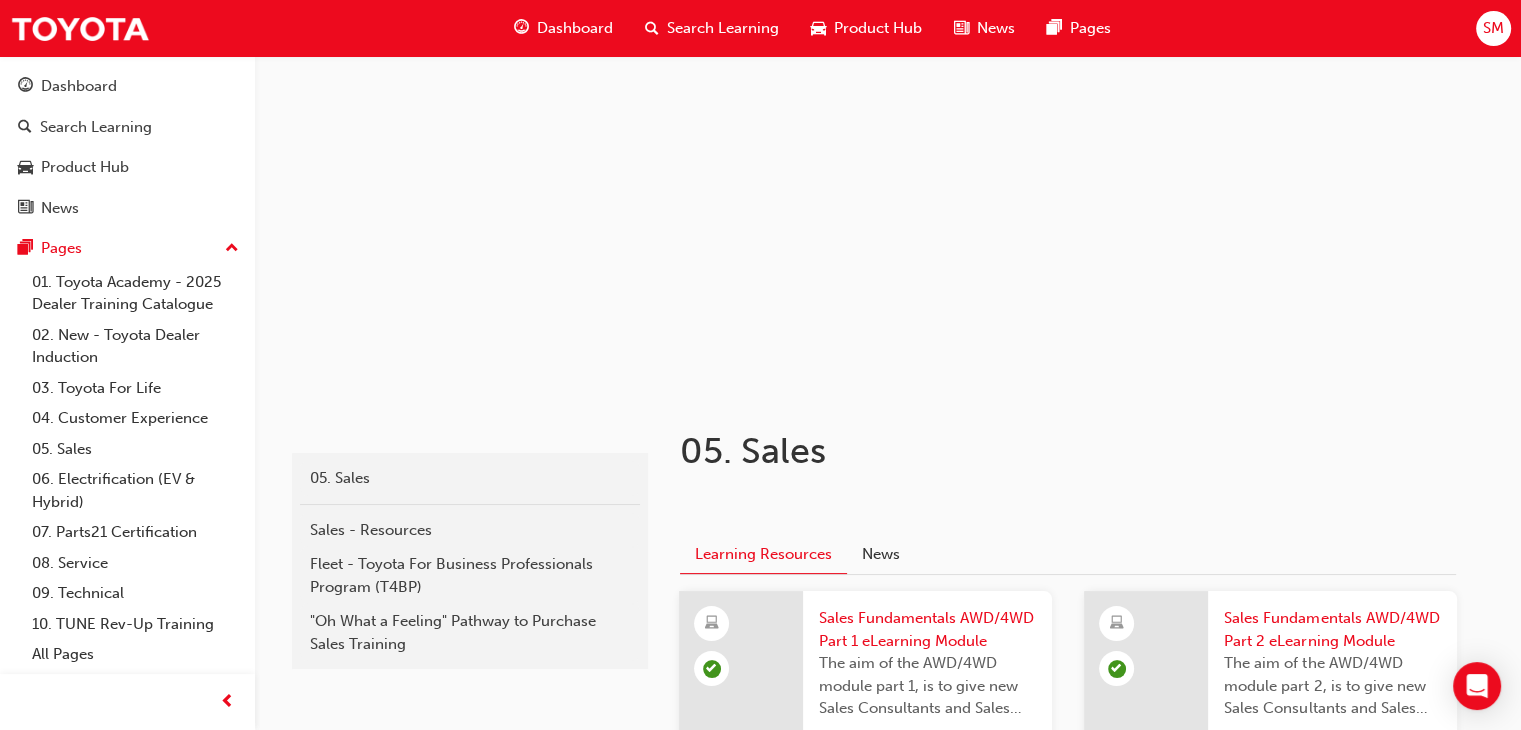 scroll, scrollTop: 74, scrollLeft: 0, axis: vertical 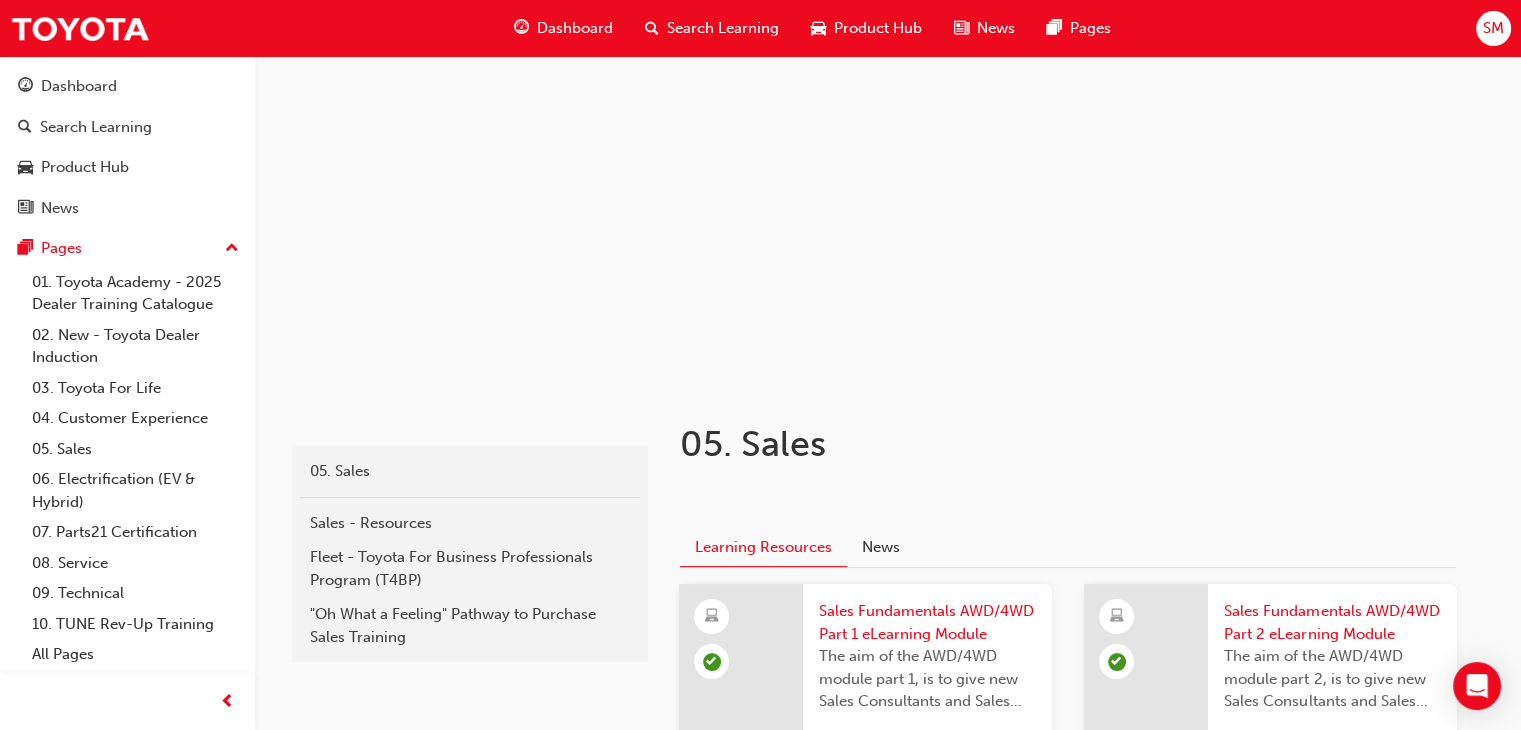 click on "sales 05. Sales Sales - Resources  Fleet - Toyota For Business Professionals Program (T4BP)   "Oh What a Feeling" Pathway to Purchase Sales Training  05. Sales ﻿ Learning Resources News SFP_AWD_4WD_P1 Sales Fundamentals AWD/4WD Part 1 eLearning Module The aim of the AWD/4WD module part 1, is to give new Sales Consultants and Sales Professionals an overview of the comprehensive range of All-Wheel Drive and Four-Wheel drive systems available in the current range of Toyota vehicles.    30 mins Product SFP_AWD_4WD_P2 Sales Fundamentals AWD/4WD Part 2 eLearning Module The aim of the AWD/4WD module part 2,  is to give new Sales Consultants and Sales Professionals an insight into the technologies and features associated with All Wheel Drive and Four Wheel drive vehicles.   30 mins Product SFP_HYBRID Sales Fundamentals Hybrid eLearning Module   30 mins Product SFP_MODEL_LINEUP Sales Fundamentals Model Line-up eLearning Module   30 mins Product SFP_TNGA   30 mins Sales SFP_TSS   30 mins Product" at bounding box center (760, 805) 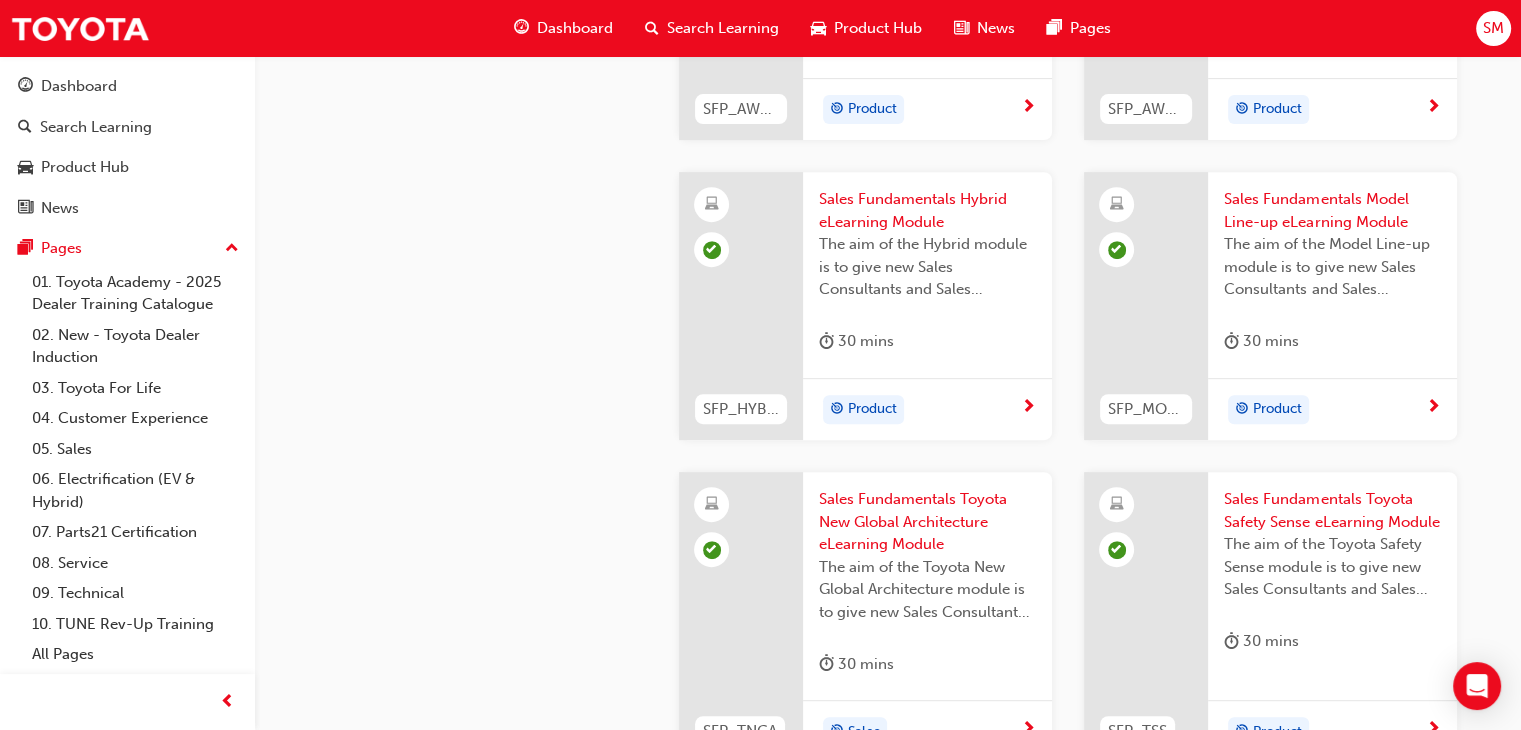 scroll, scrollTop: 812, scrollLeft: 0, axis: vertical 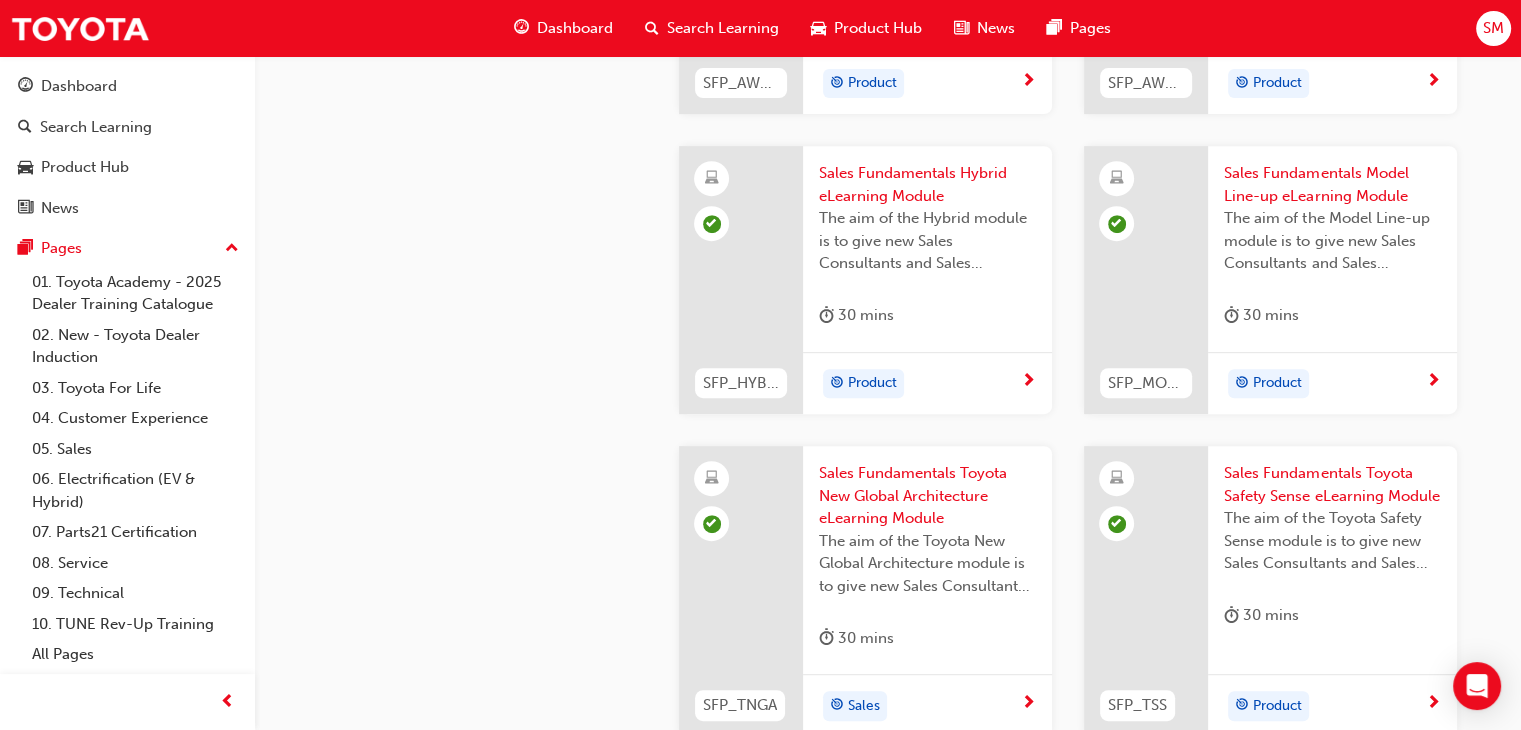 click on "sales 05. Sales Sales - Resources  Fleet - Toyota For Business Professionals Program (T4BP)   "Oh What a Feeling" Pathway to Purchase Sales Training" at bounding box center [468, 238] 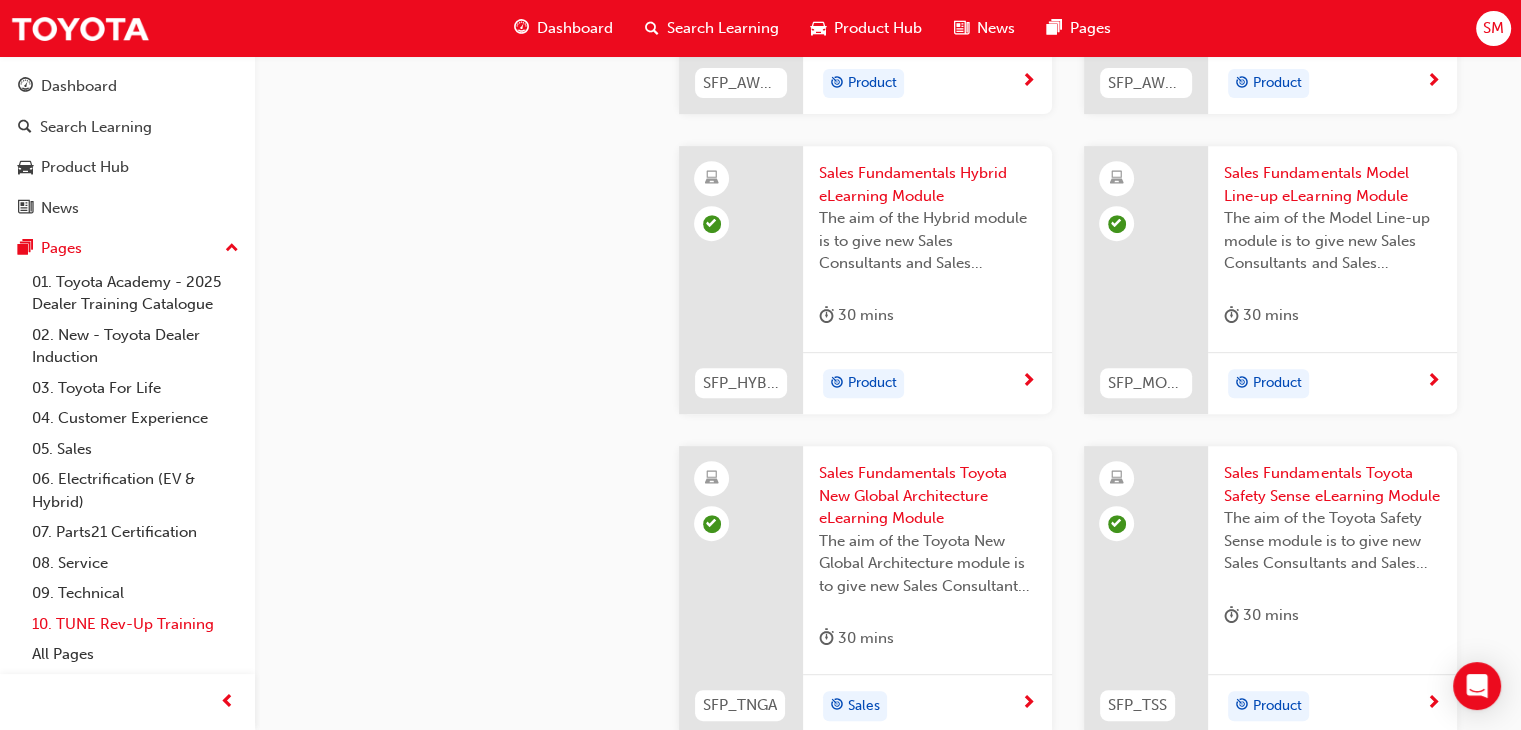 click on "10. TUNE Rev-Up Training" at bounding box center [135, 624] 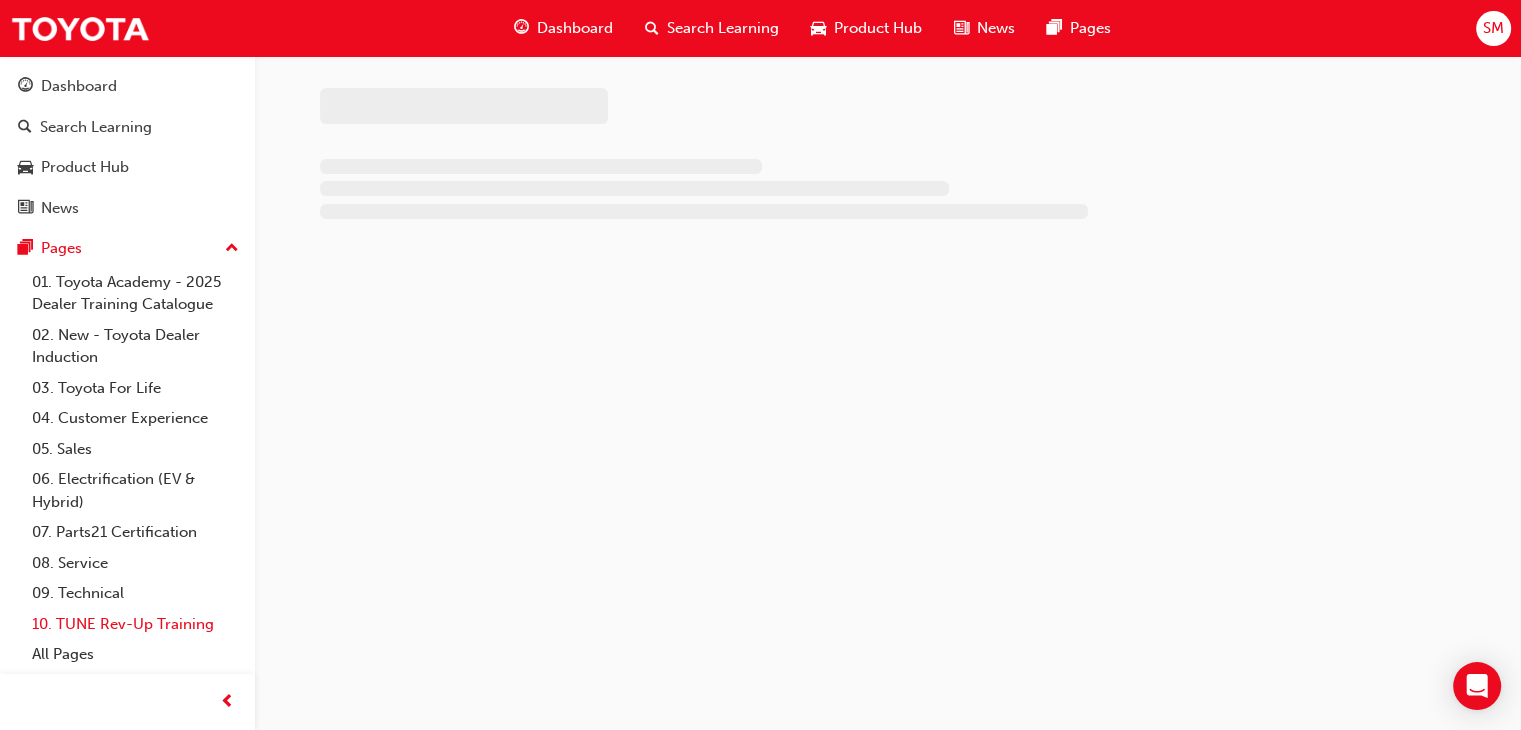 scroll, scrollTop: 0, scrollLeft: 0, axis: both 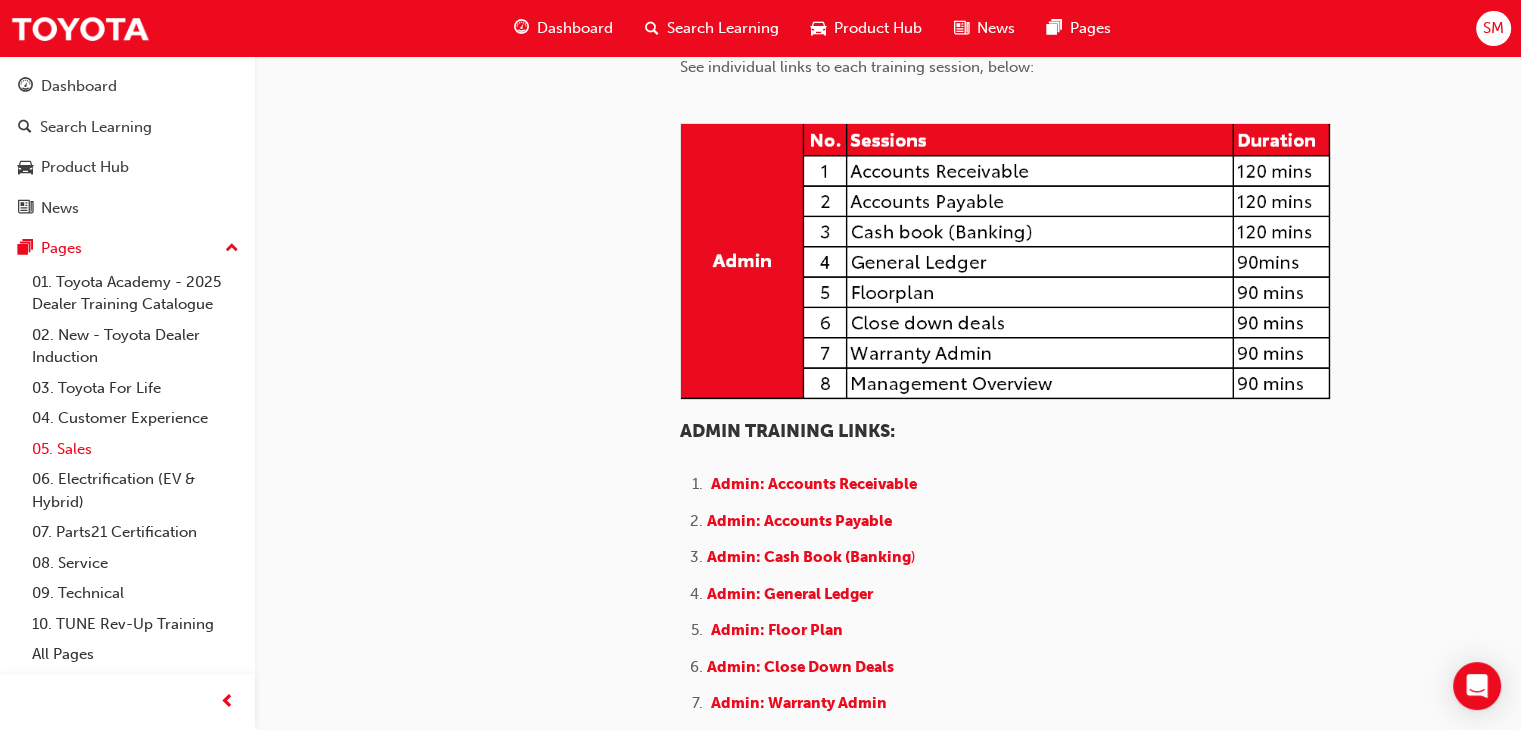click on "05. Sales" at bounding box center [135, 449] 